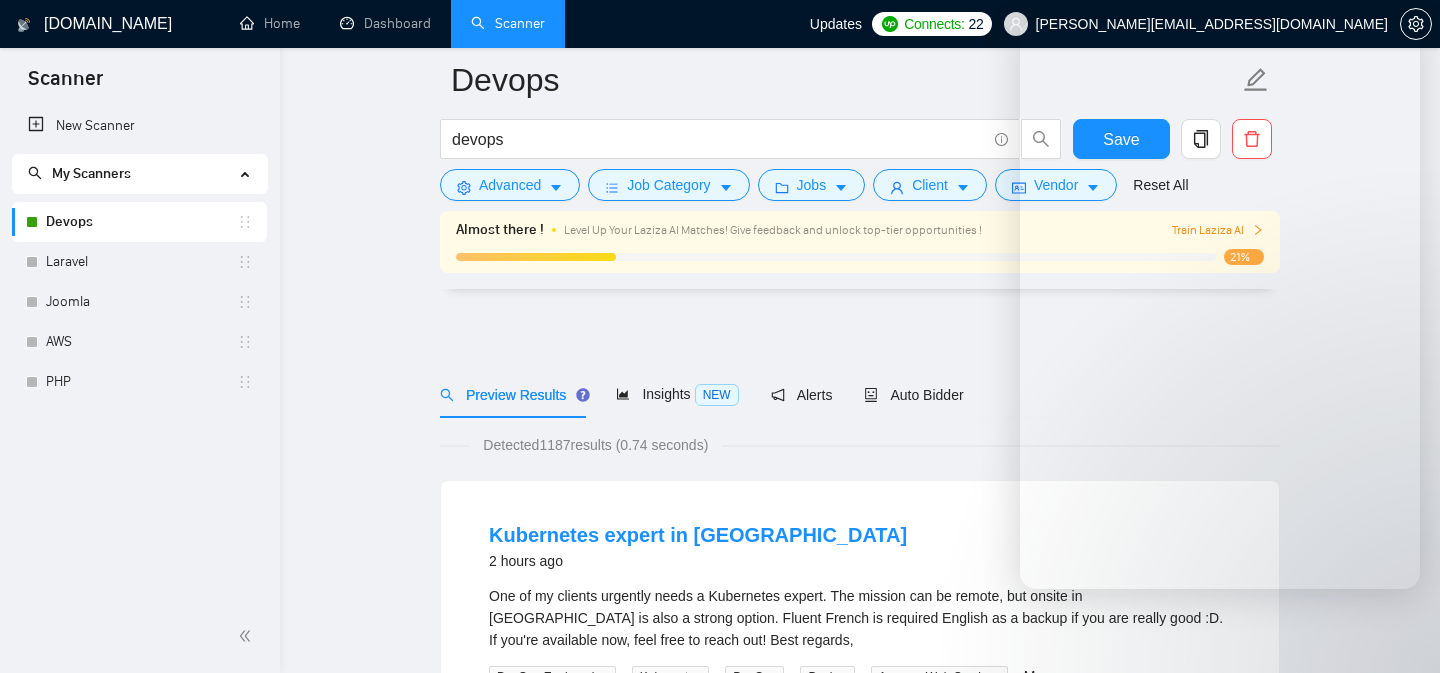 scroll, scrollTop: 1695, scrollLeft: 0, axis: vertical 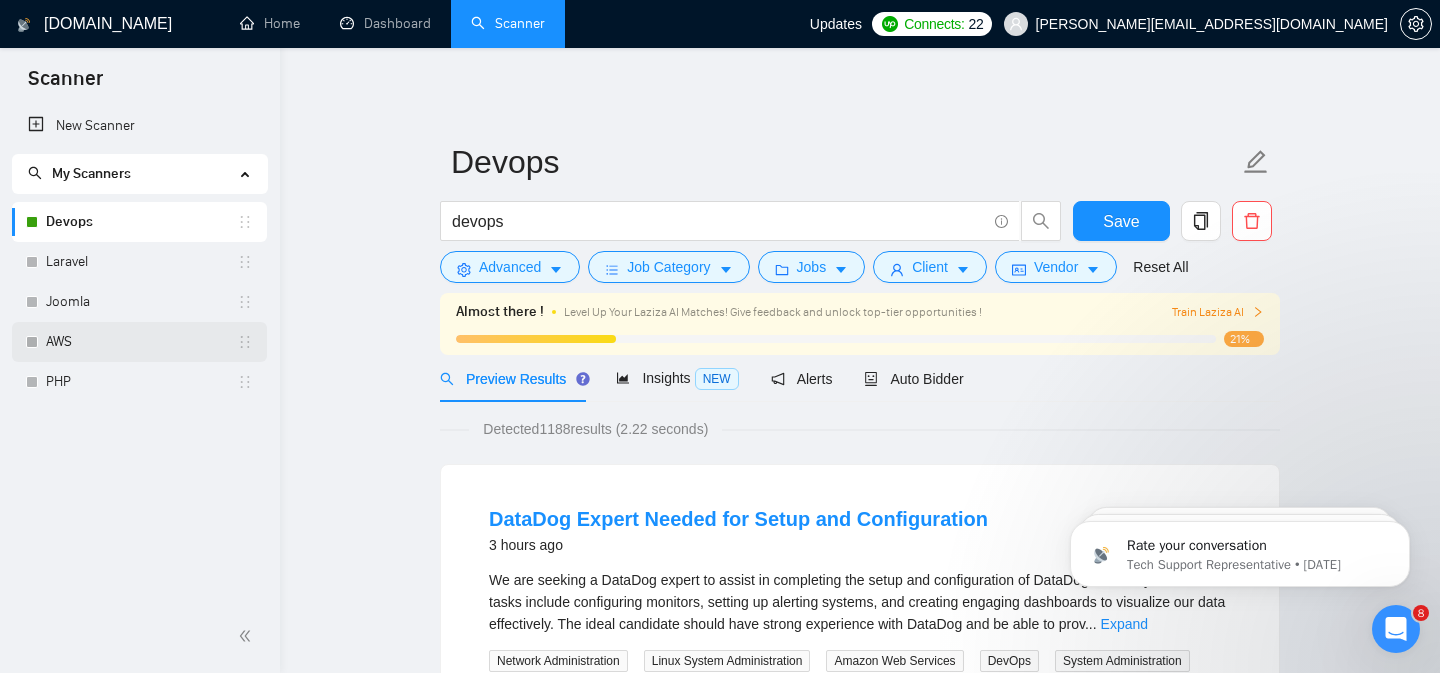 click on "AWS" at bounding box center (141, 342) 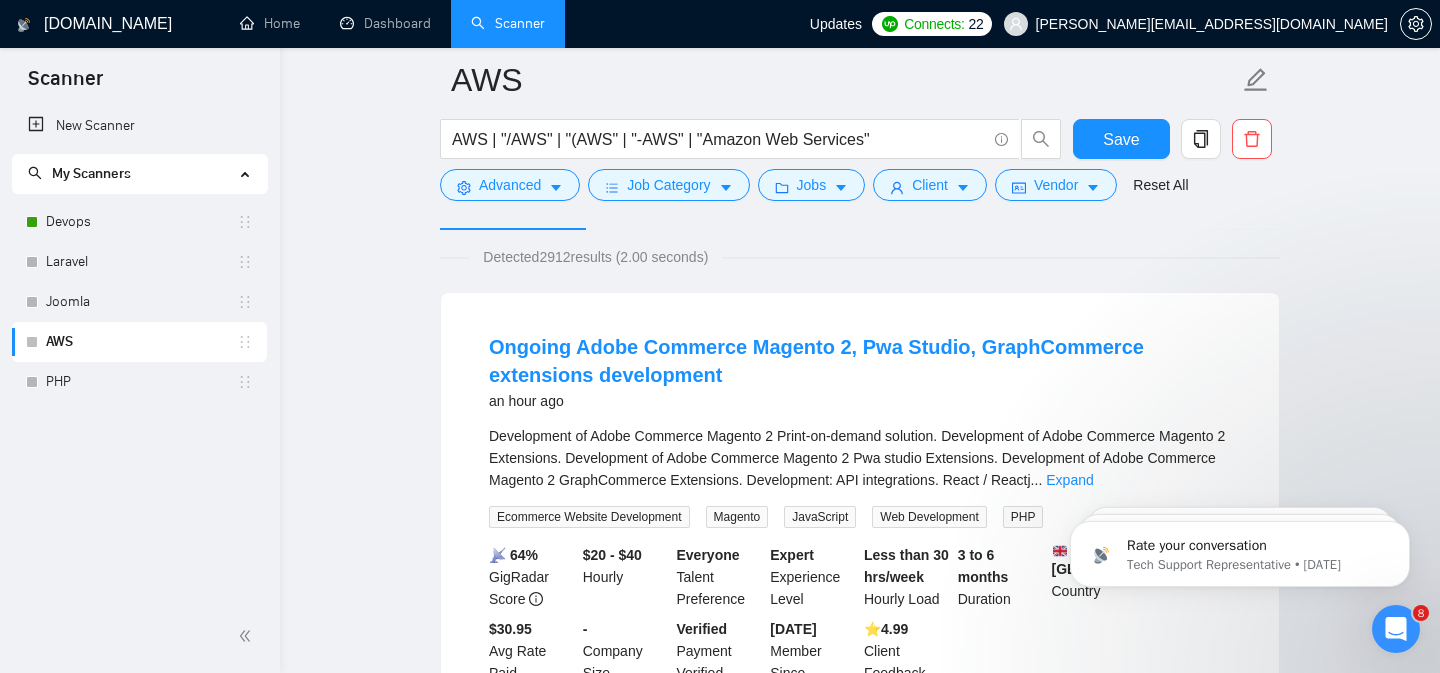scroll, scrollTop: 0, scrollLeft: 0, axis: both 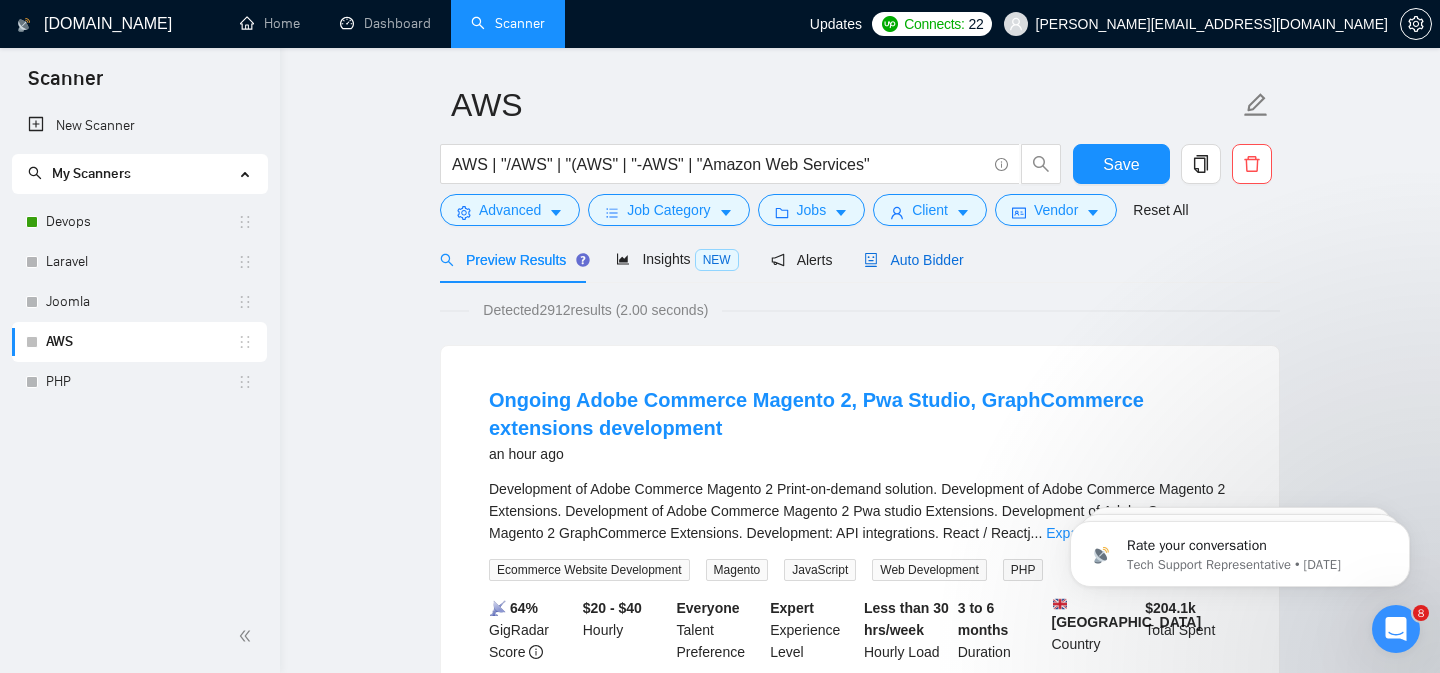 click on "Auto Bidder" at bounding box center (913, 260) 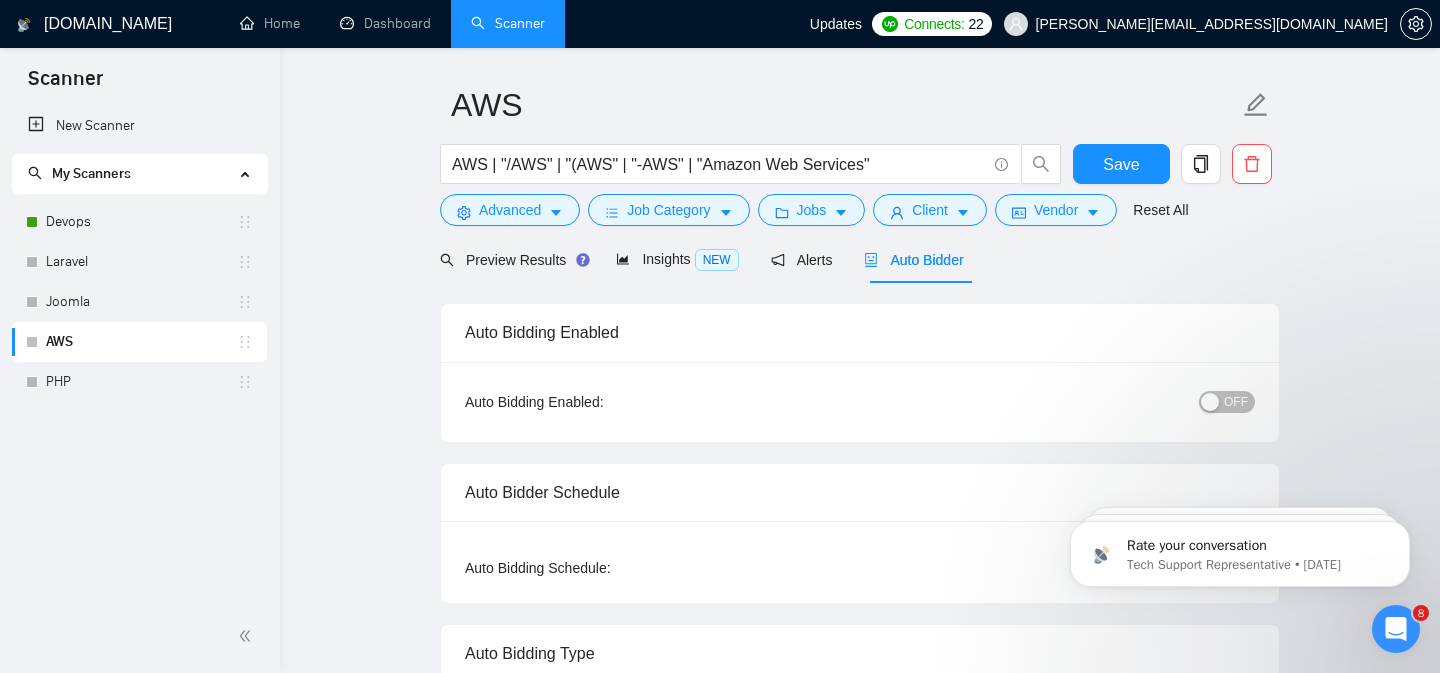 checkbox on "true" 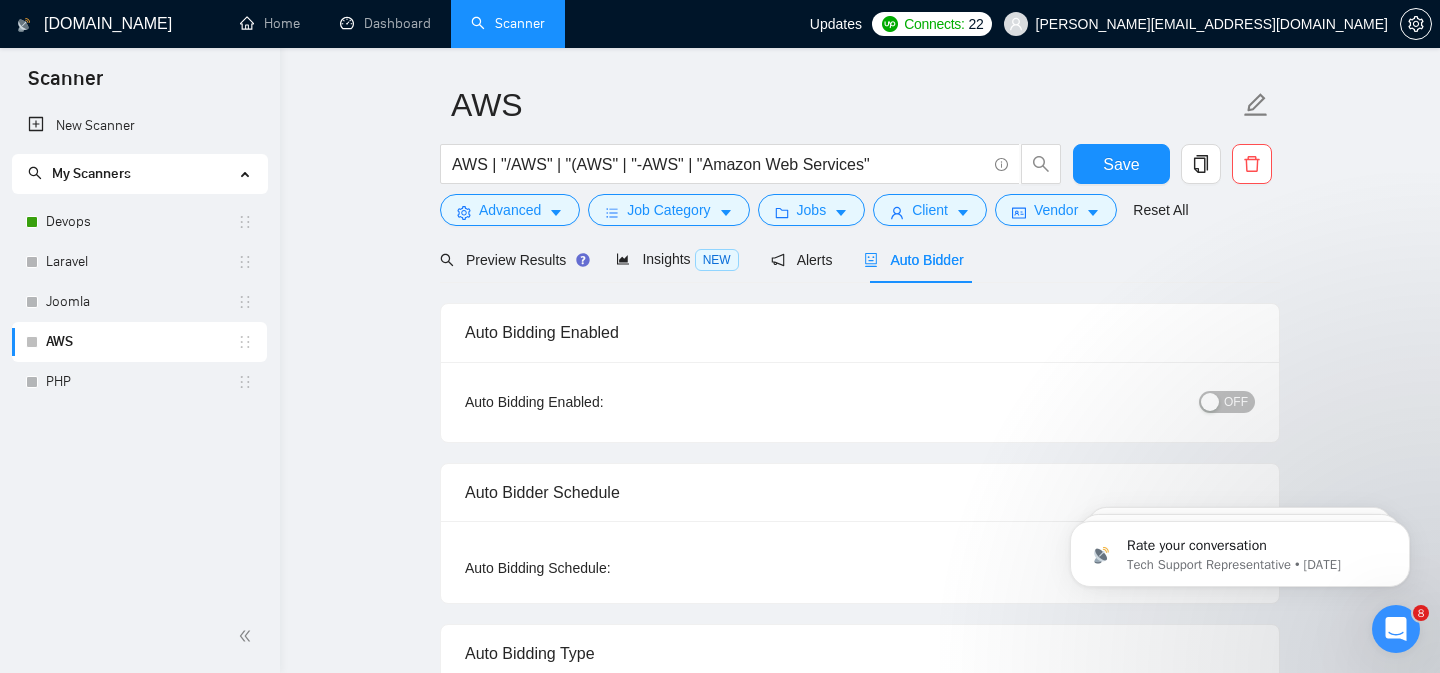 type 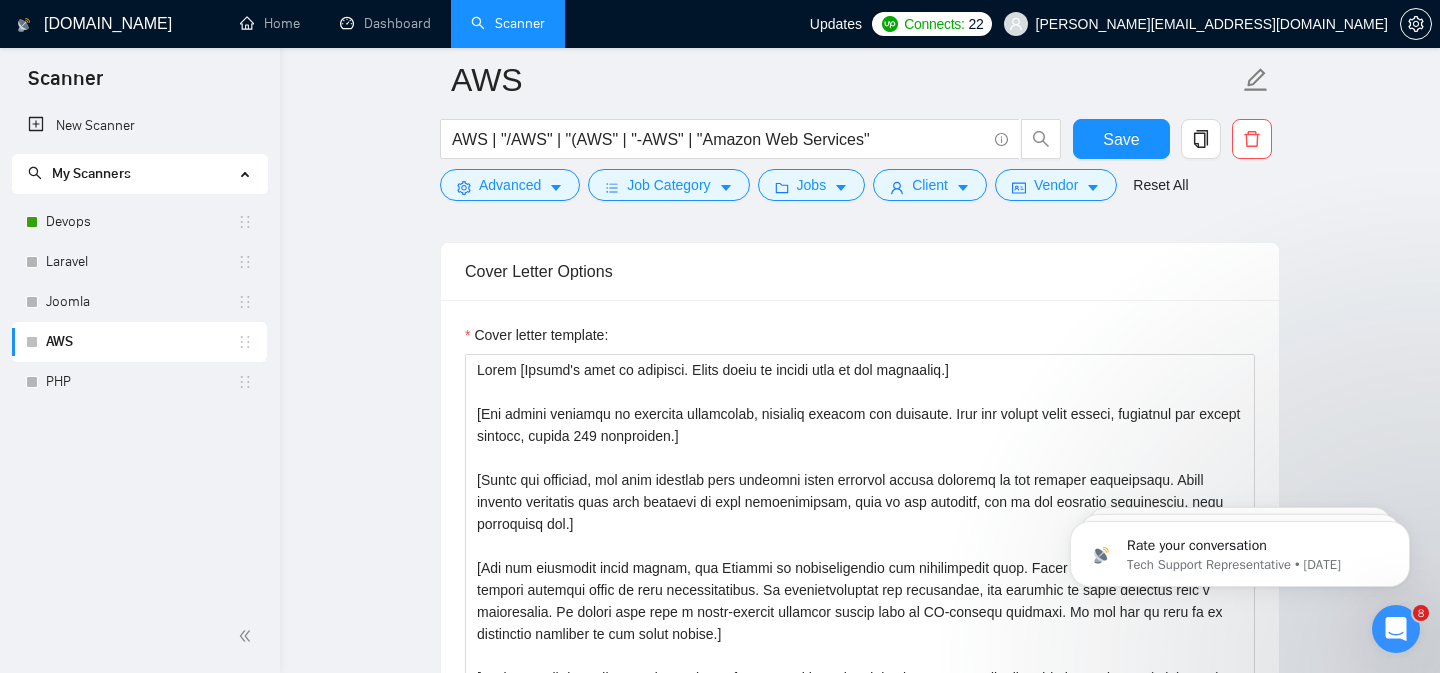 scroll, scrollTop: 1658, scrollLeft: 0, axis: vertical 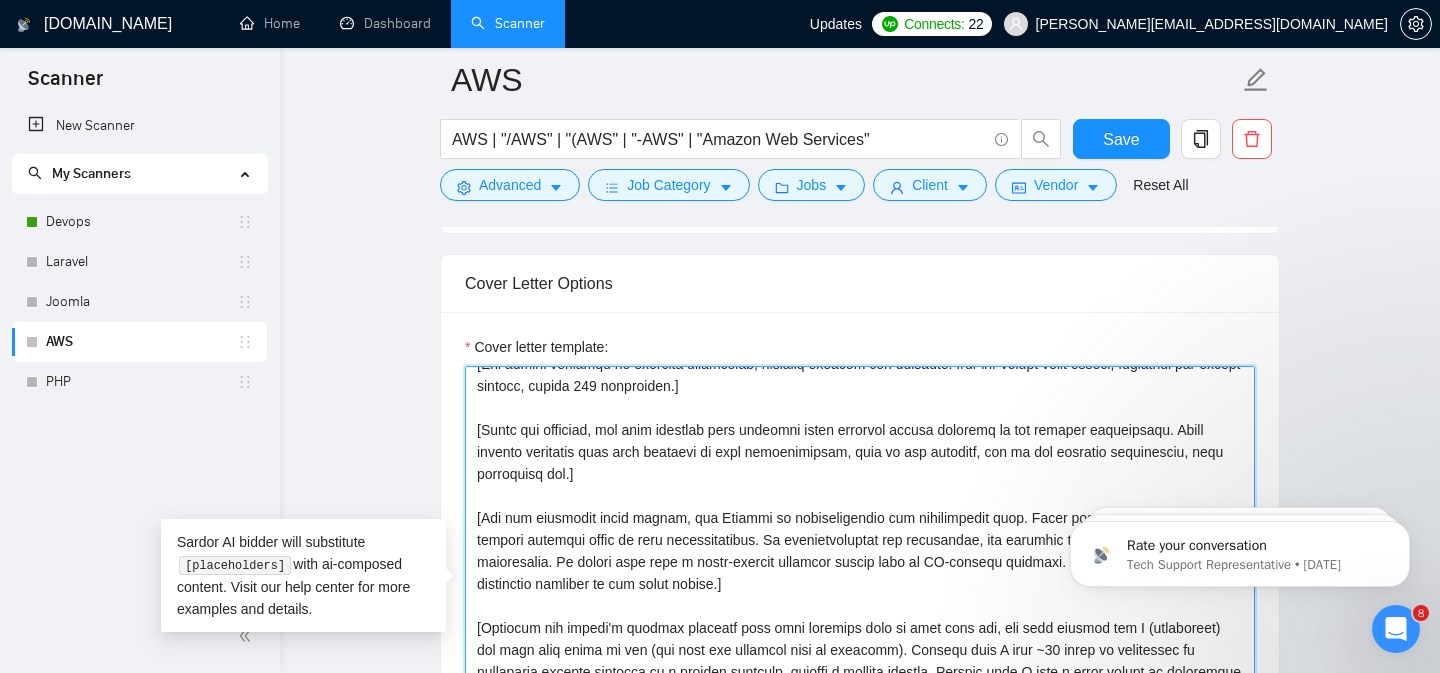 drag, startPoint x: 476, startPoint y: 425, endPoint x: 597, endPoint y: 474, distance: 130.54501 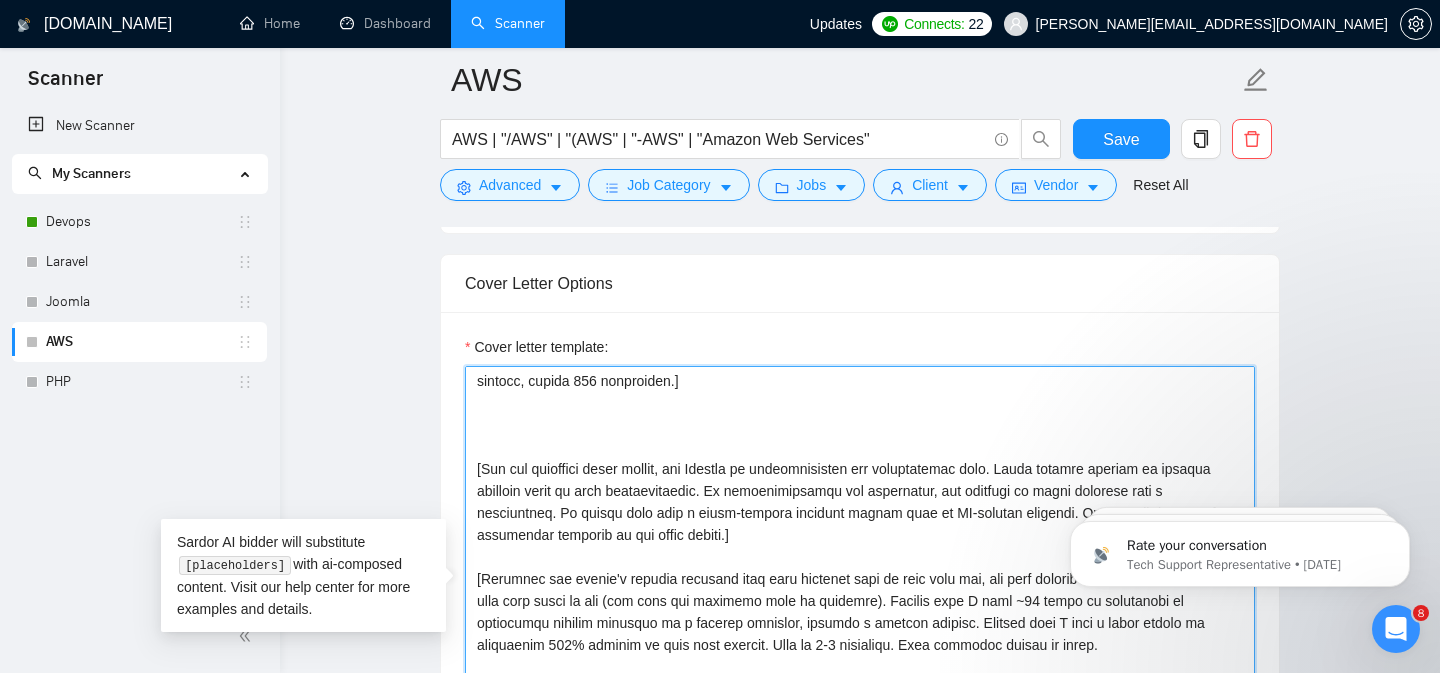 scroll, scrollTop: 30, scrollLeft: 0, axis: vertical 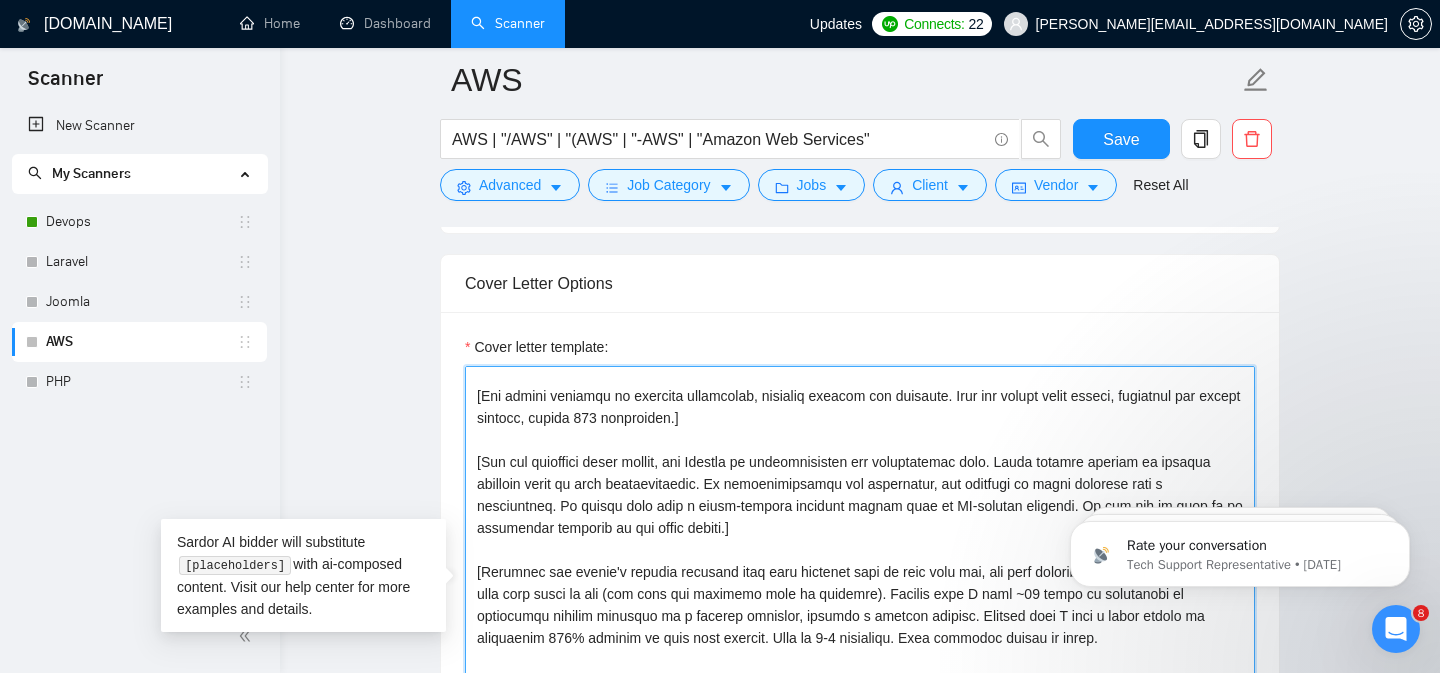 click on "Cover letter template:" at bounding box center [860, 591] 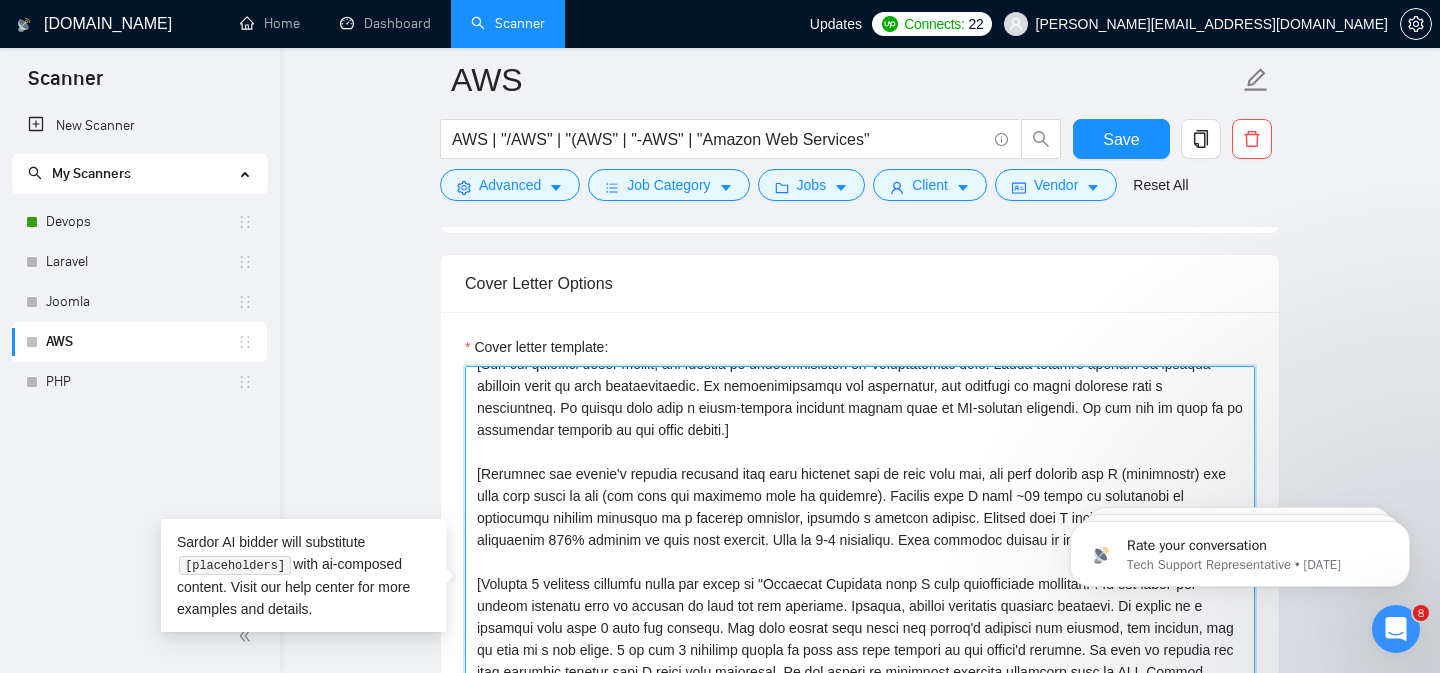 scroll, scrollTop: 136, scrollLeft: 0, axis: vertical 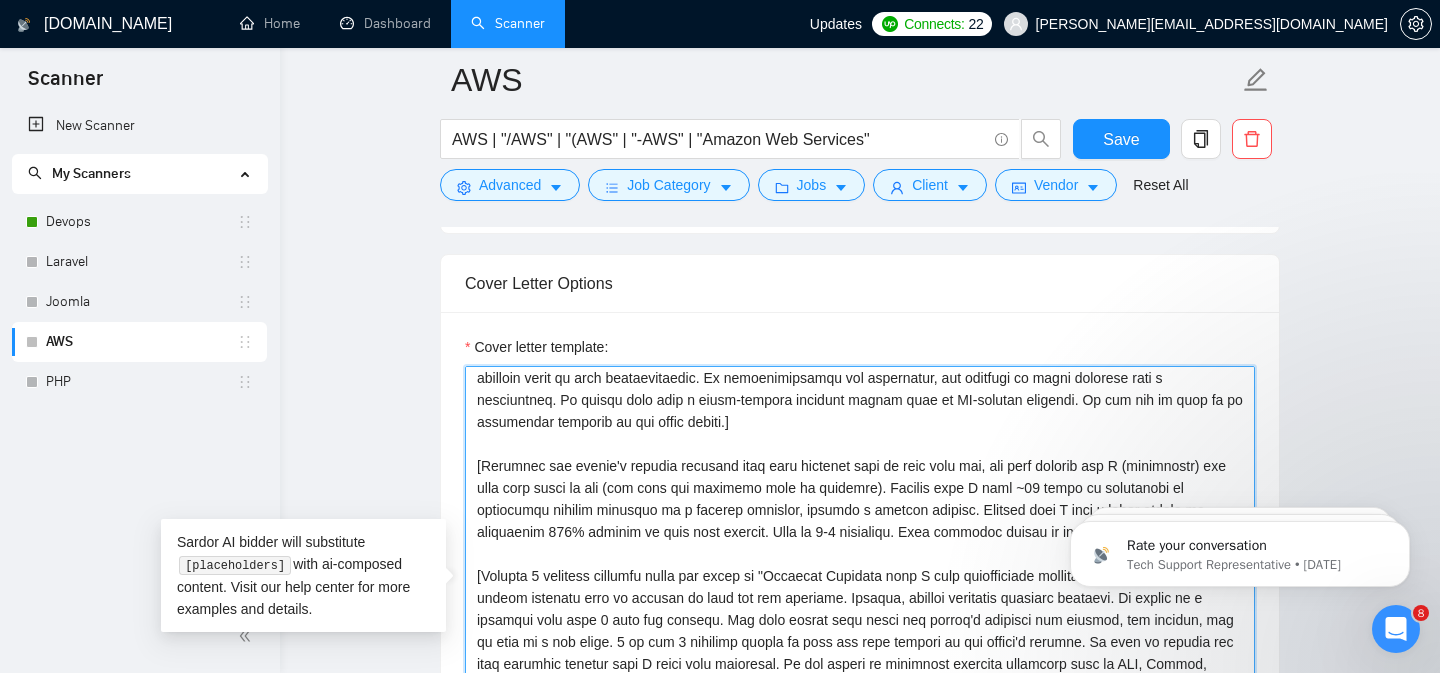 click on "Cover letter template:" at bounding box center (860, 591) 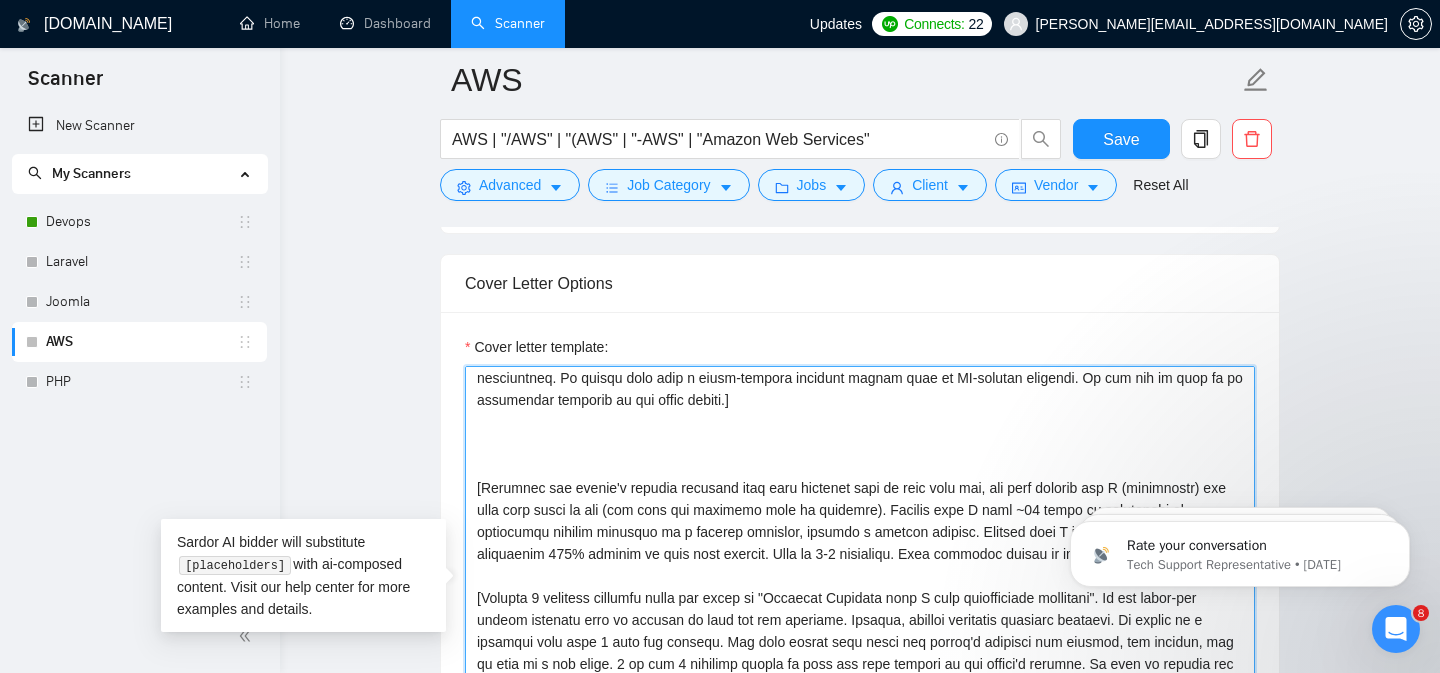 scroll, scrollTop: 180, scrollLeft: 0, axis: vertical 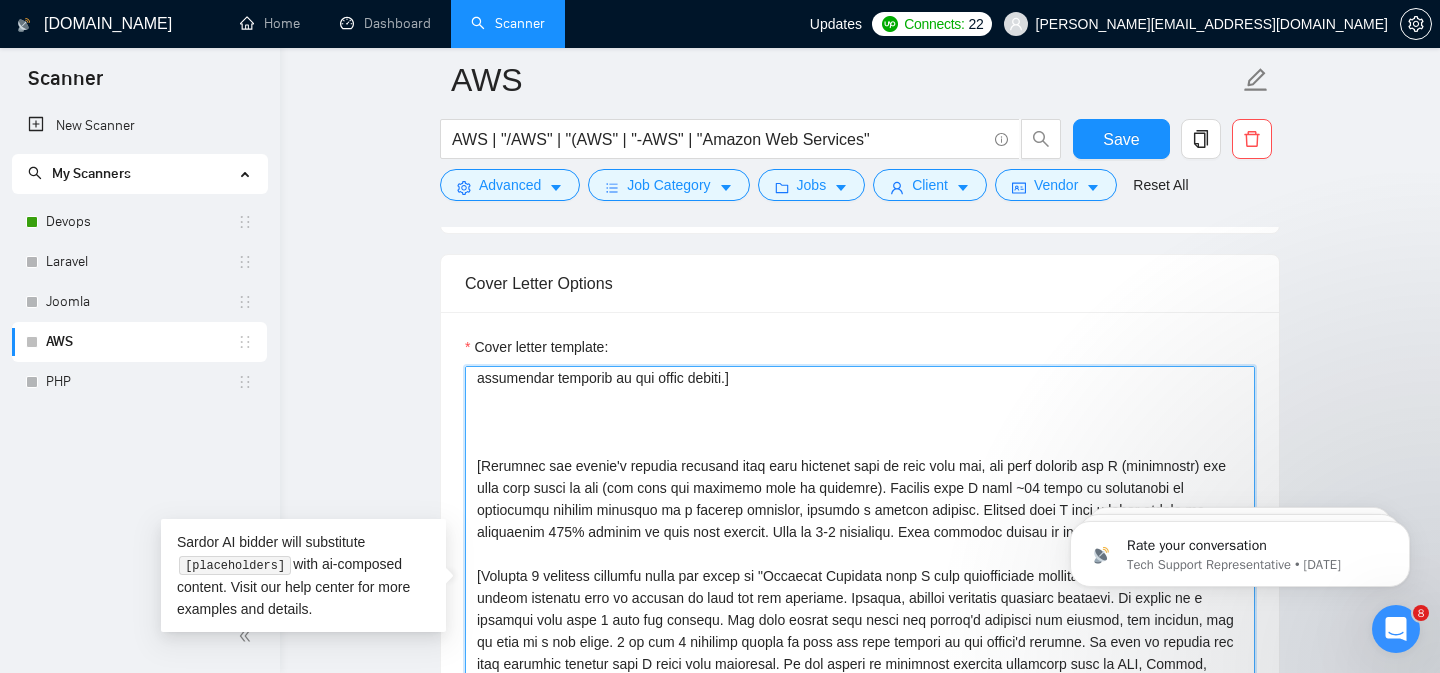 paste 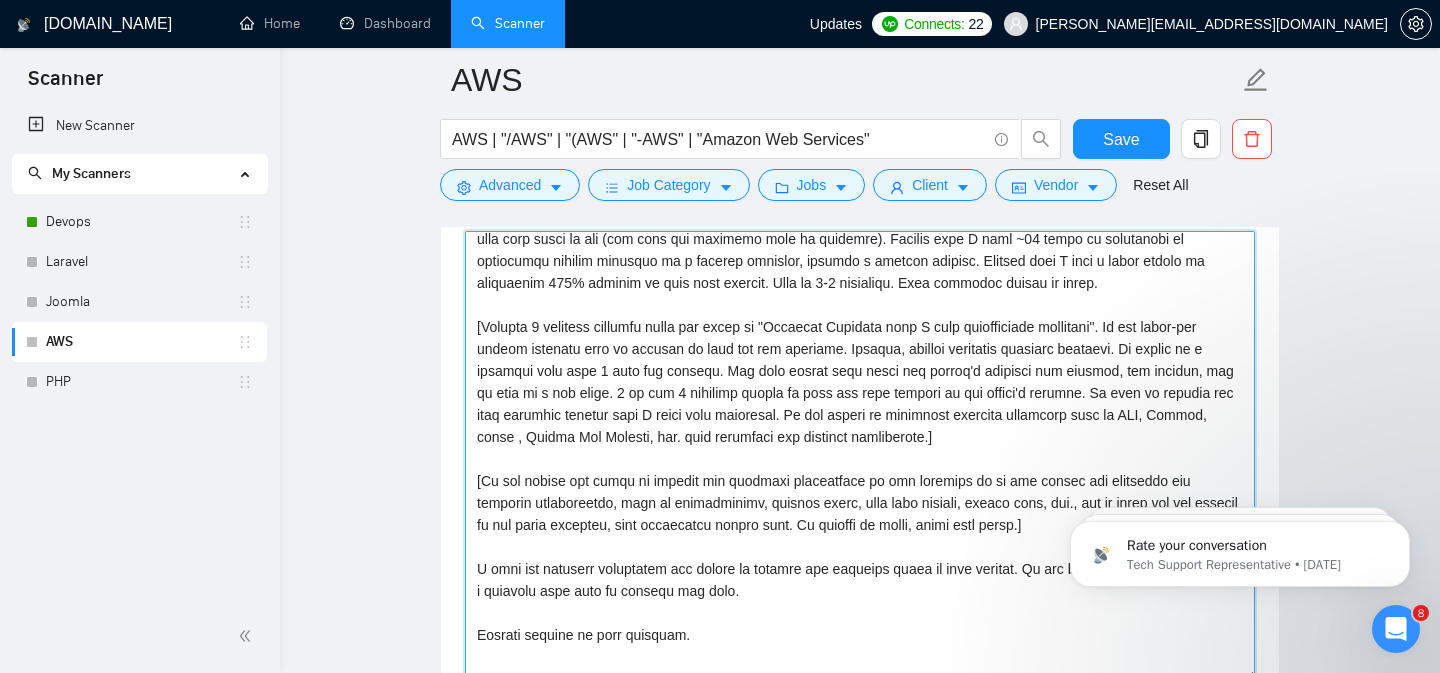 scroll, scrollTop: 330, scrollLeft: 0, axis: vertical 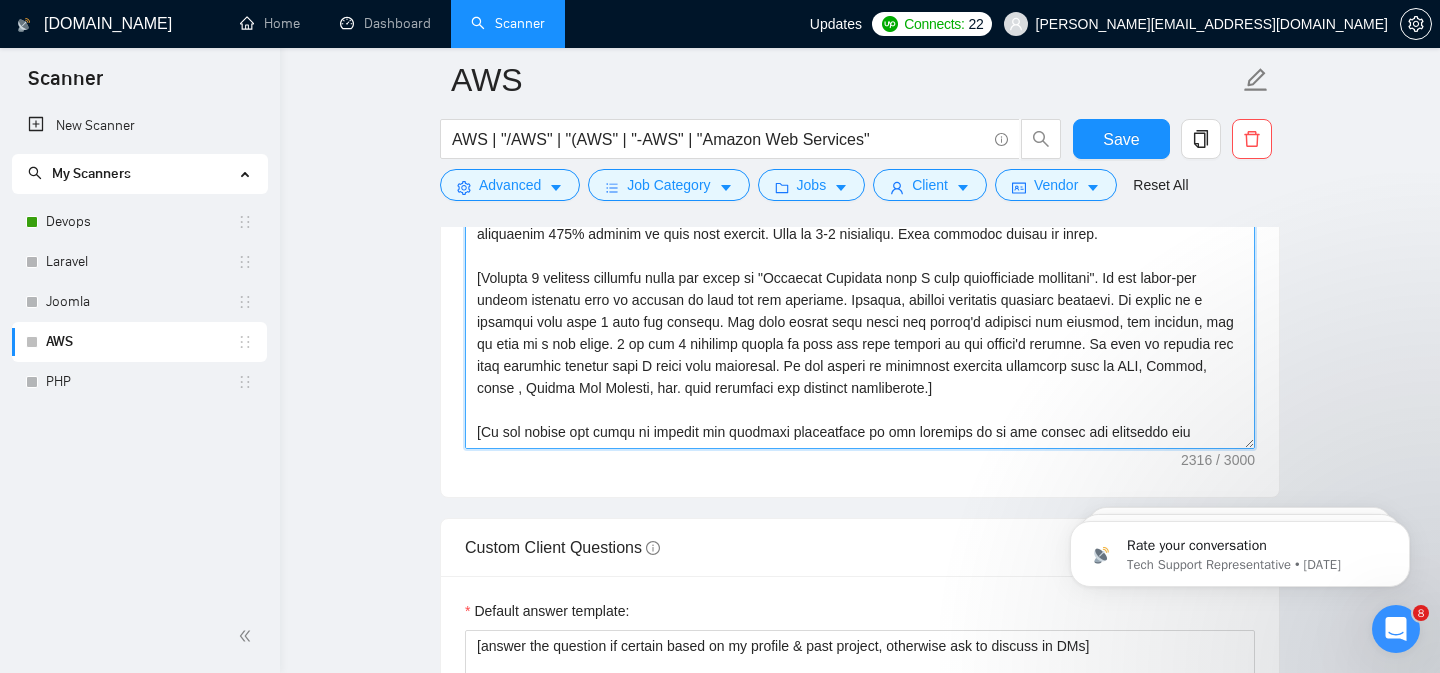 drag, startPoint x: 478, startPoint y: 278, endPoint x: 1016, endPoint y: 399, distance: 551.439 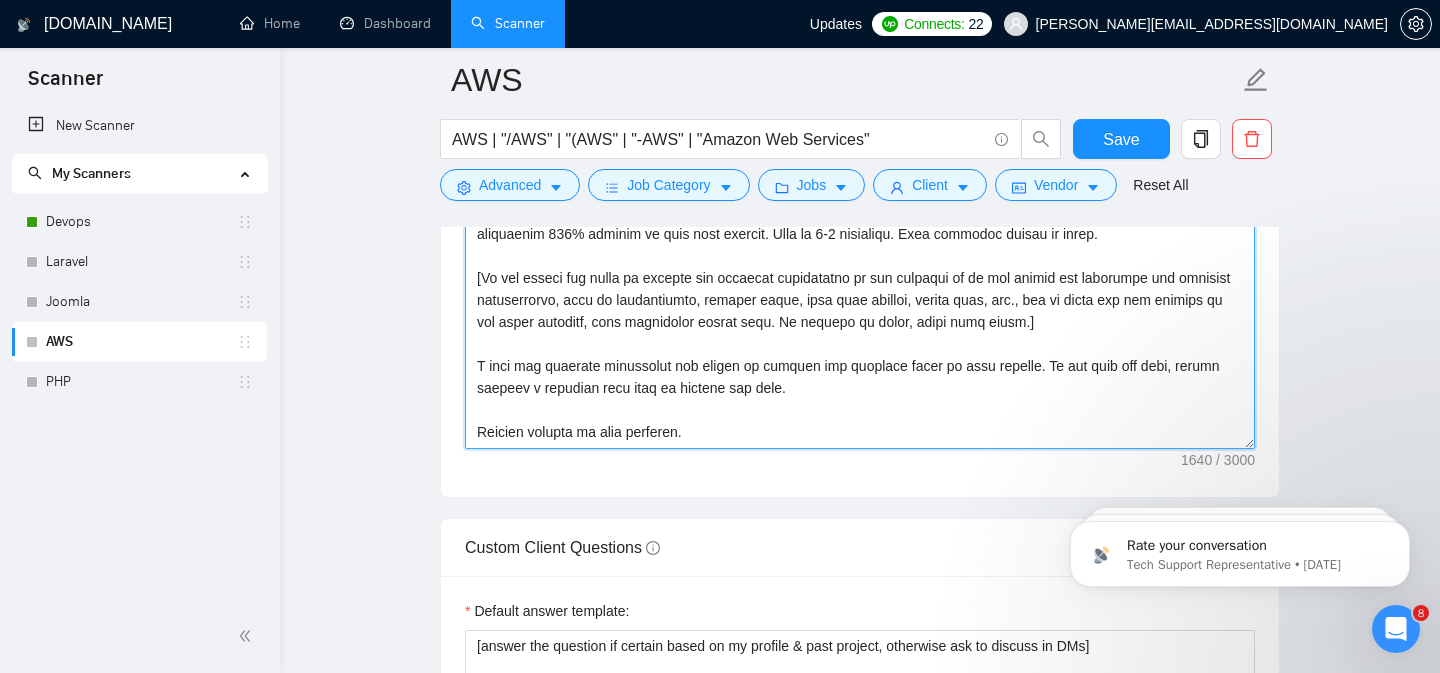 drag, startPoint x: 1073, startPoint y: 323, endPoint x: 436, endPoint y: 268, distance: 639.37 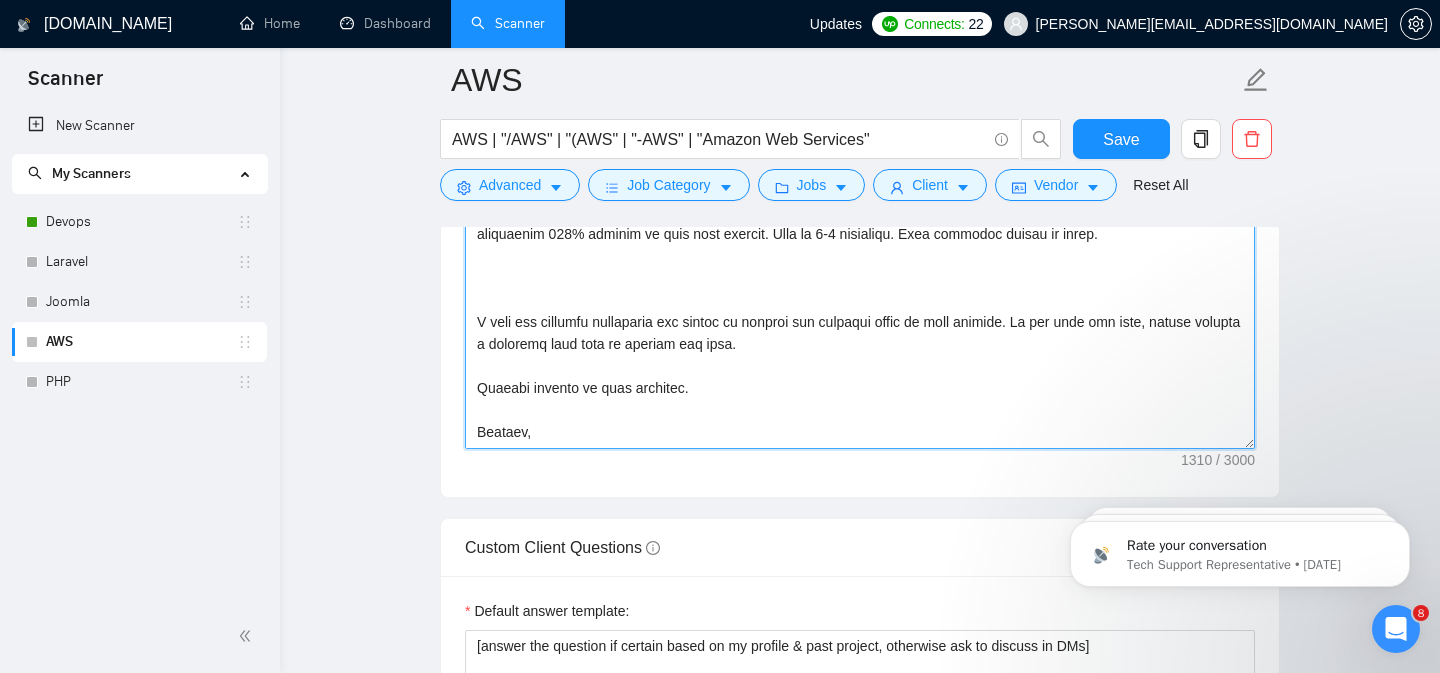 drag, startPoint x: 755, startPoint y: 386, endPoint x: 431, endPoint y: 307, distance: 333.49213 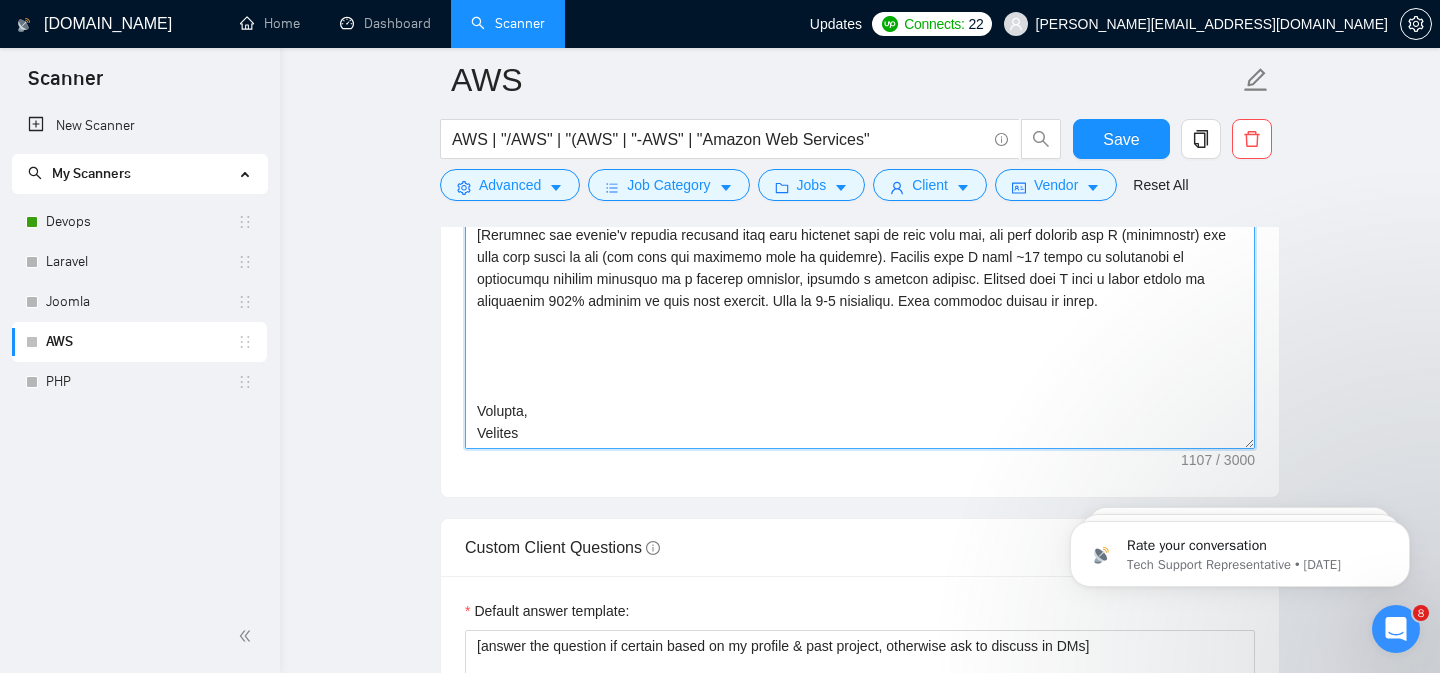 scroll, scrollTop: 0, scrollLeft: 0, axis: both 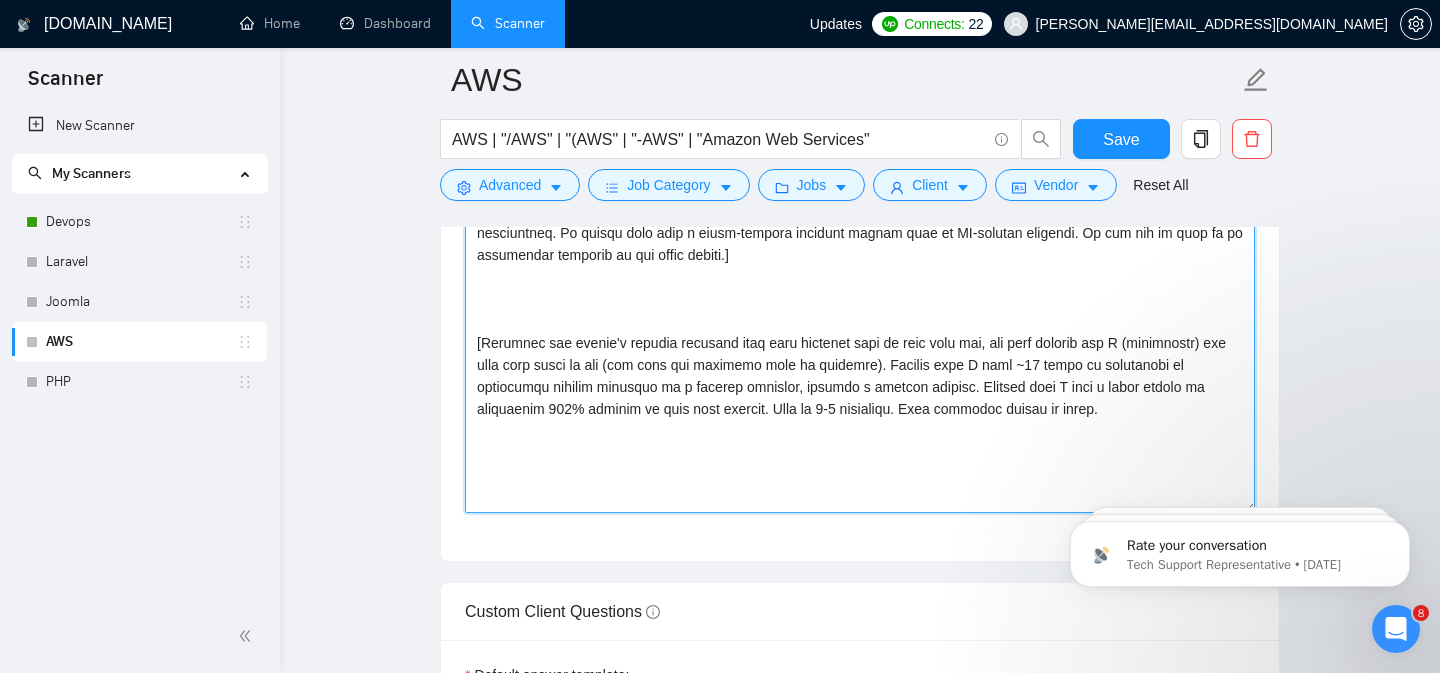drag, startPoint x: 1049, startPoint y: 420, endPoint x: 493, endPoint y: 324, distance: 564.2269 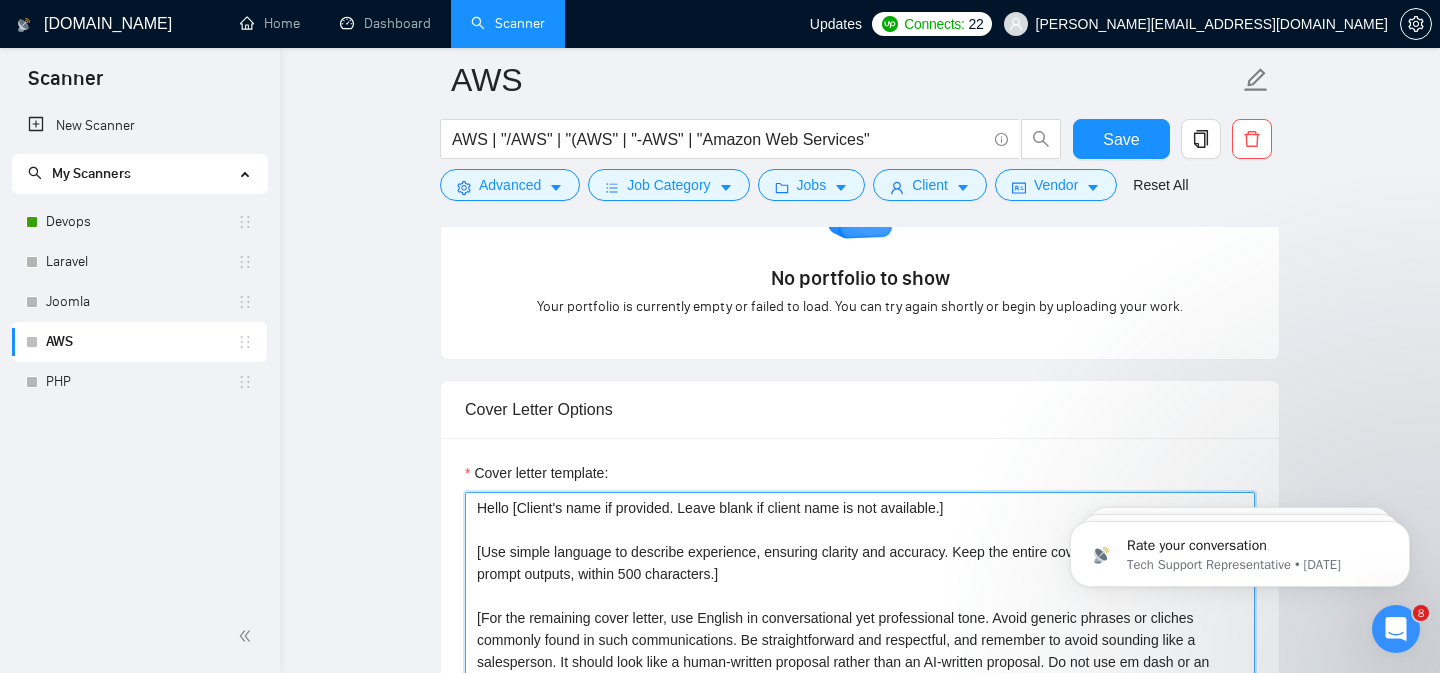 scroll, scrollTop: 1528, scrollLeft: 0, axis: vertical 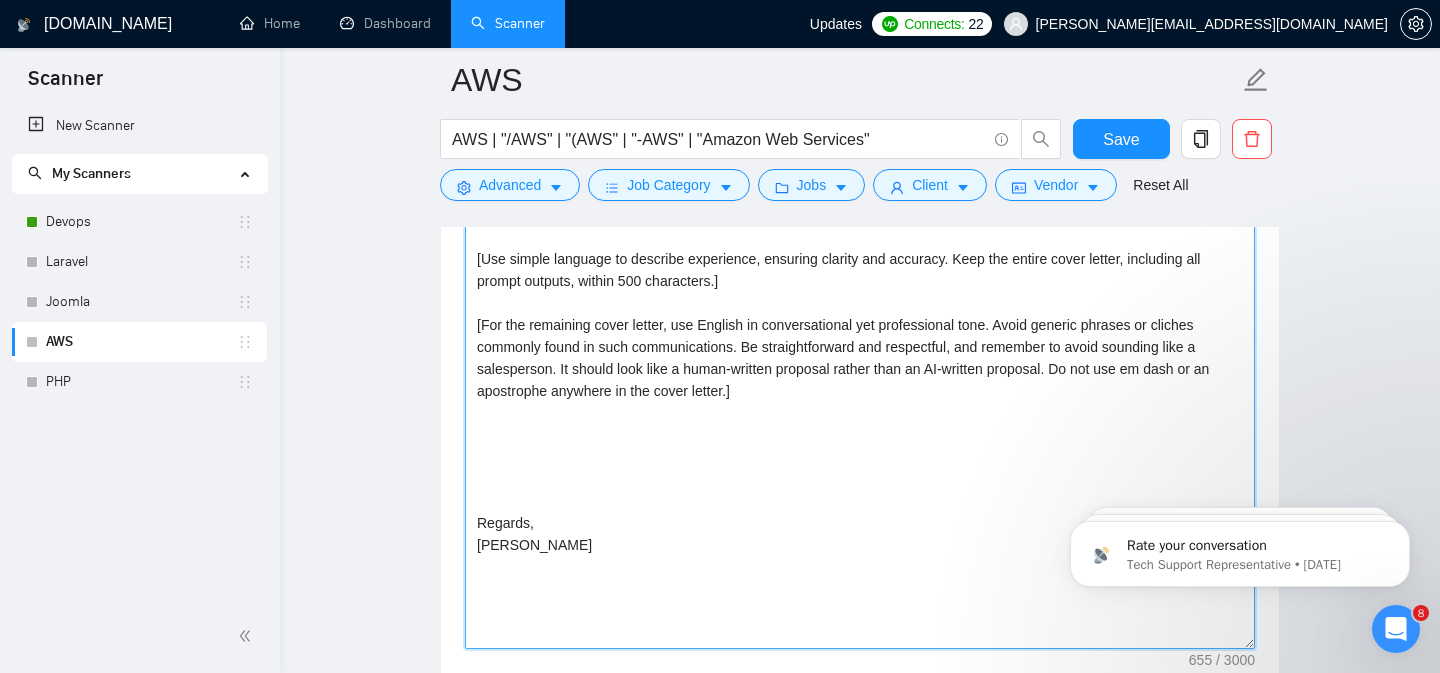 paste on "I have been building end to end developer-platforms for both startups and large enterprises for the past decade. I started with Apache Mesos, and helped multiple companies transition to Kubernetes when it became dominant after 2016. The largest deployment involved managing 16 EKS clusters and 8 different teams. After the full migration to EKS, I had complete documentation for developers and platform engineers. I set things up such that developers can self-serve certain infra components (e.g. S3 buckets and RDS) without waiting for the platform teams.
I've built release engineering so that devs can self-deploy with confidence, multiple times a day. This was done for multiple teams, and at multiple companies.
I follow not only the AWS Well Architected framework, but also the software engineering discipline in structuring the code to allow the maximum ease of maintenance. Cost management and security aren't afterthoughts, and built into the deployments from an early stage.
I have built Observability ..." 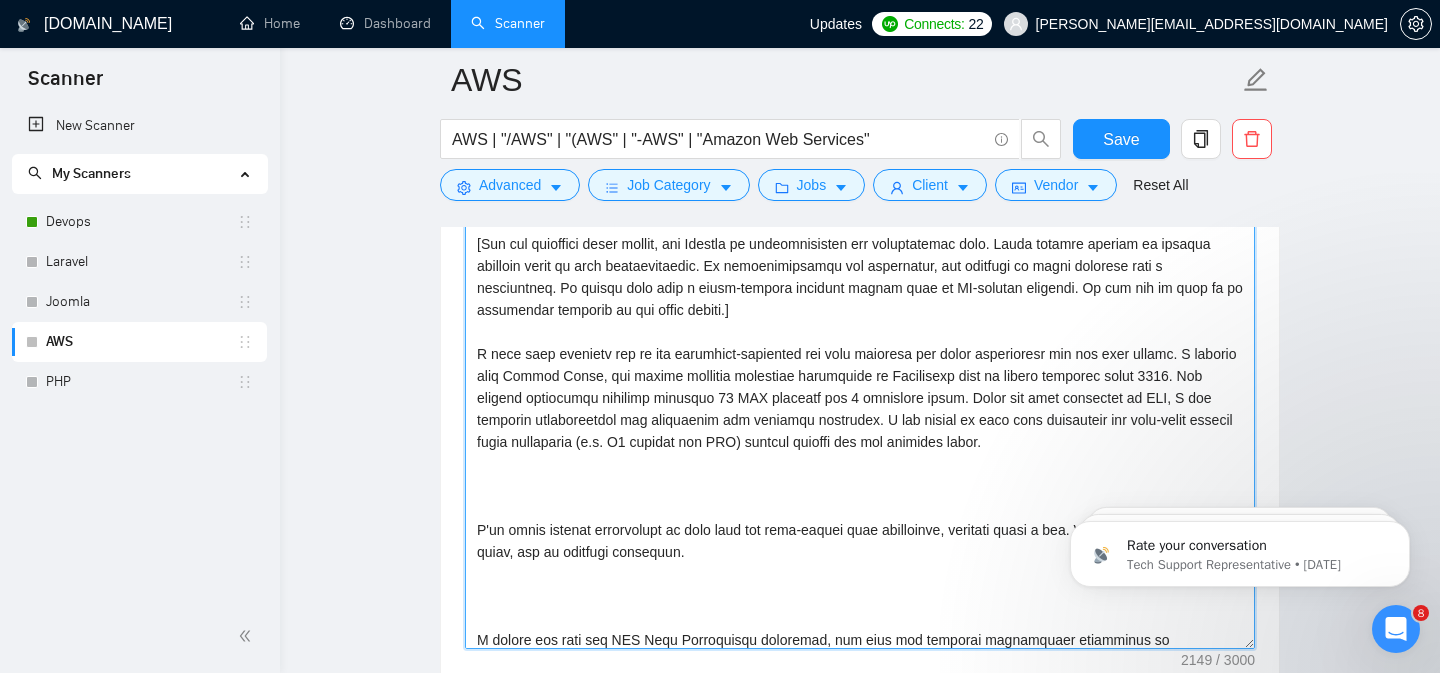 scroll, scrollTop: 0, scrollLeft: 0, axis: both 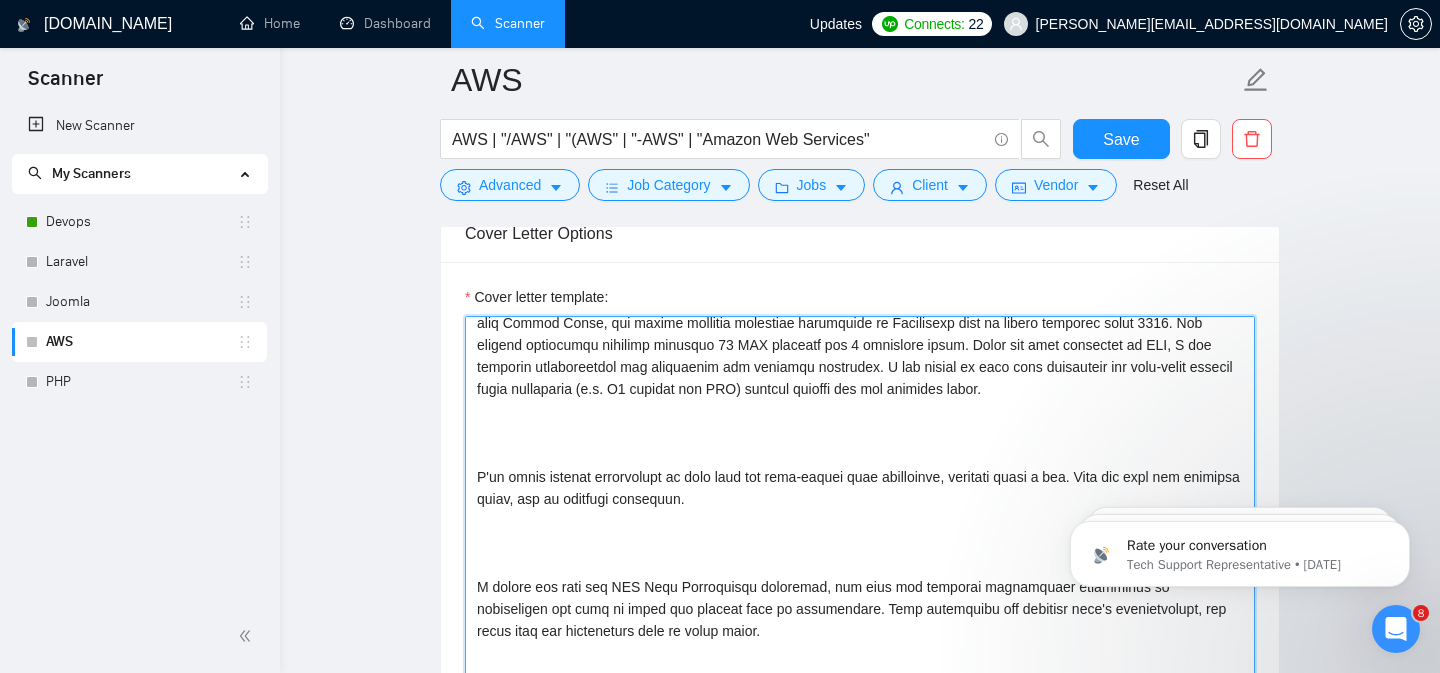 click on "Cover letter template:" at bounding box center [860, 541] 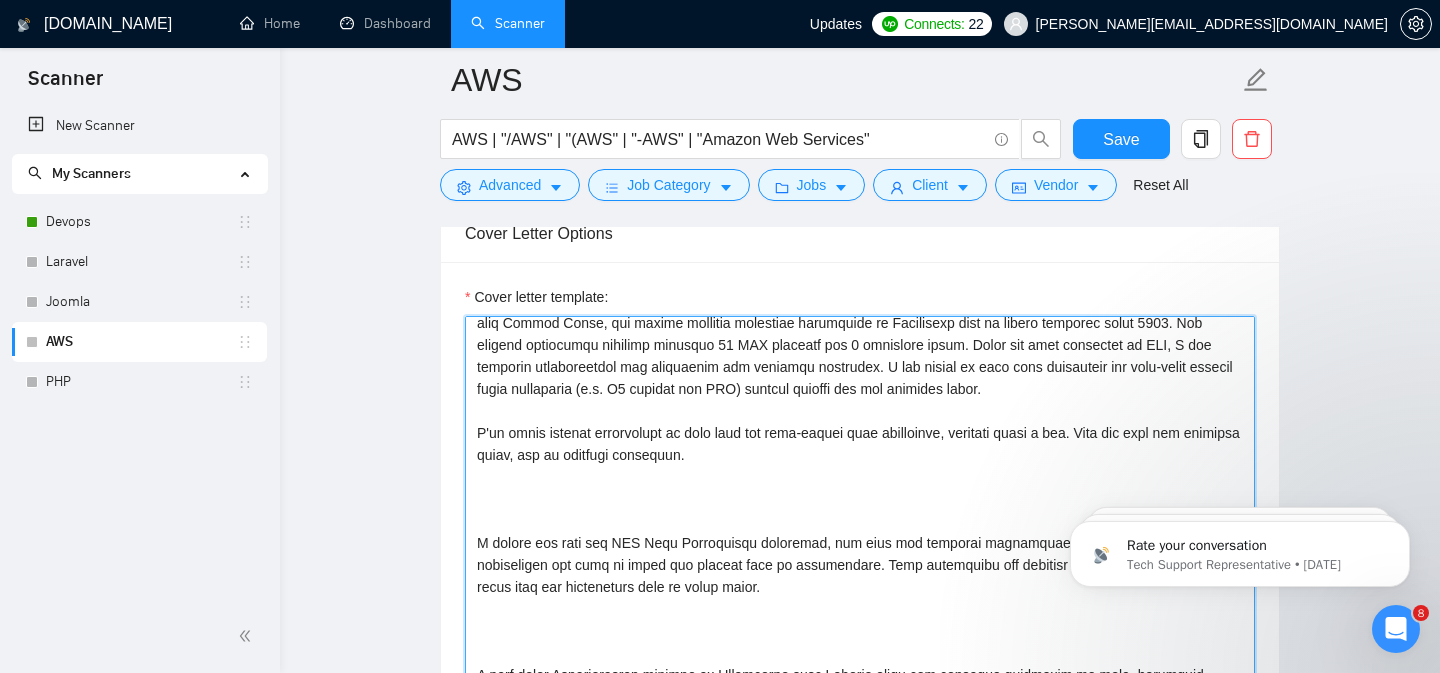 click on "Cover letter template:" at bounding box center [860, 541] 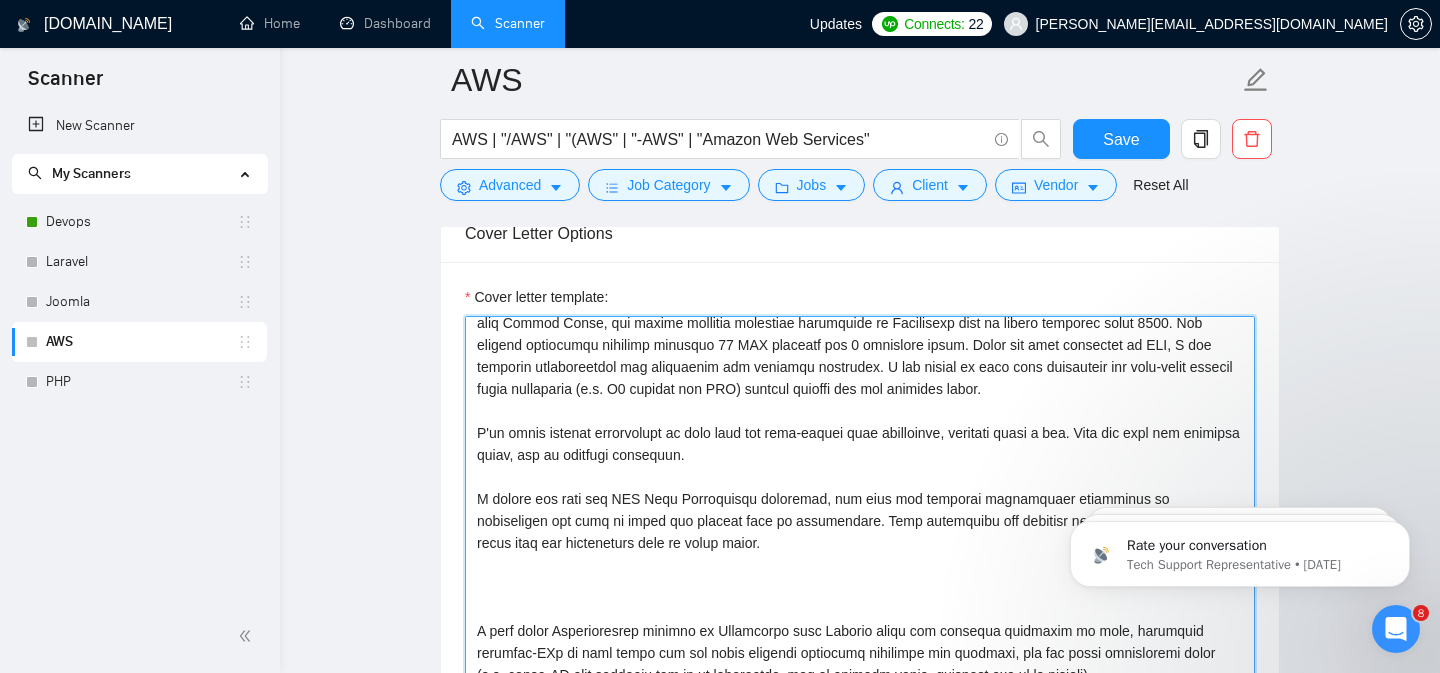 click on "Cover letter template:" at bounding box center (860, 541) 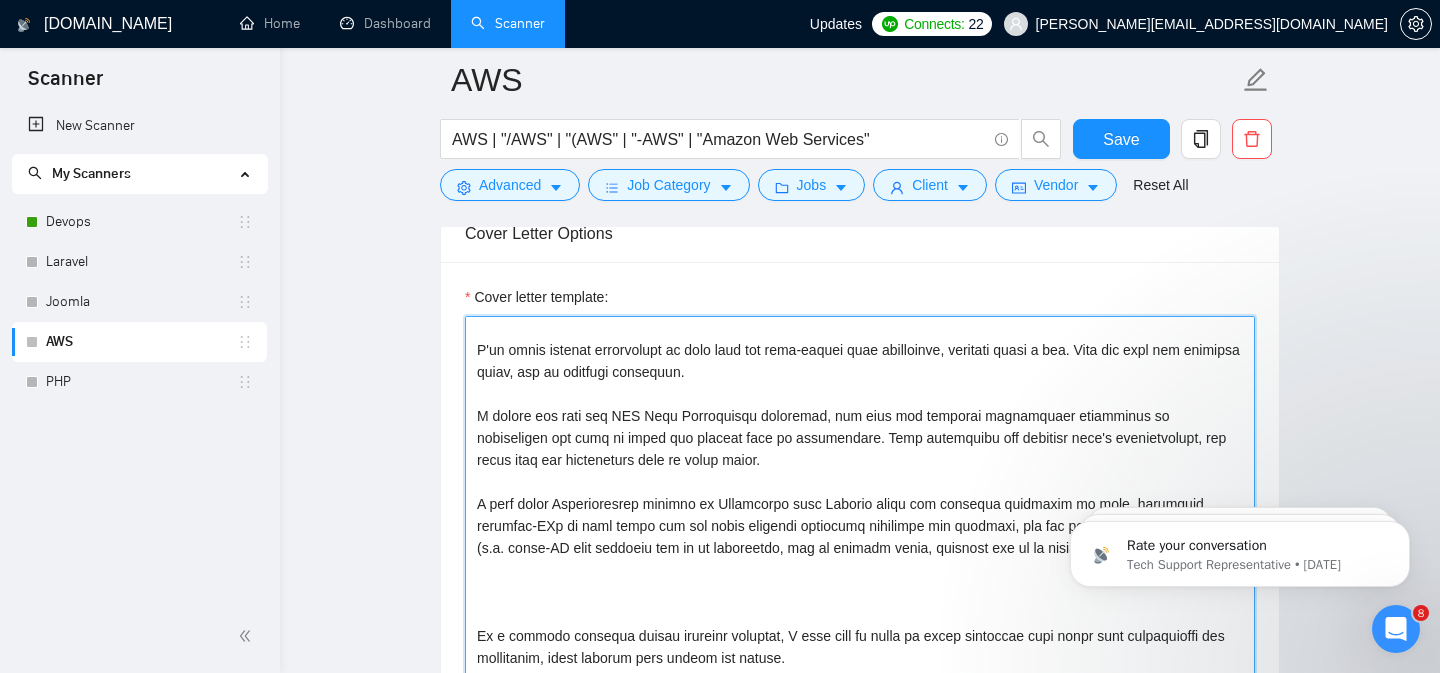 scroll, scrollTop: 352, scrollLeft: 0, axis: vertical 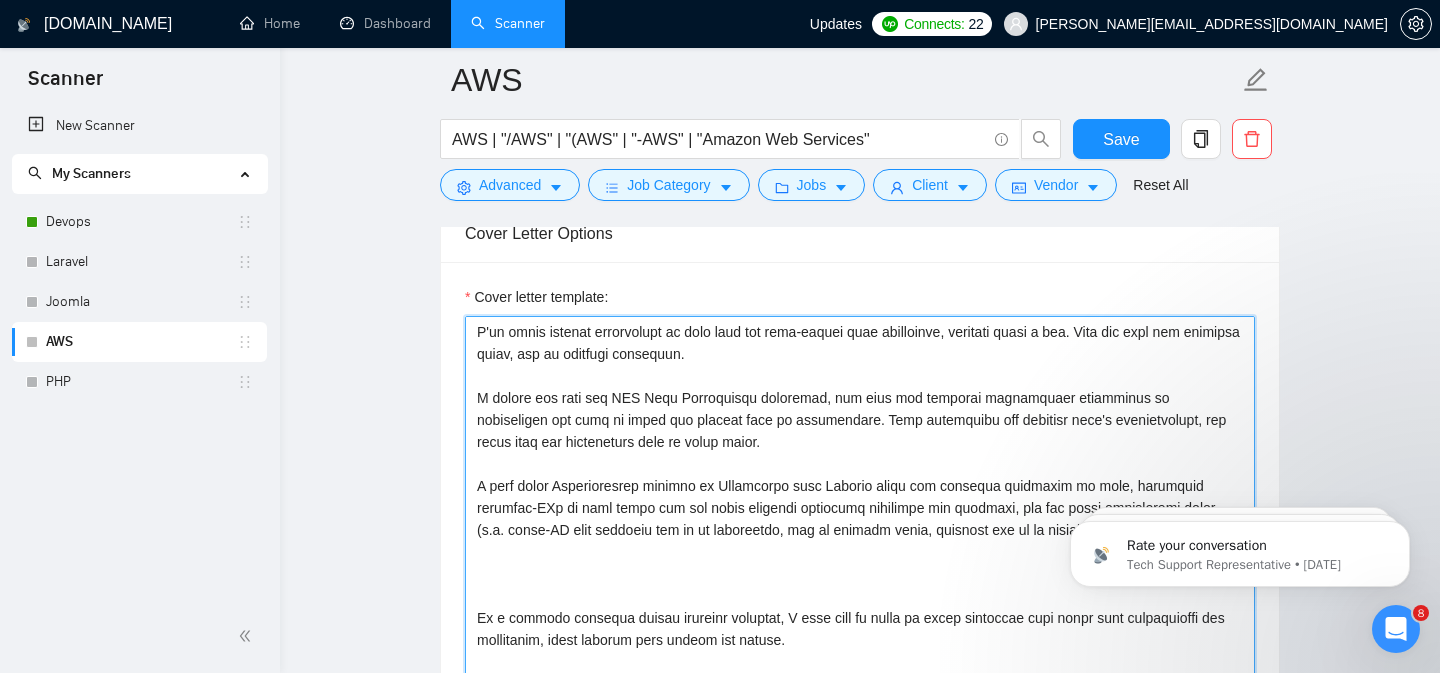 click on "Cover letter template:" at bounding box center (860, 541) 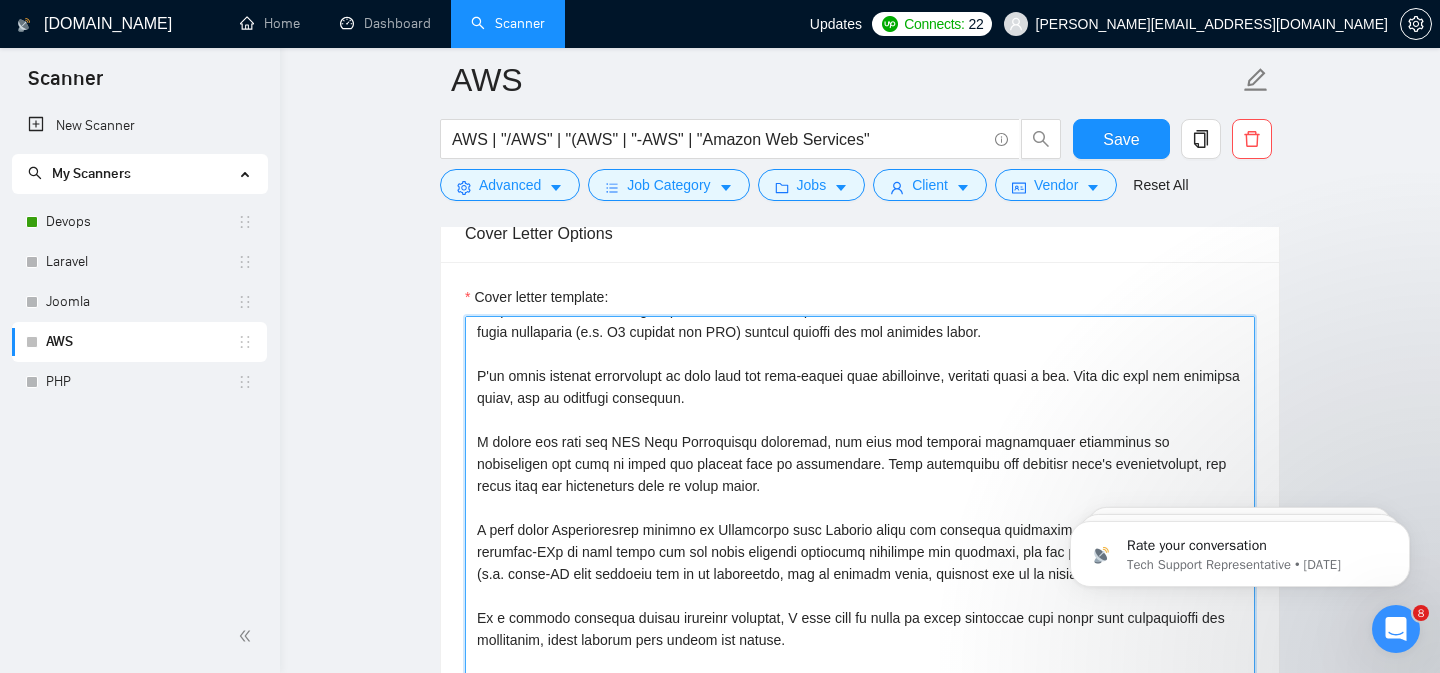 scroll, scrollTop: 308, scrollLeft: 0, axis: vertical 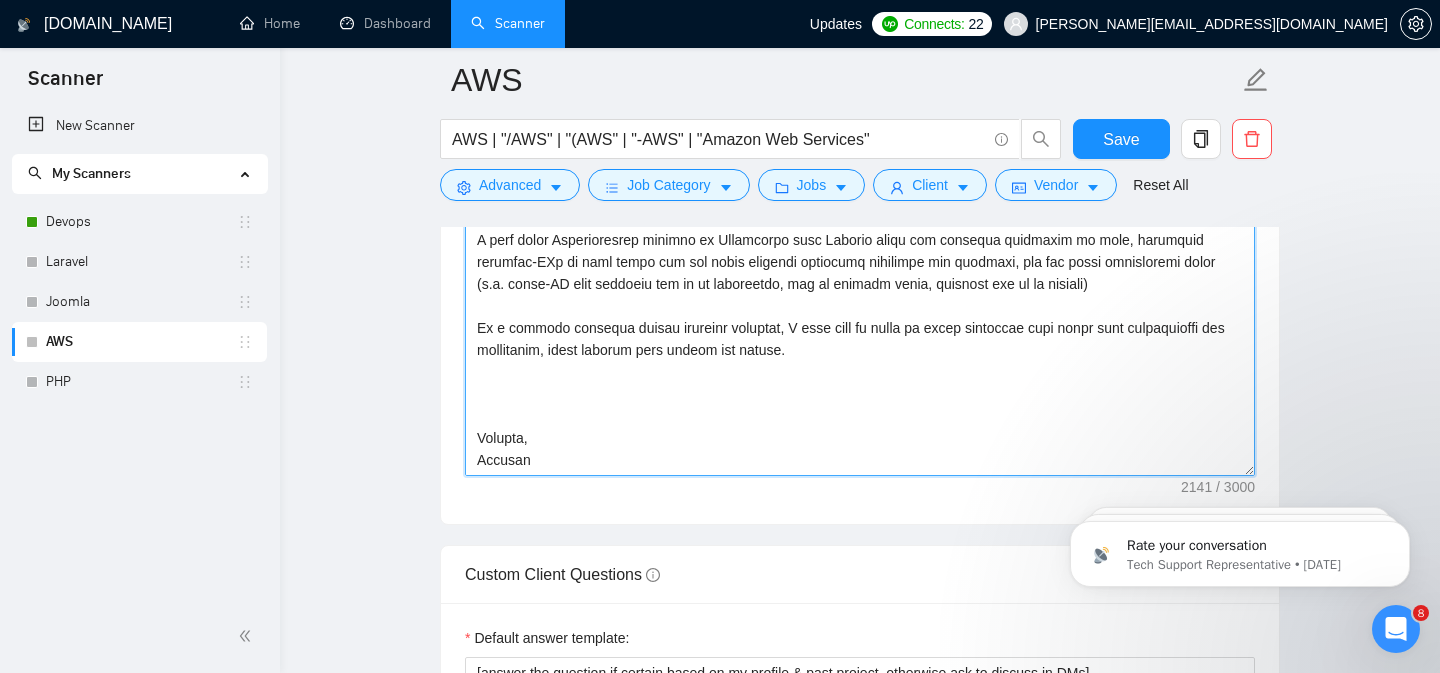 click on "Cover letter template:" at bounding box center (860, 251) 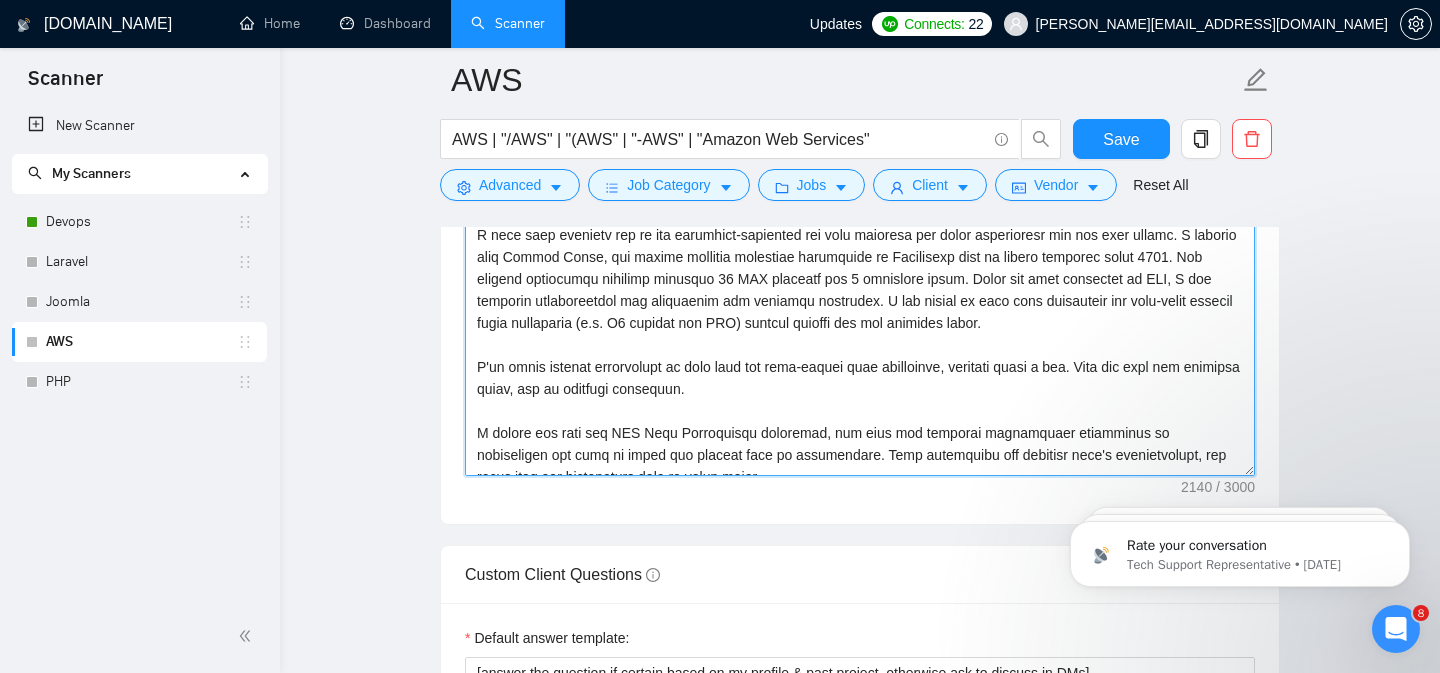 scroll, scrollTop: 0, scrollLeft: 0, axis: both 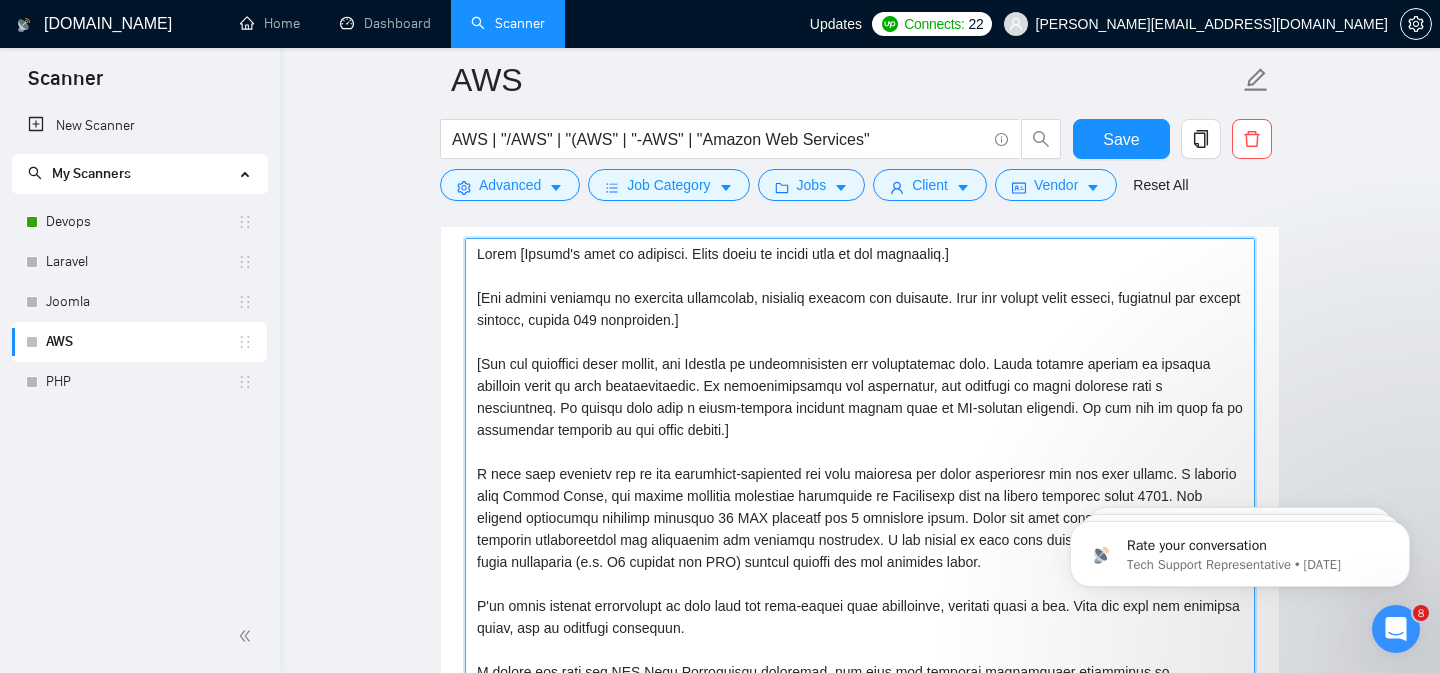 click on "conversational" at bounding box center [0, 0] 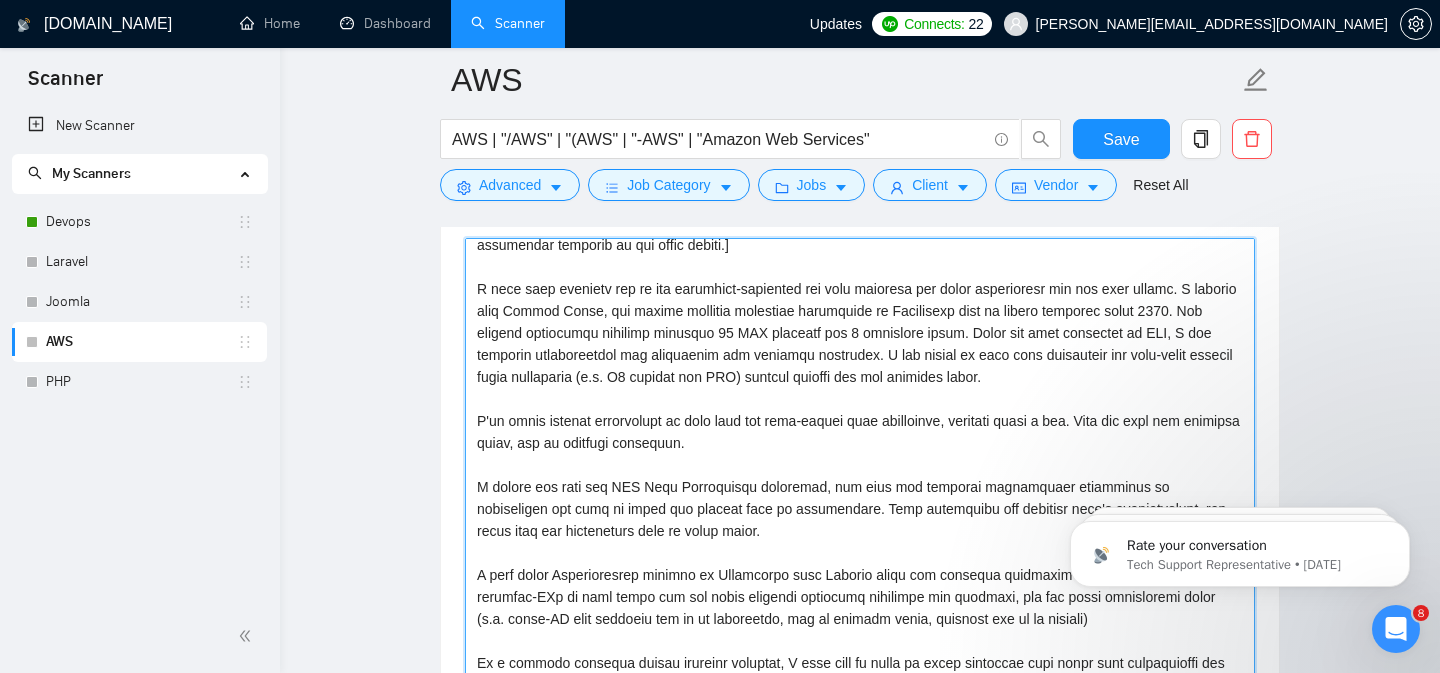 scroll, scrollTop: 188, scrollLeft: 0, axis: vertical 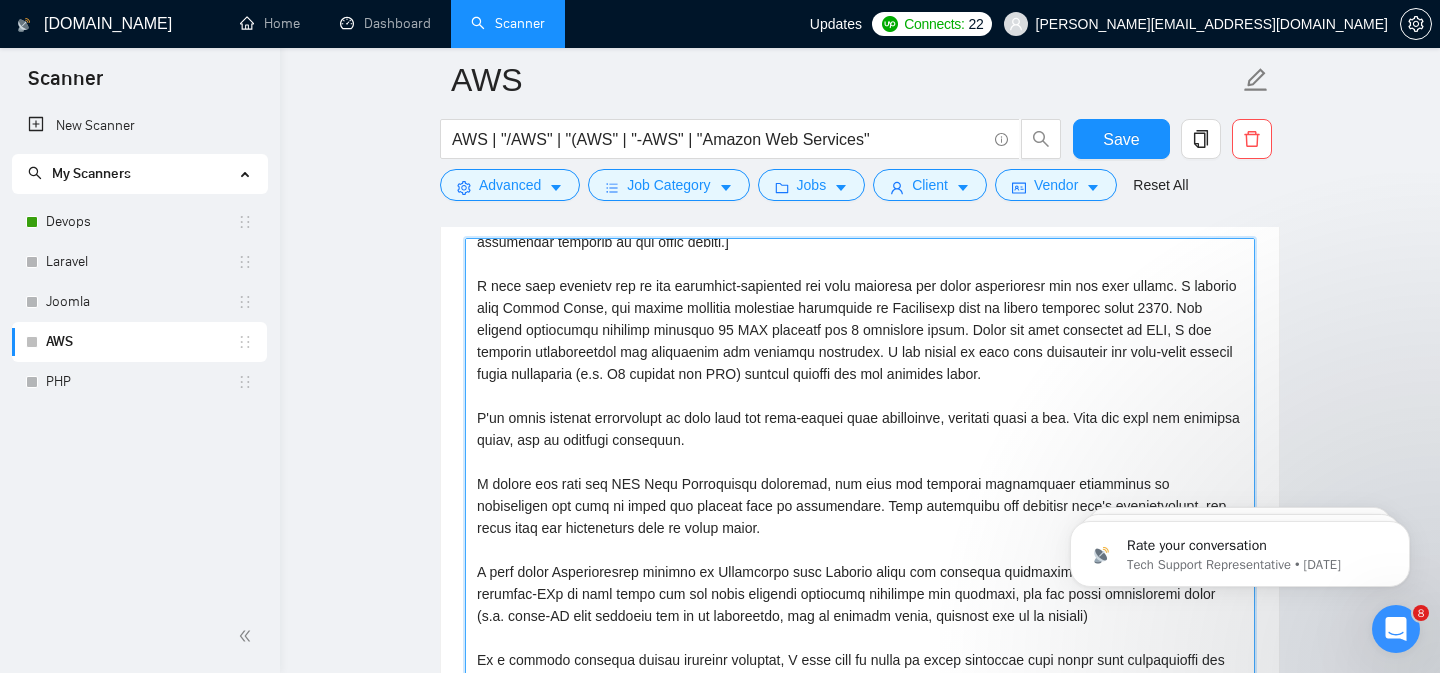 click on "confidence" at bounding box center [0, 0] 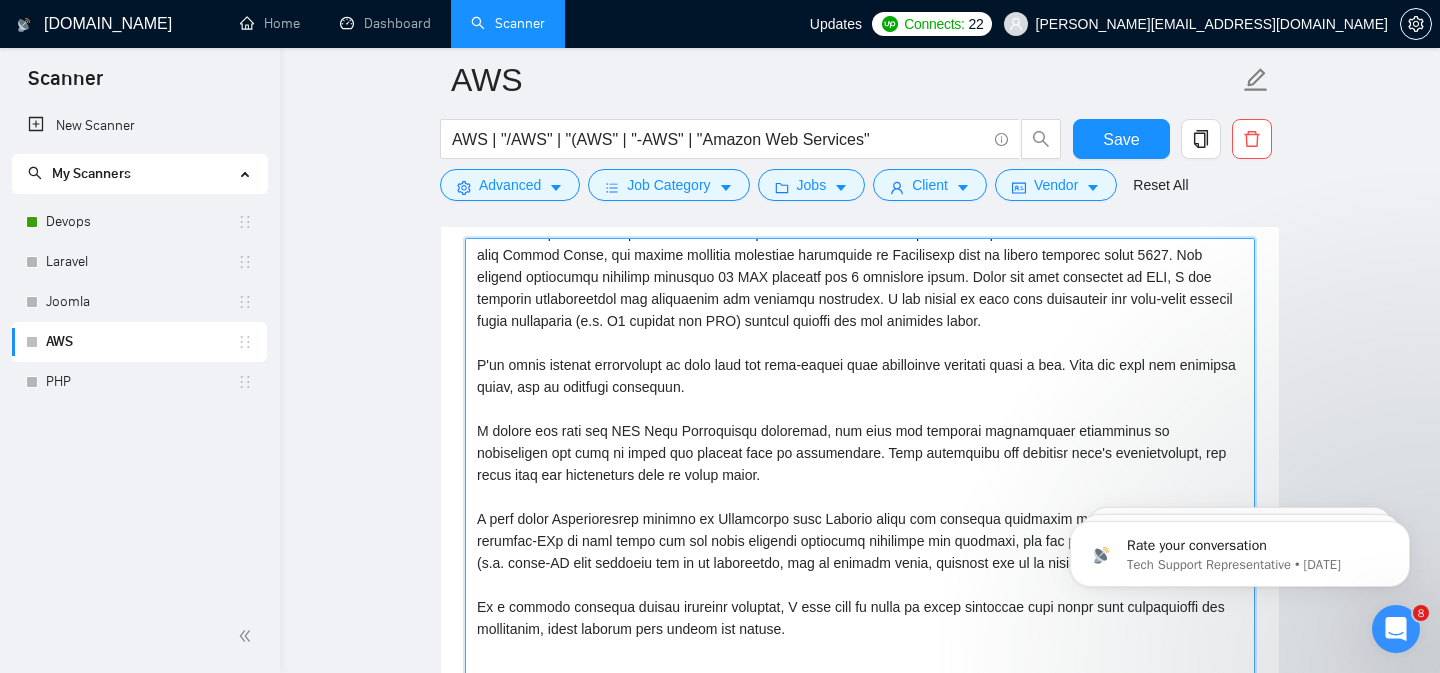 scroll, scrollTop: 251, scrollLeft: 0, axis: vertical 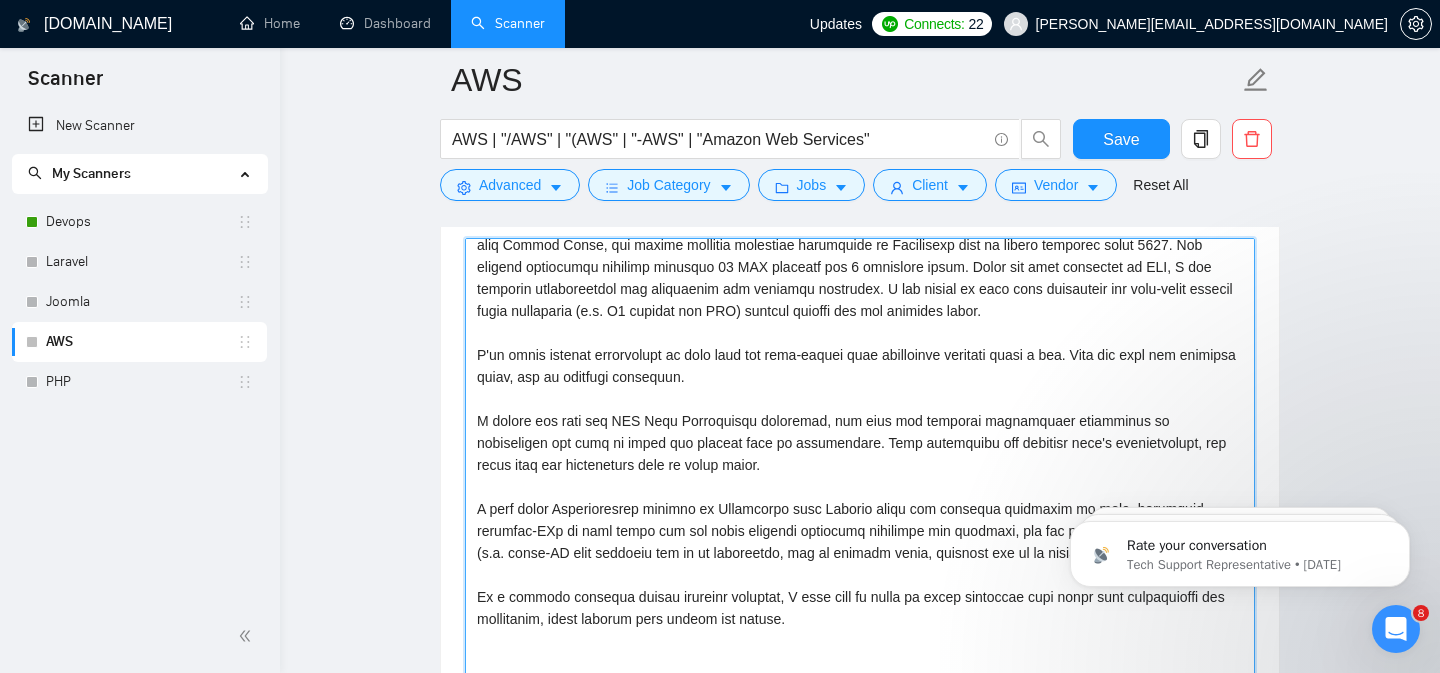 click on "-Architected" at bounding box center (0, 0) 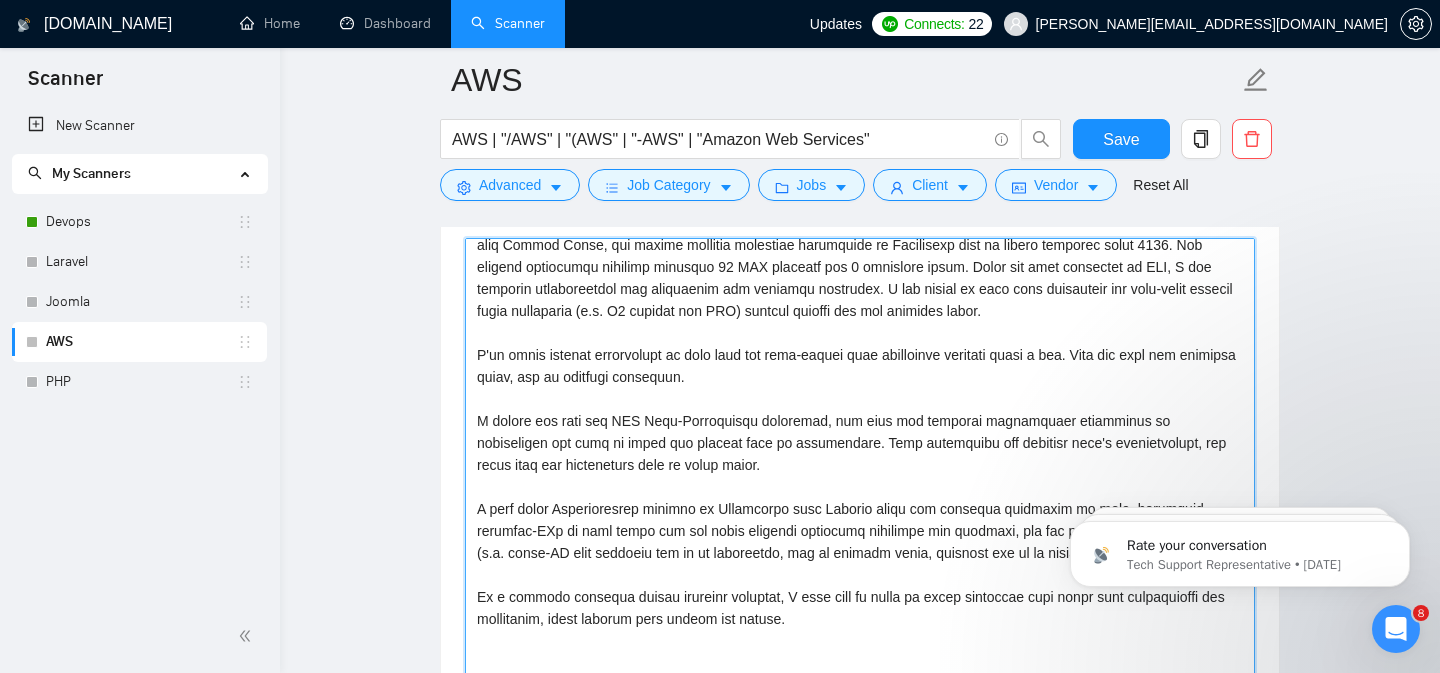 click on "framework" at bounding box center [0, 0] 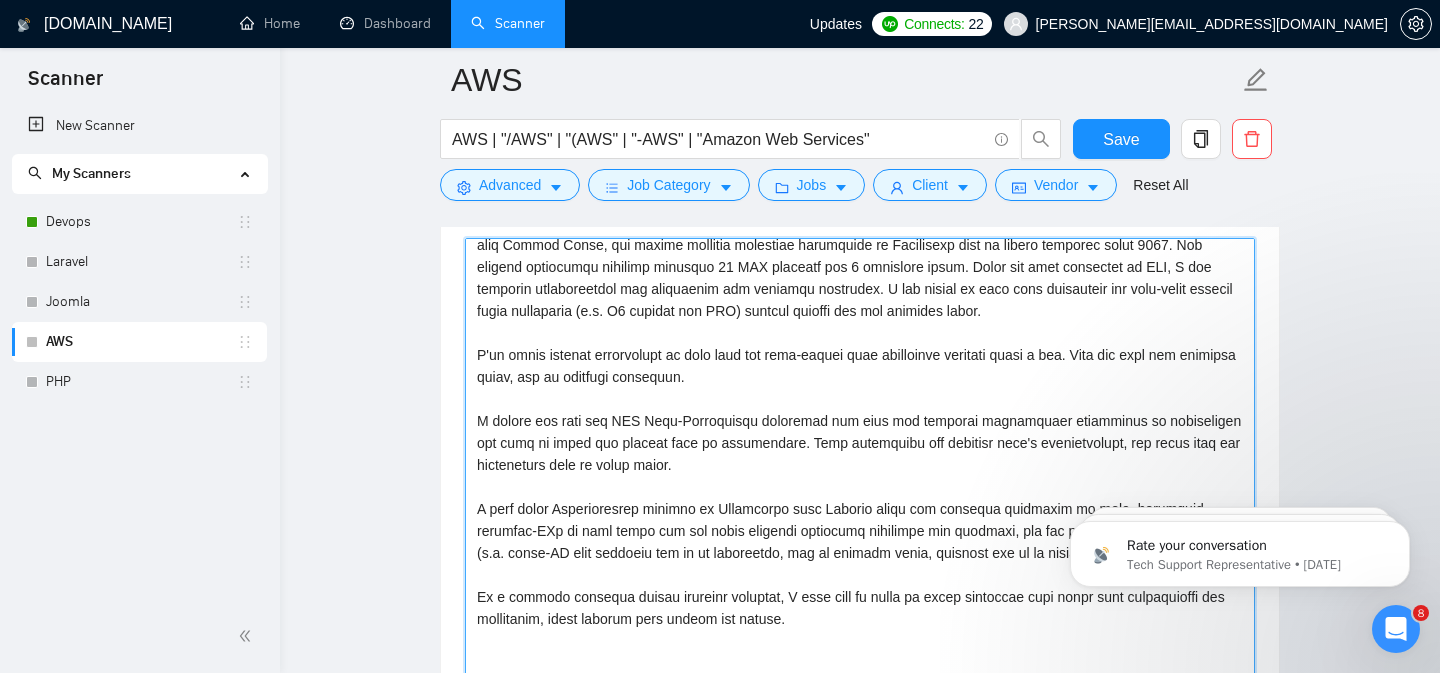 scroll, scrollTop: 286, scrollLeft: 0, axis: vertical 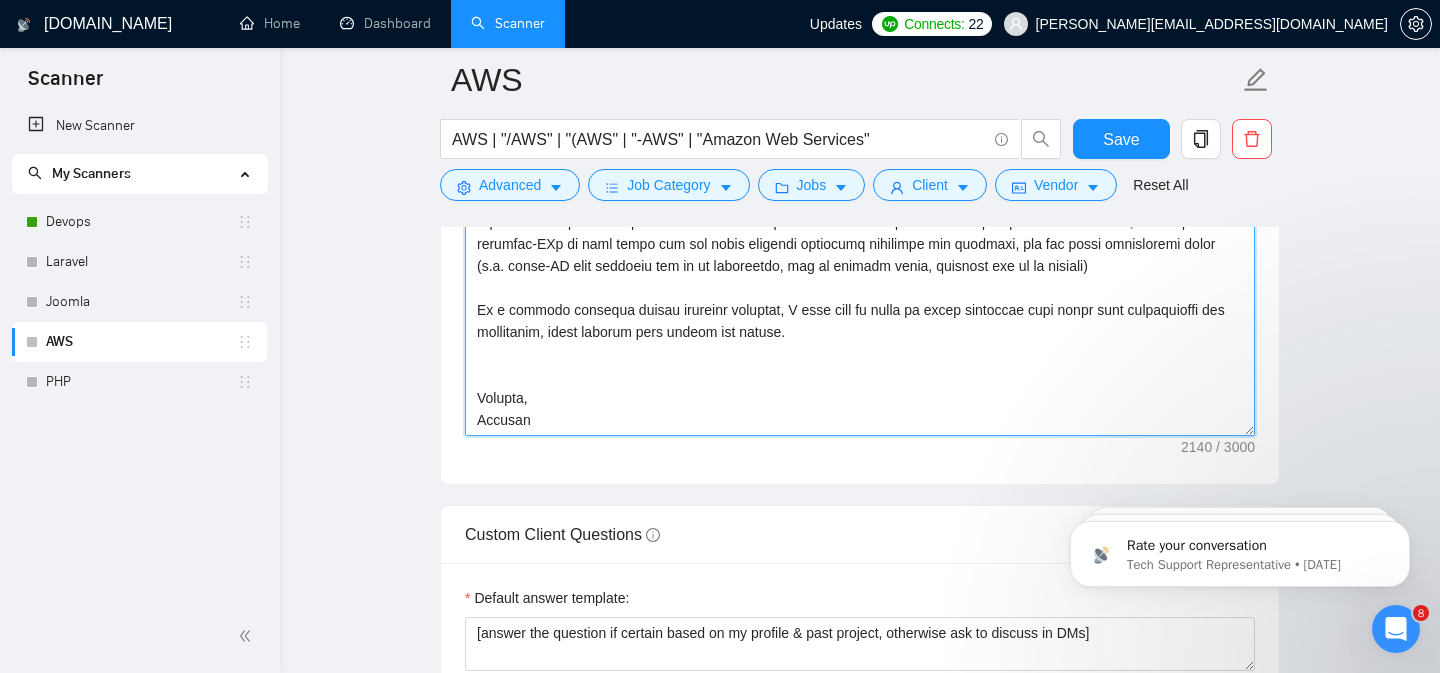 click on "Cover letter template:" at bounding box center (860, 211) 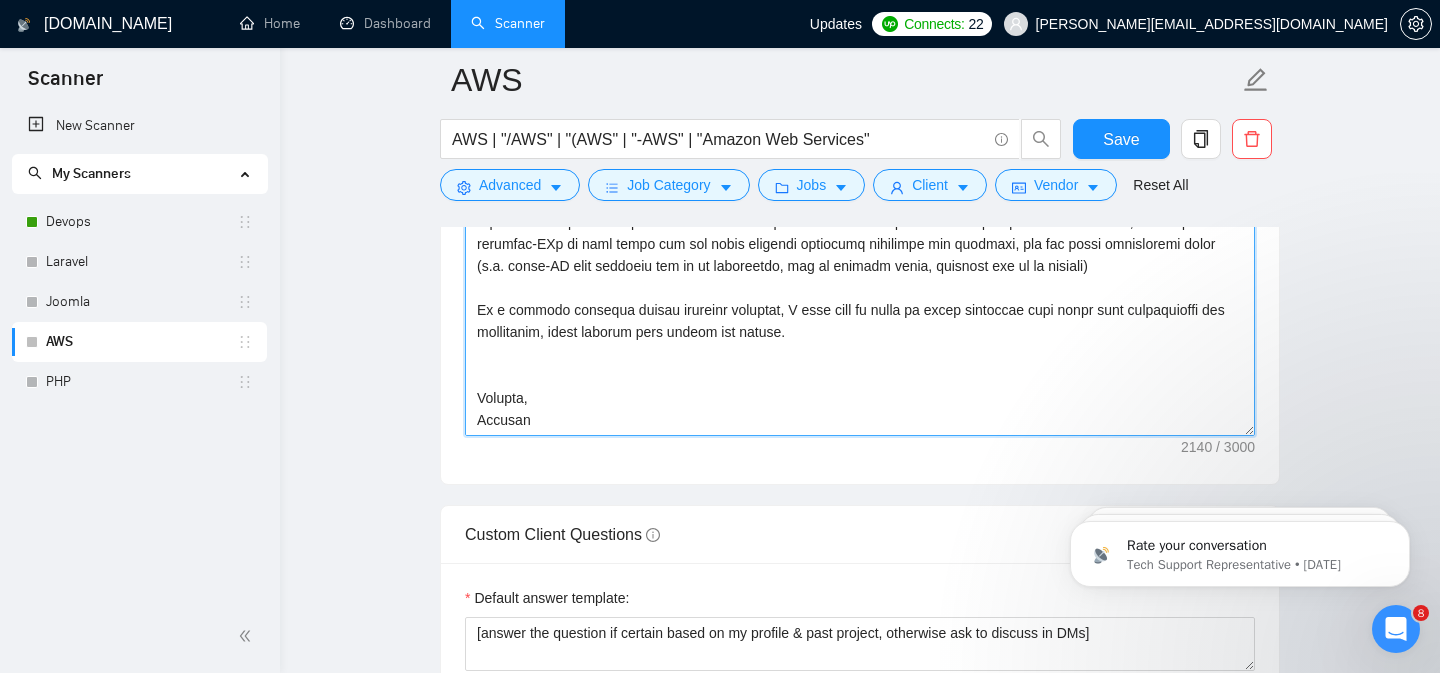 click on "Cover letter template:" at bounding box center (860, 211) 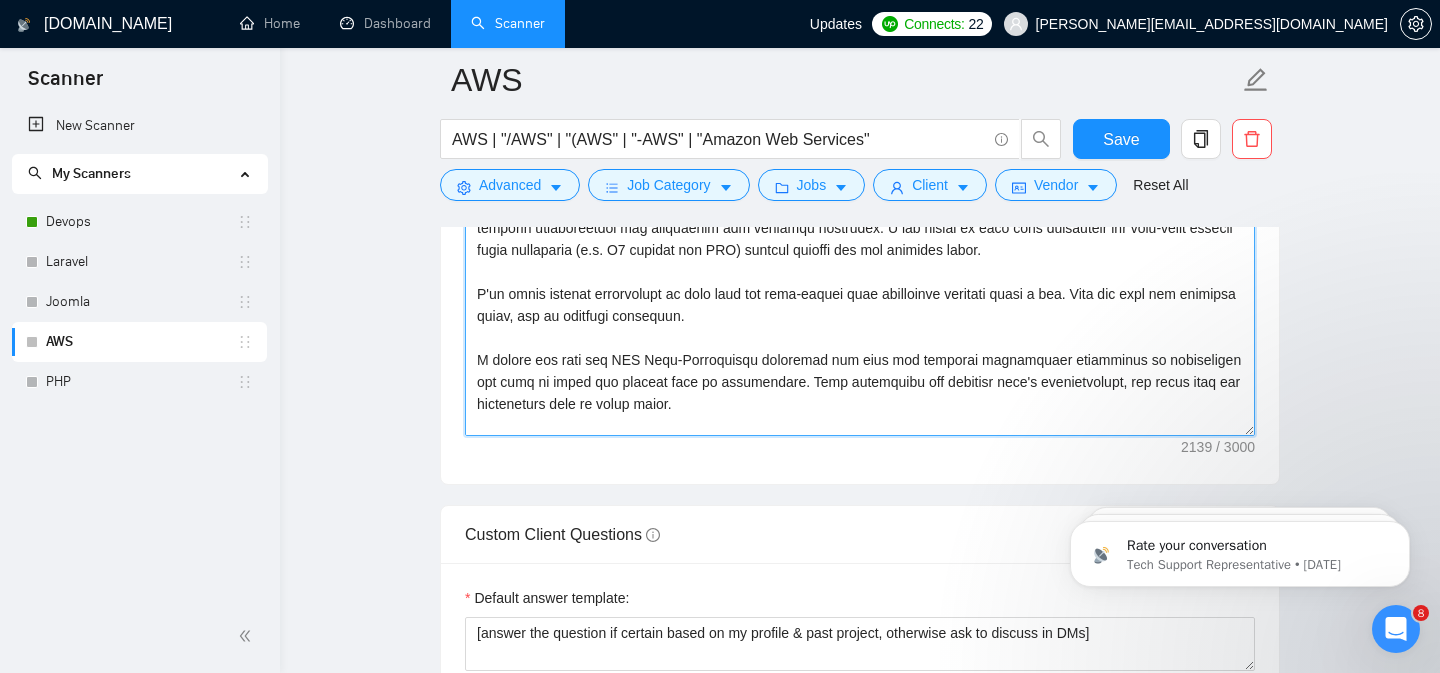 scroll, scrollTop: 0, scrollLeft: 0, axis: both 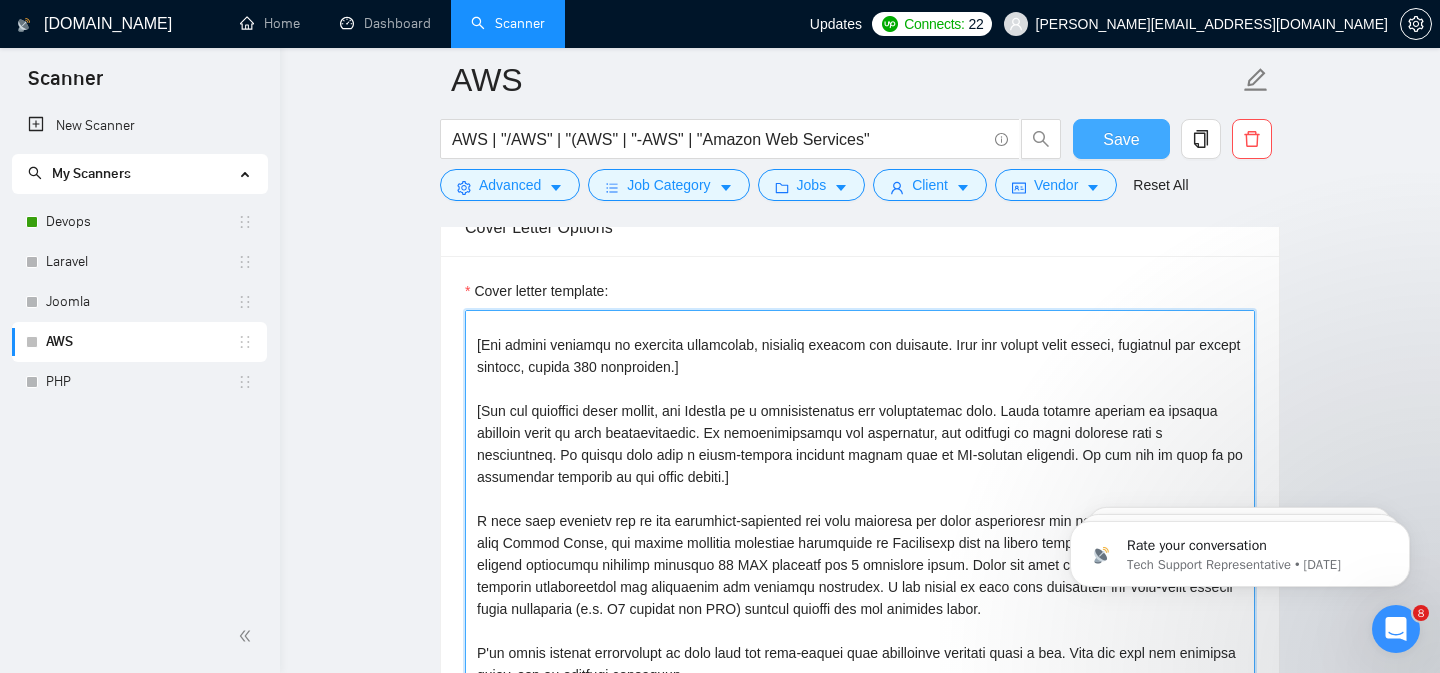 type on "Hello [Client's name if provided. Leave blank if client name is not available.]
[Use simple language to describe experience, ensuring clarity and accuracy. Keep the entire cover letter, including all prompt outputs, within 500 characters.]
[For the remaining cover letter, use English in a conversational yet professional tone. Avoid generic phrases or cliches commonly found in such communications. Be straightforward and respectful, and remember to avoid sounding like a salesperson. It should look like a human-written proposal rather than an AI-written proposal. Do not use em dash or an apostrophe anywhere in the cover letter.]
I have been building end to end developer-platforms for both startups and large enterprises for the past decade. I started with Apache Mesos, and helped multiple companies transition to Kubernetes when it became dominant after 2016. The largest deployment involved managing 16 EKS clusters and 8 different teams. After the full migration to EKS, I had complete documentation for devel..." 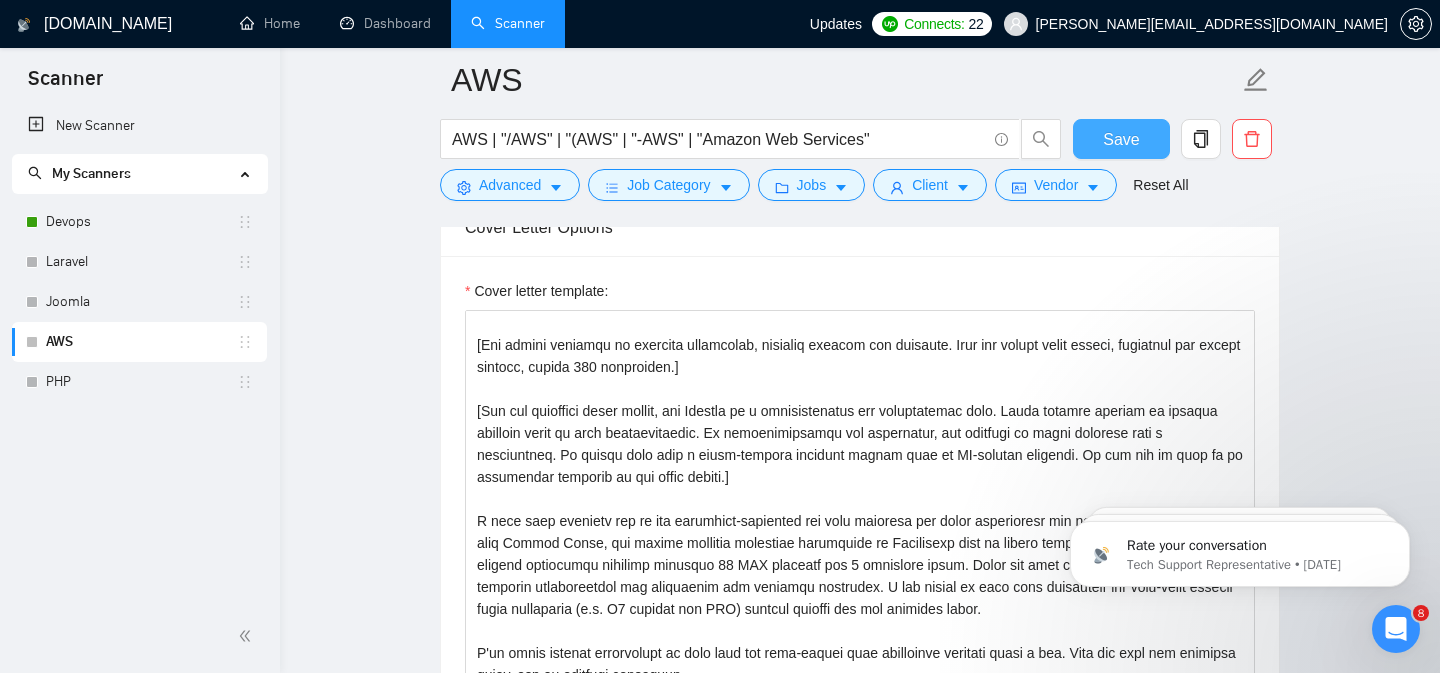 click on "Save" at bounding box center (1121, 139) 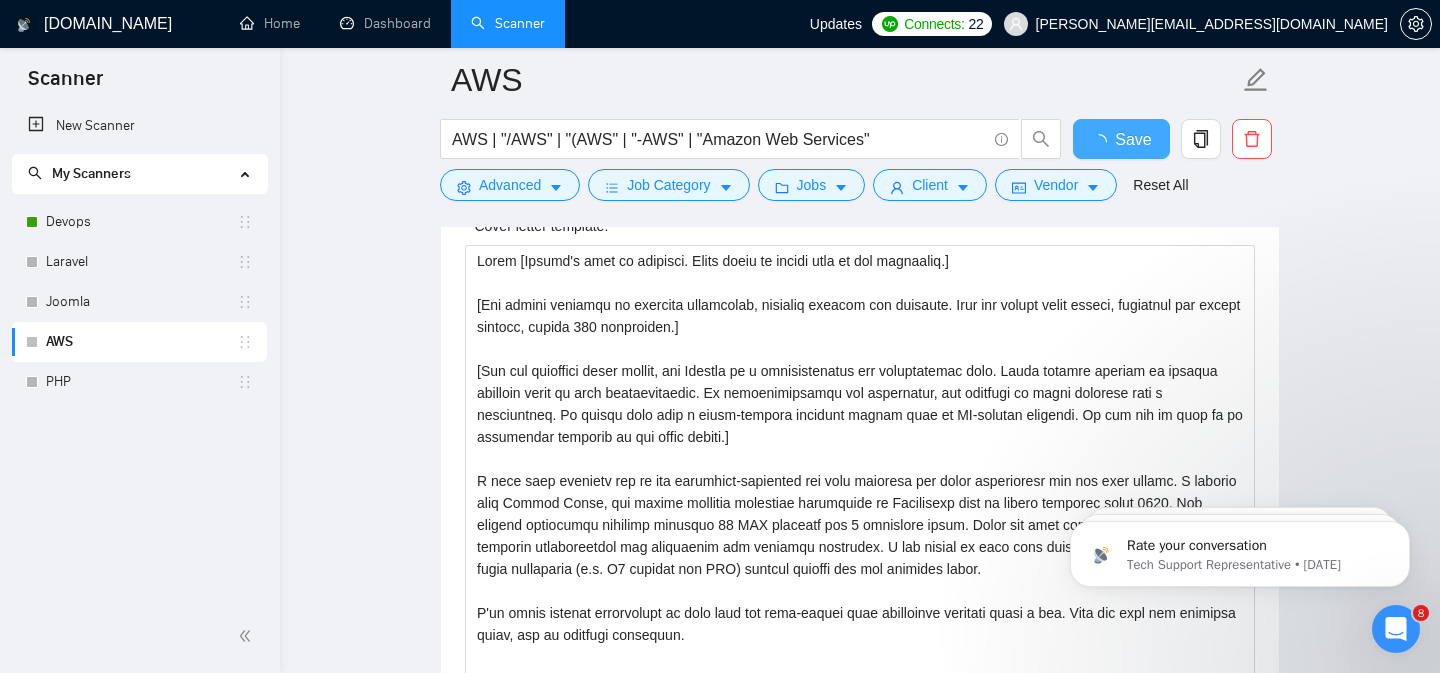 type 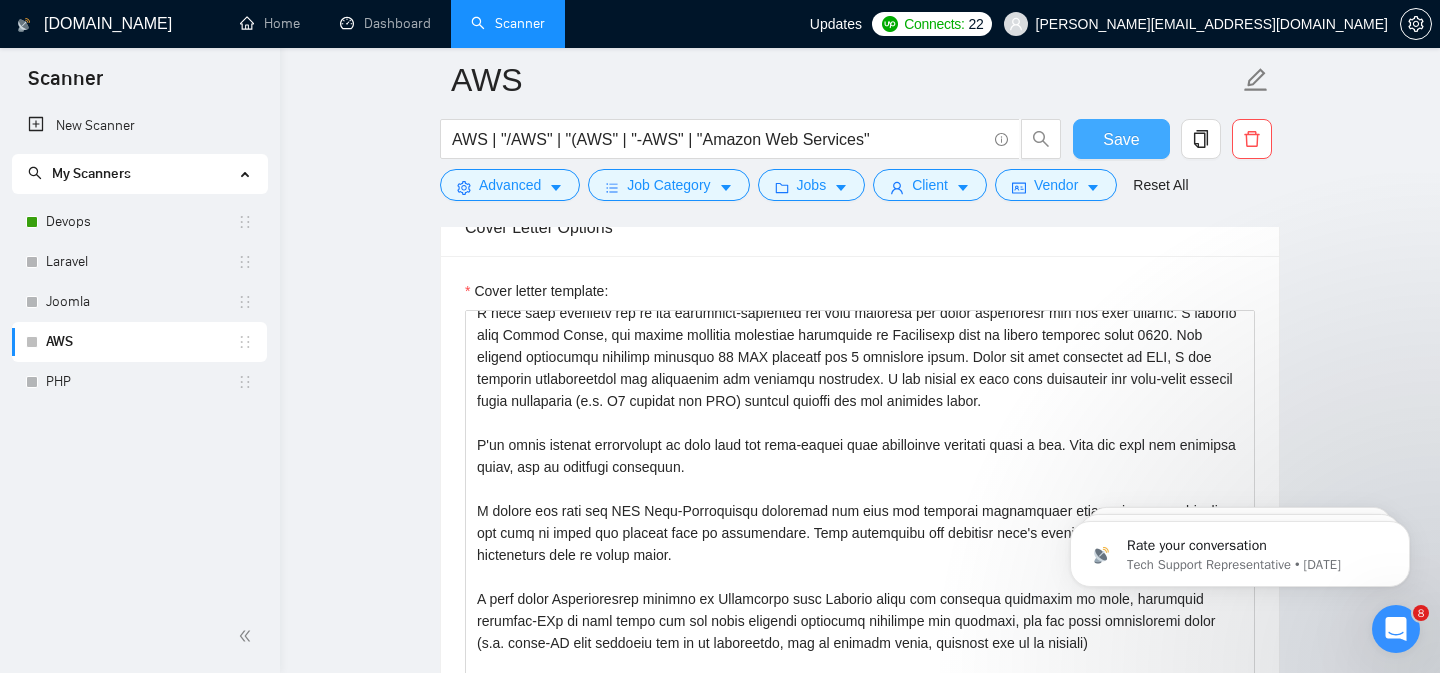 scroll, scrollTop: 264, scrollLeft: 0, axis: vertical 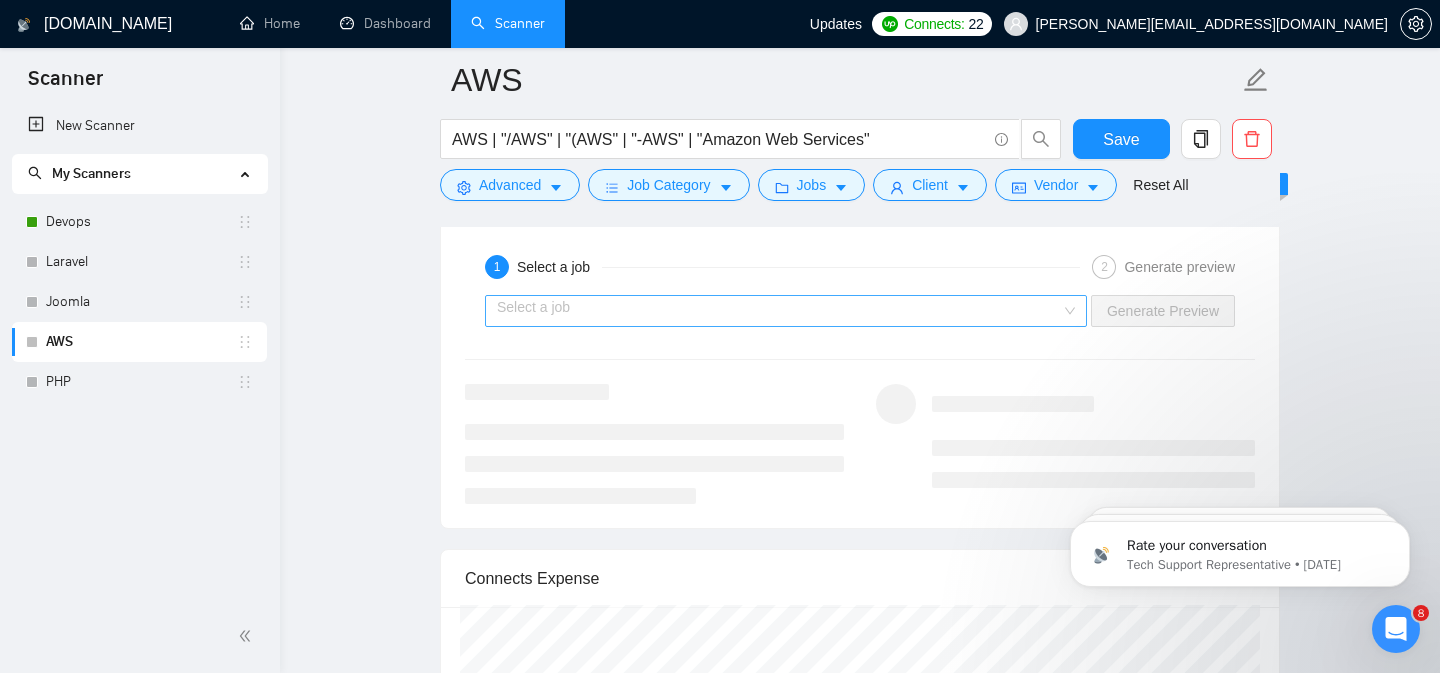 click at bounding box center [779, 311] 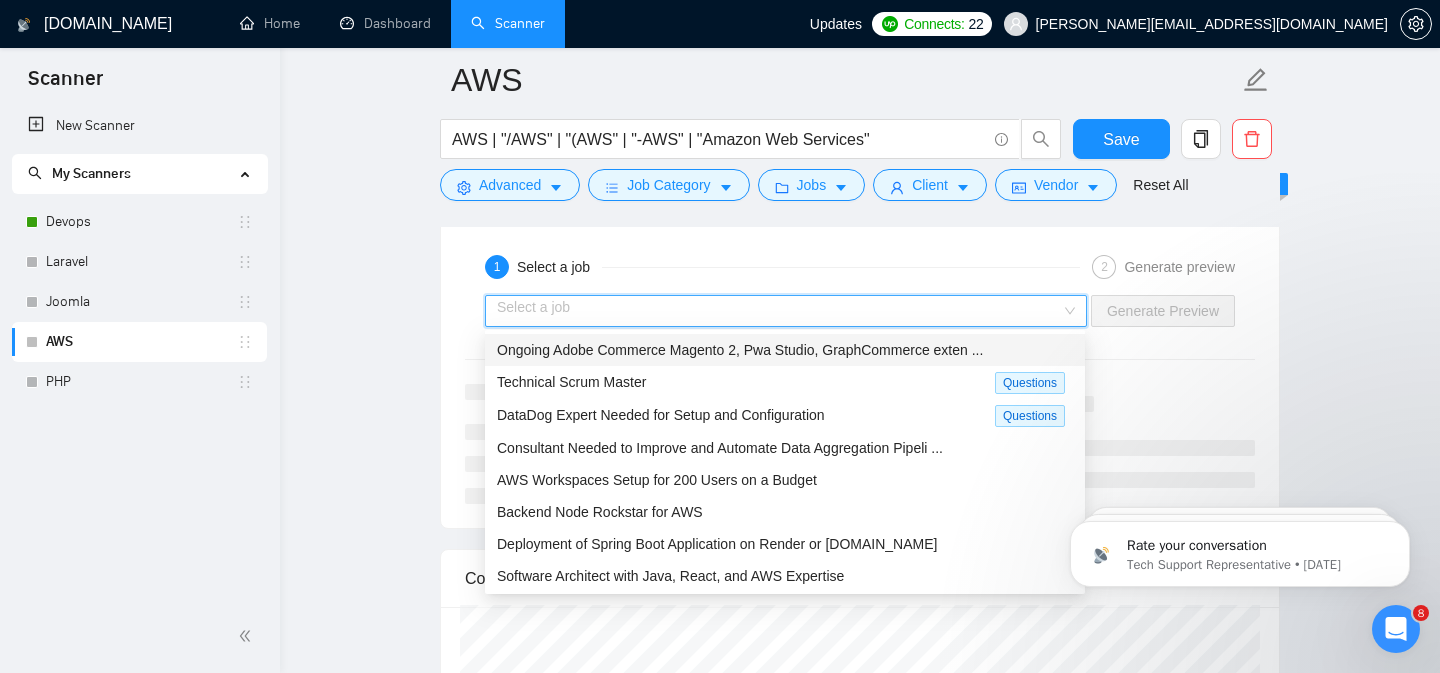 click on "AWS AWS | "/AWS" | "(AWS" | "-AWS" | "Amazon Web Services" Save Advanced   Job Category   Jobs   Client   Vendor   Reset All Preview Results Insights NEW Alerts Auto Bidder Auto Bidding Enabled Auto Bidding Enabled: OFF Auto Bidder Schedule Auto Bidding Type: Automated (recommended) Semi-automated Auto Bidding Schedule: 24/7 Custom Custom Auto Bidder Schedule Repeat every week [DATE] [DATE] [DATE] [DATE] [DATE] [DATE] [DATE] Active Hours ( [GEOGRAPHIC_DATA]/[GEOGRAPHIC_DATA] ): From: To: ( 24  hours) [GEOGRAPHIC_DATA]/[GEOGRAPHIC_DATA] Auto Bidding Type Select your bidding algorithm: Choose the algorithm for you bidding. The price per proposal does not include your connects expenditure. Template Bidder Works great for narrow segments and short cover letters that don't change. 0.50  credits / proposal Sardor AI 🤖 Personalise your cover letter with ai [placeholders] 1.00  credits / proposal Experimental Laziza AI  👑   NEW   Learn more 2.00  credits / proposal 96.48 credits savings Team & Freelancer Select team: Select freelancer: 0 /20." at bounding box center [860, -546] 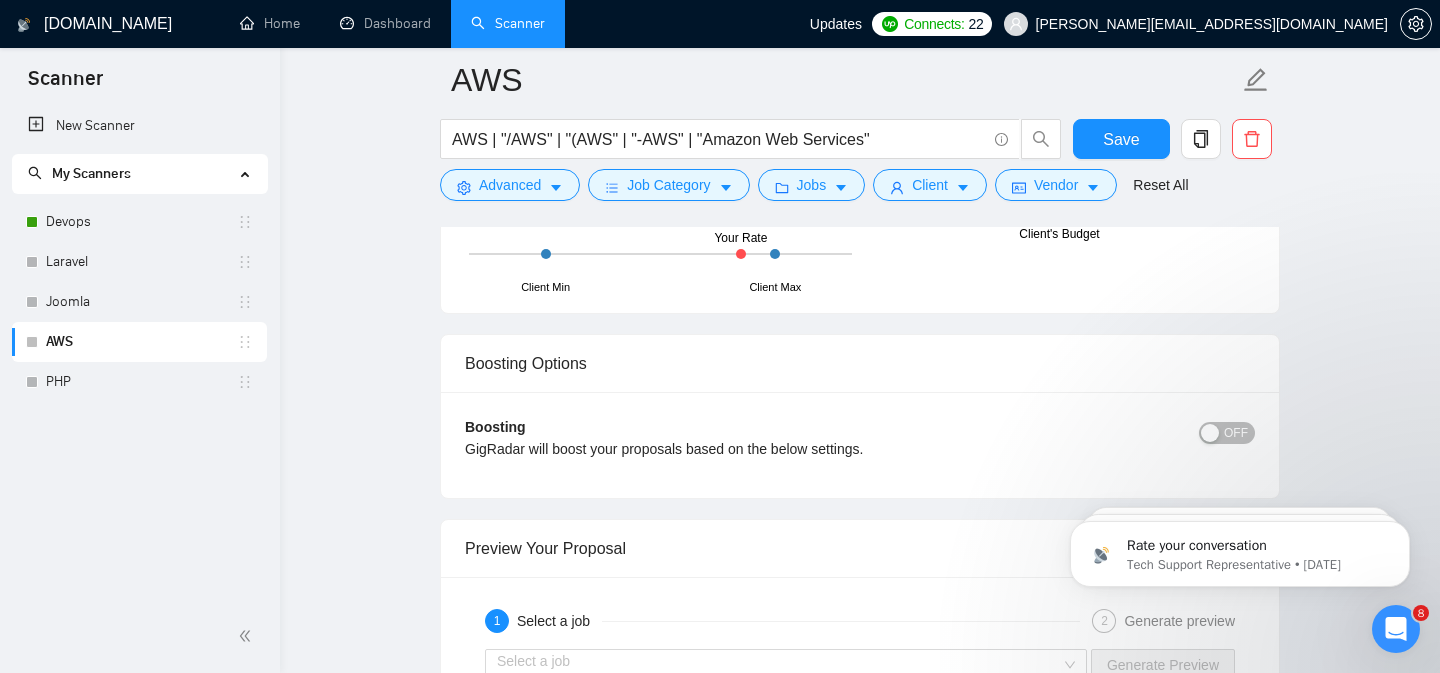 scroll, scrollTop: 3003, scrollLeft: 0, axis: vertical 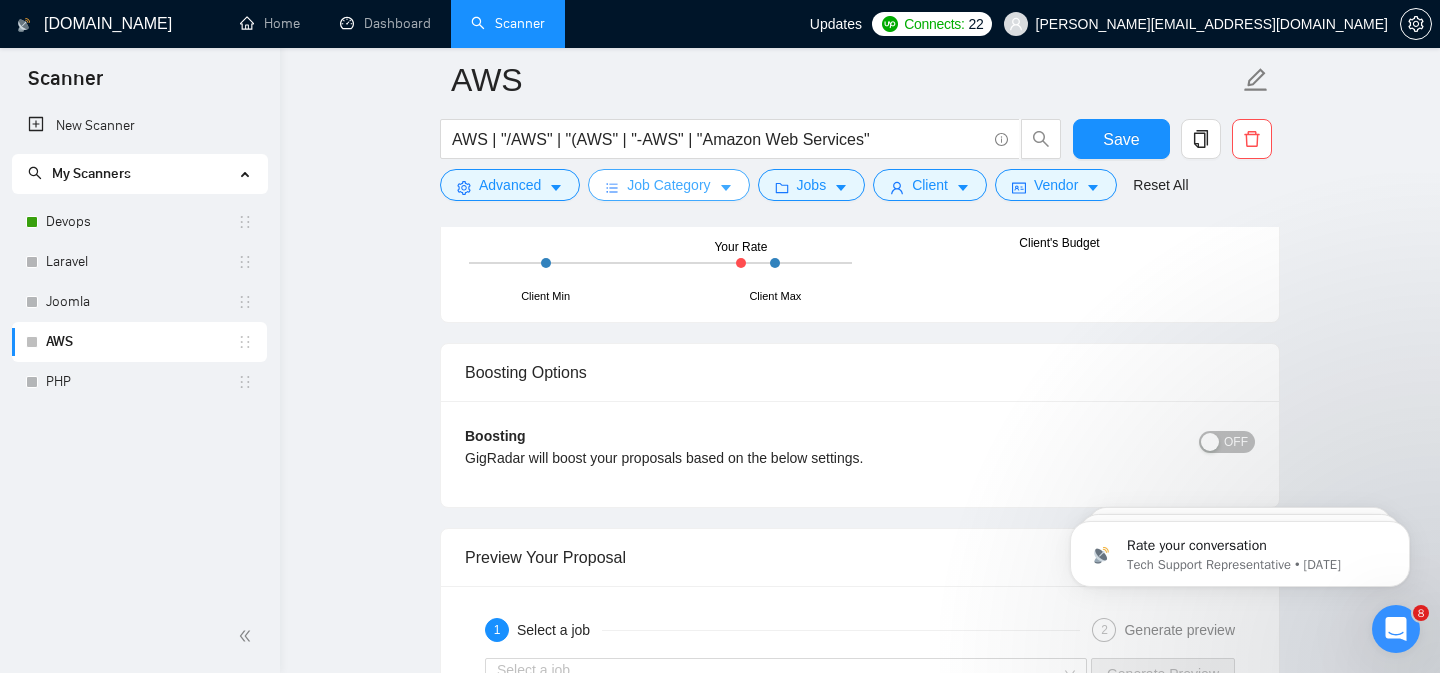 click on "Job Category" at bounding box center (668, 185) 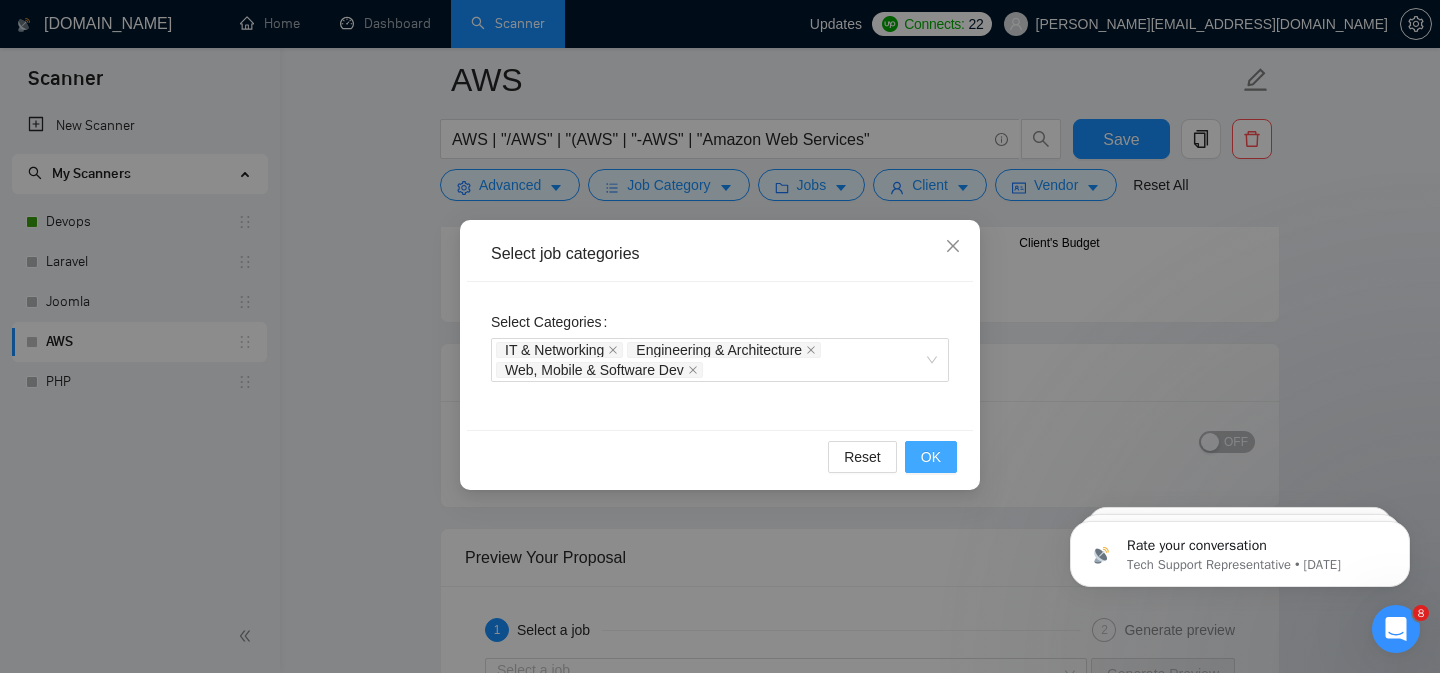 click on "OK" at bounding box center [931, 457] 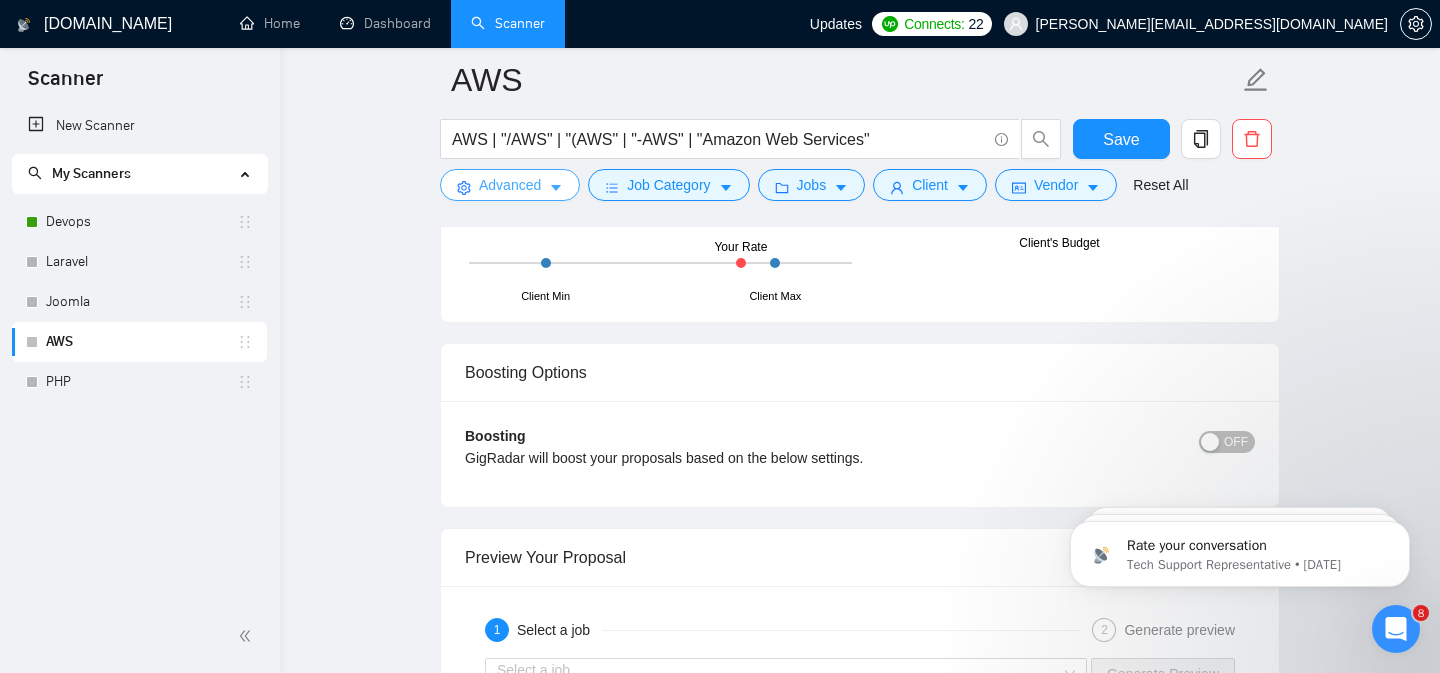 click on "Advanced" at bounding box center (510, 185) 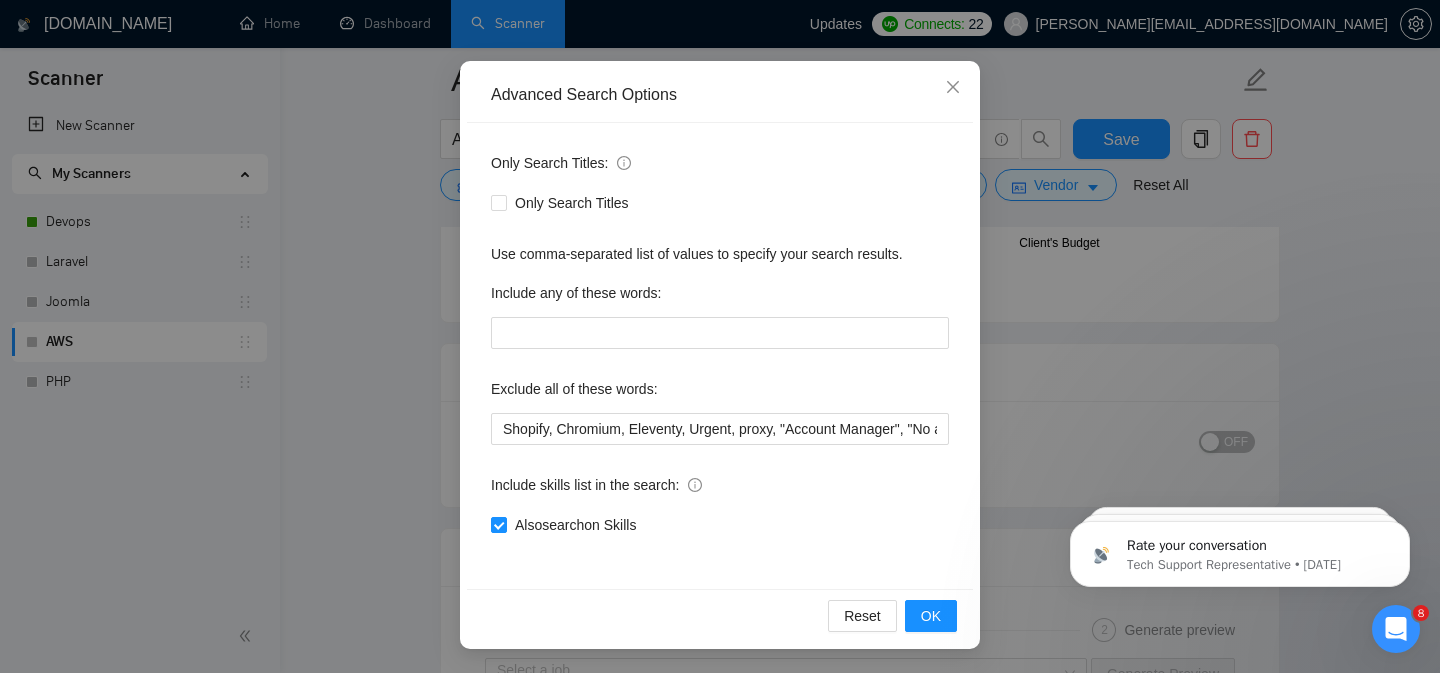 scroll, scrollTop: 0, scrollLeft: 0, axis: both 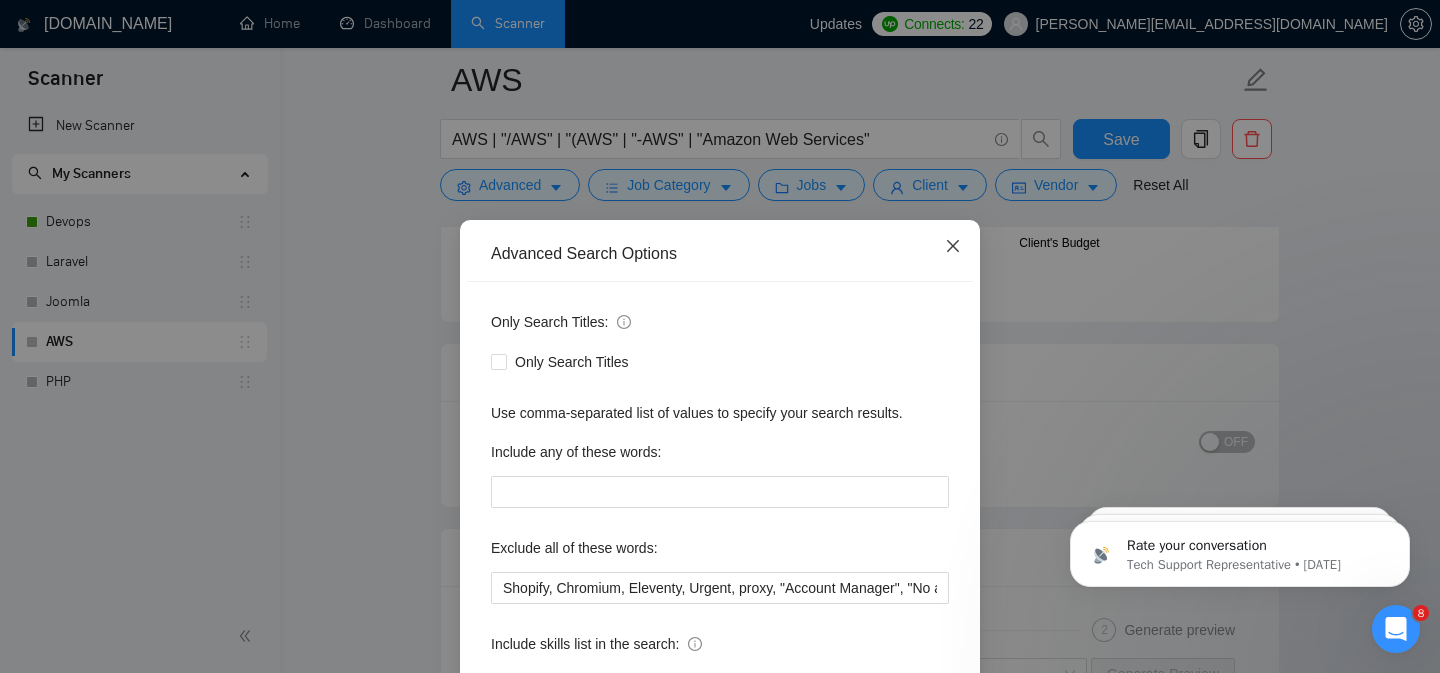 click at bounding box center (953, 247) 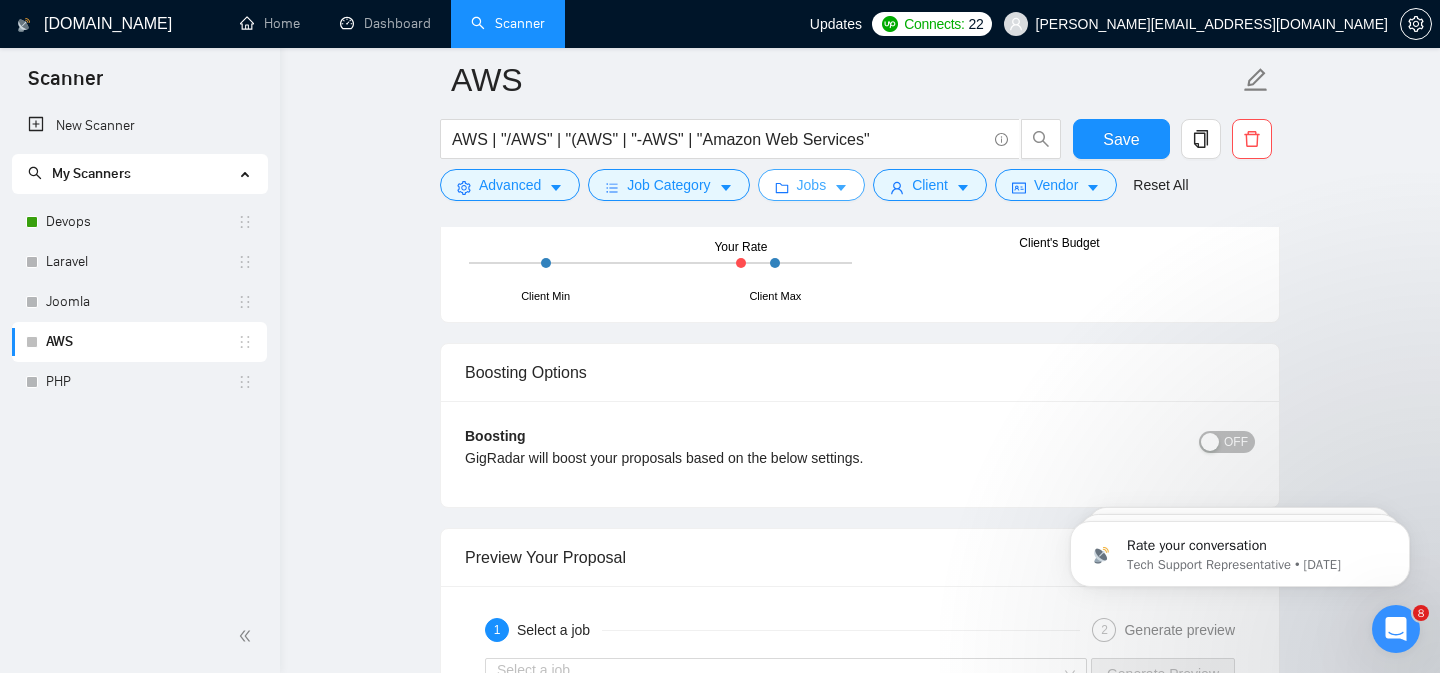 click on "Jobs" at bounding box center [812, 185] 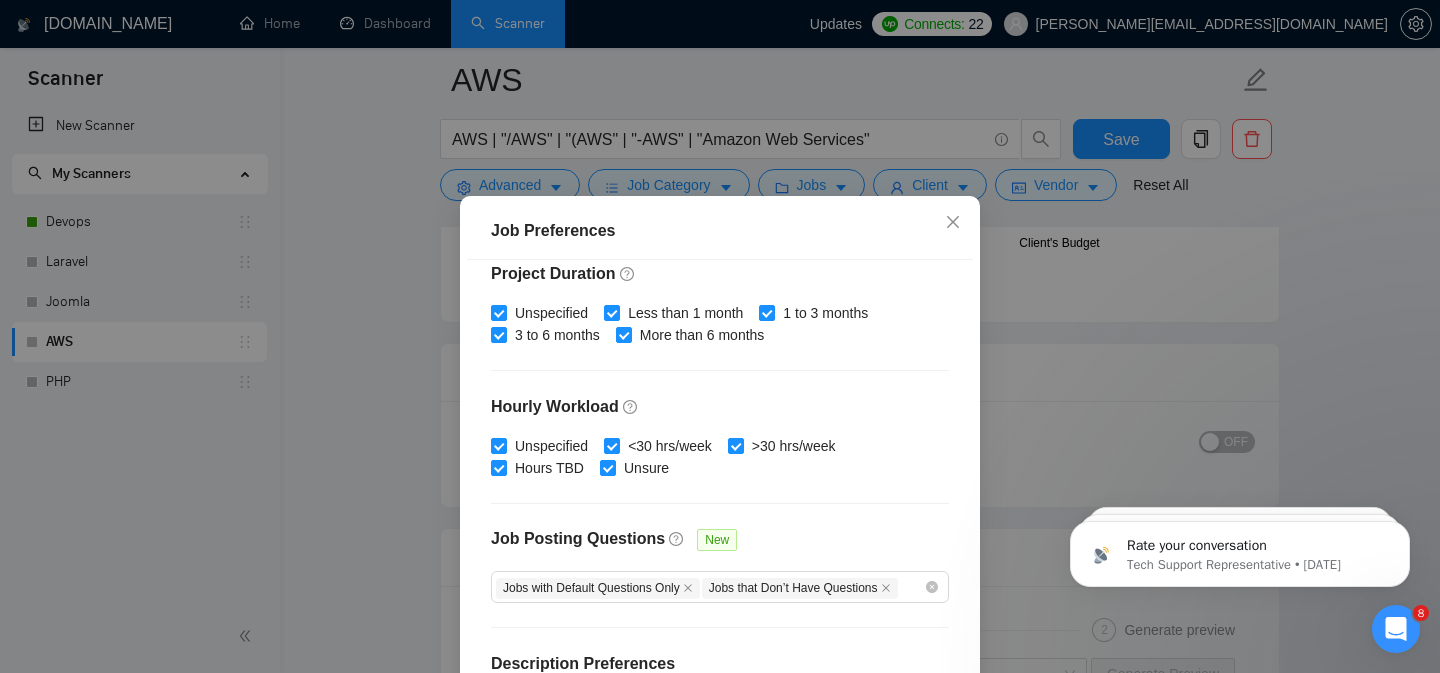 scroll, scrollTop: 656, scrollLeft: 0, axis: vertical 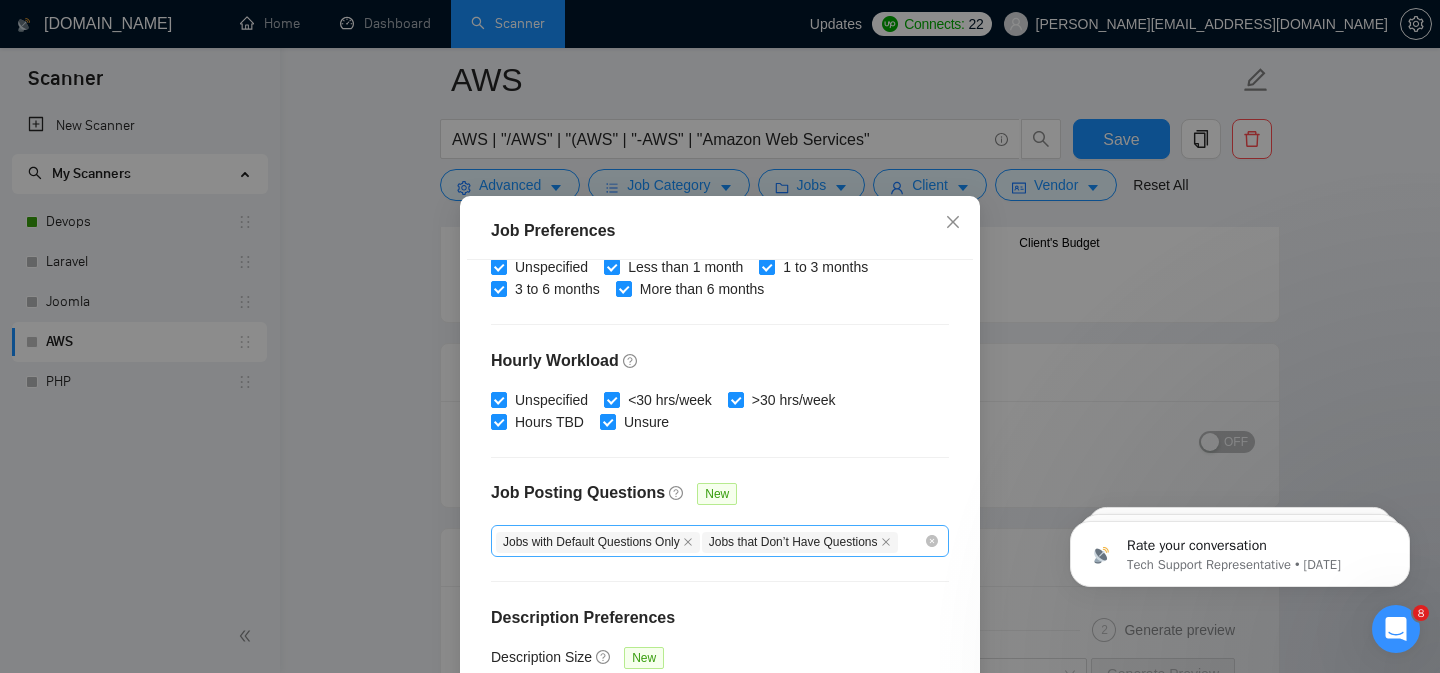 click on "Jobs with Default Questions Only Jobs that Don’t Have Questions" at bounding box center (720, 541) 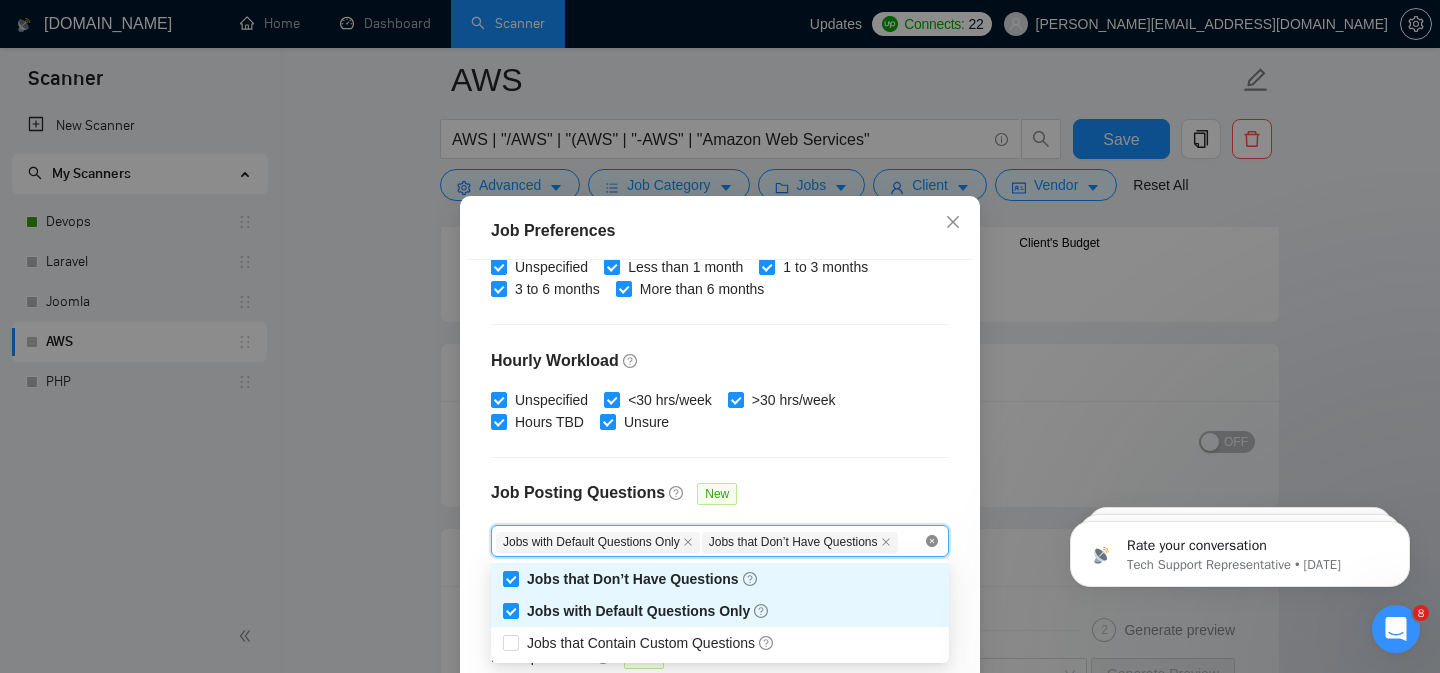 checkbox on "false" 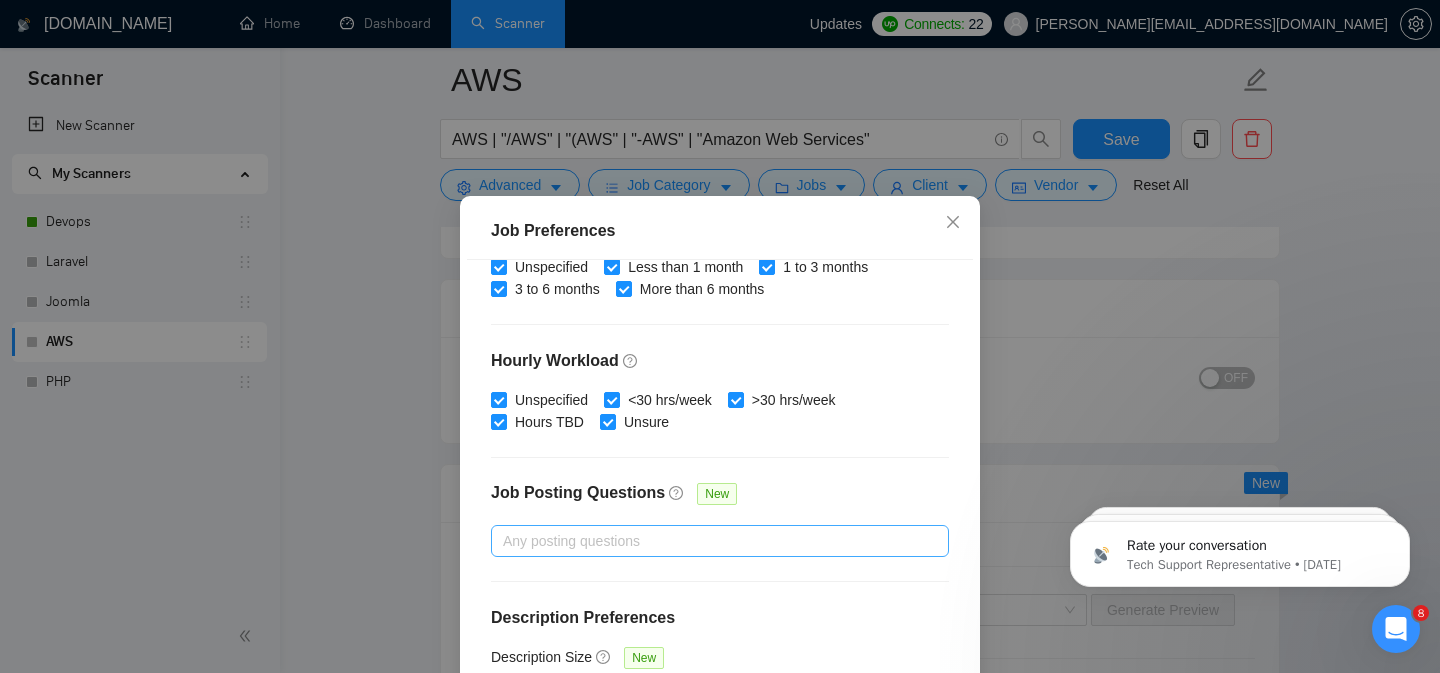 click on "Job Posting Questions New" at bounding box center (720, 503) 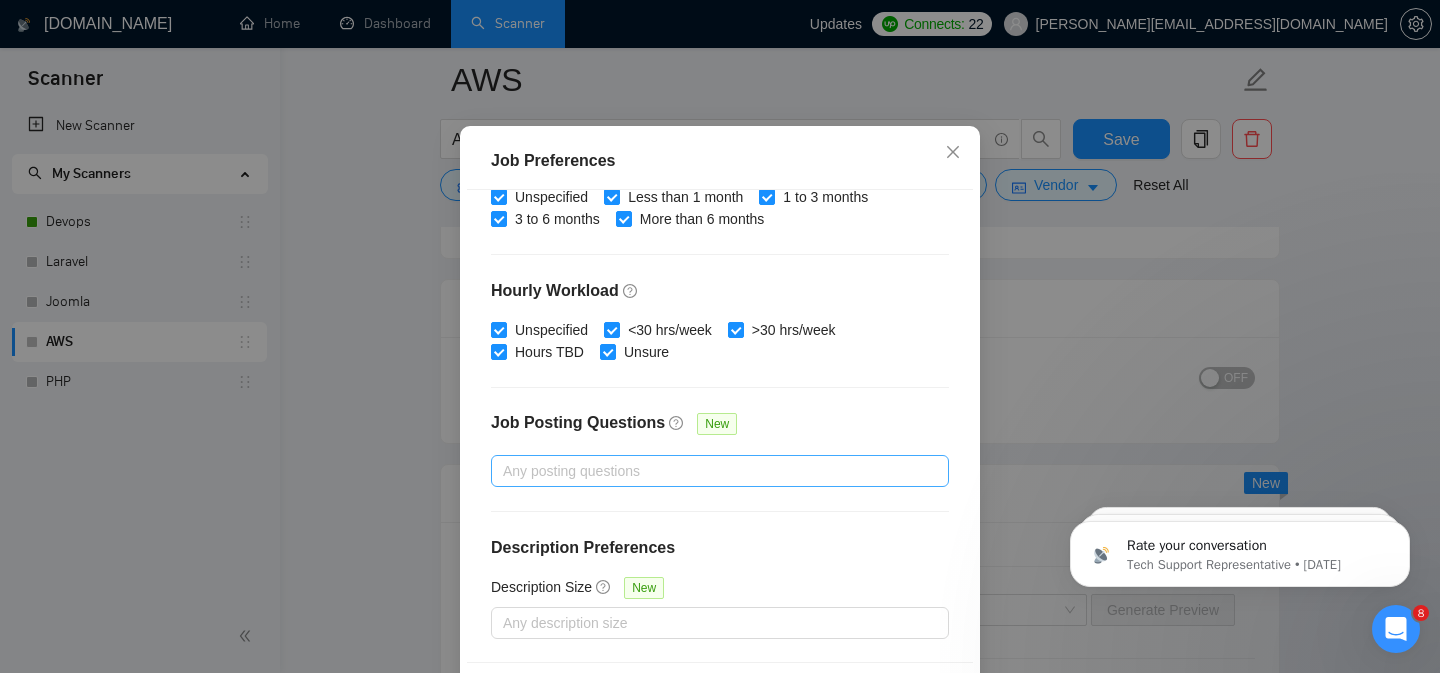 scroll, scrollTop: 146, scrollLeft: 0, axis: vertical 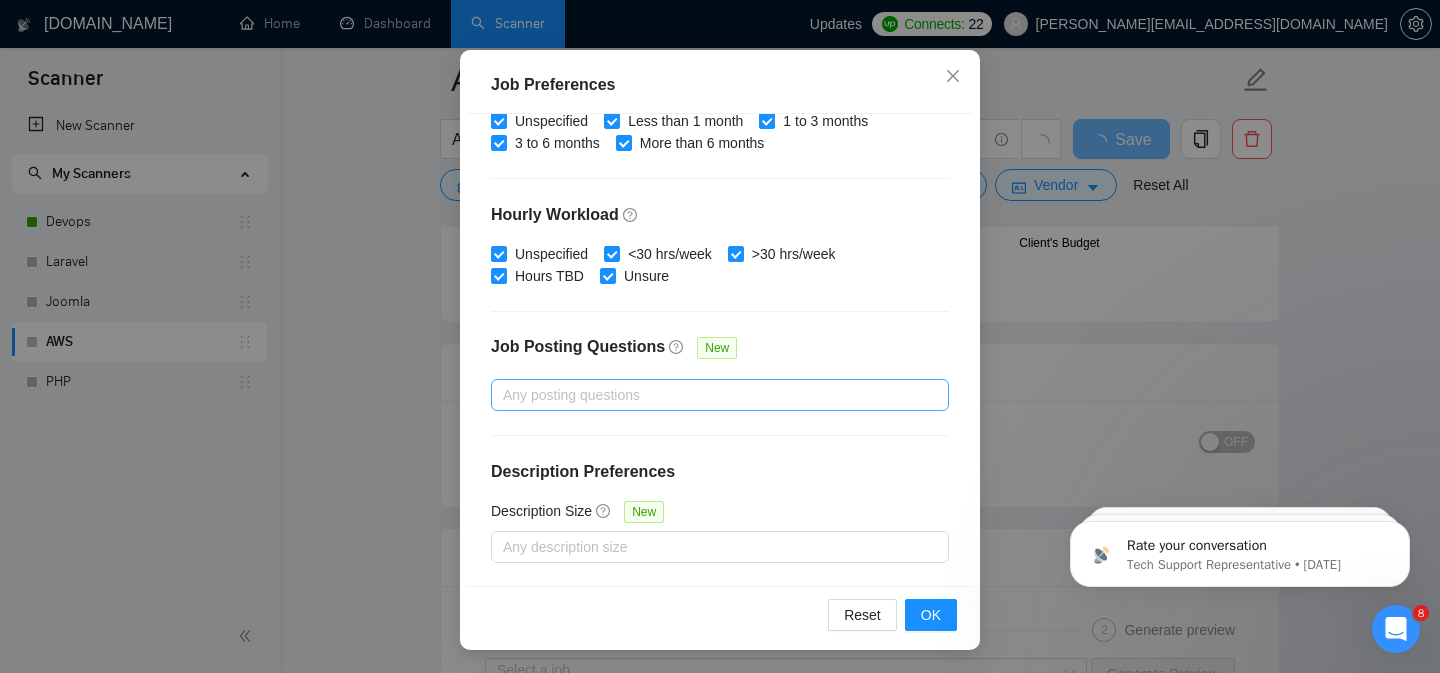 click on "Reset OK" at bounding box center [720, 614] 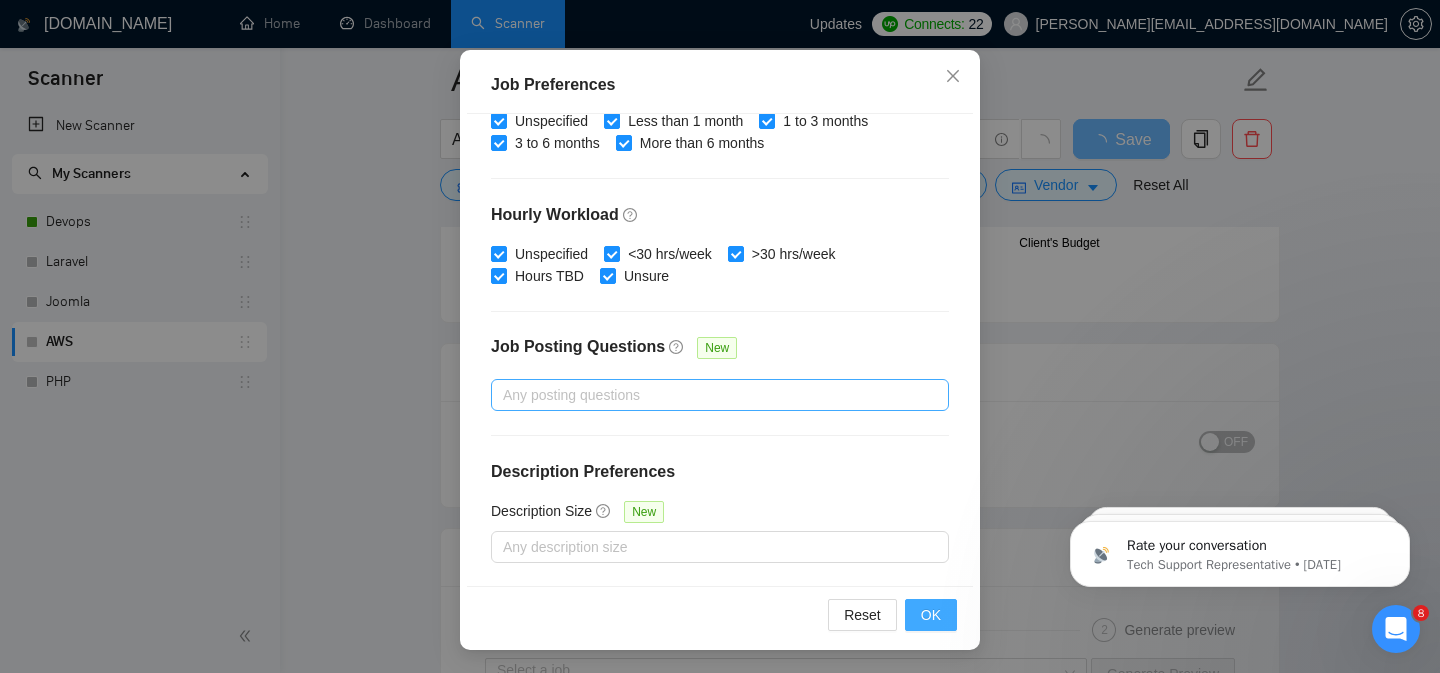 click on "OK" at bounding box center (931, 615) 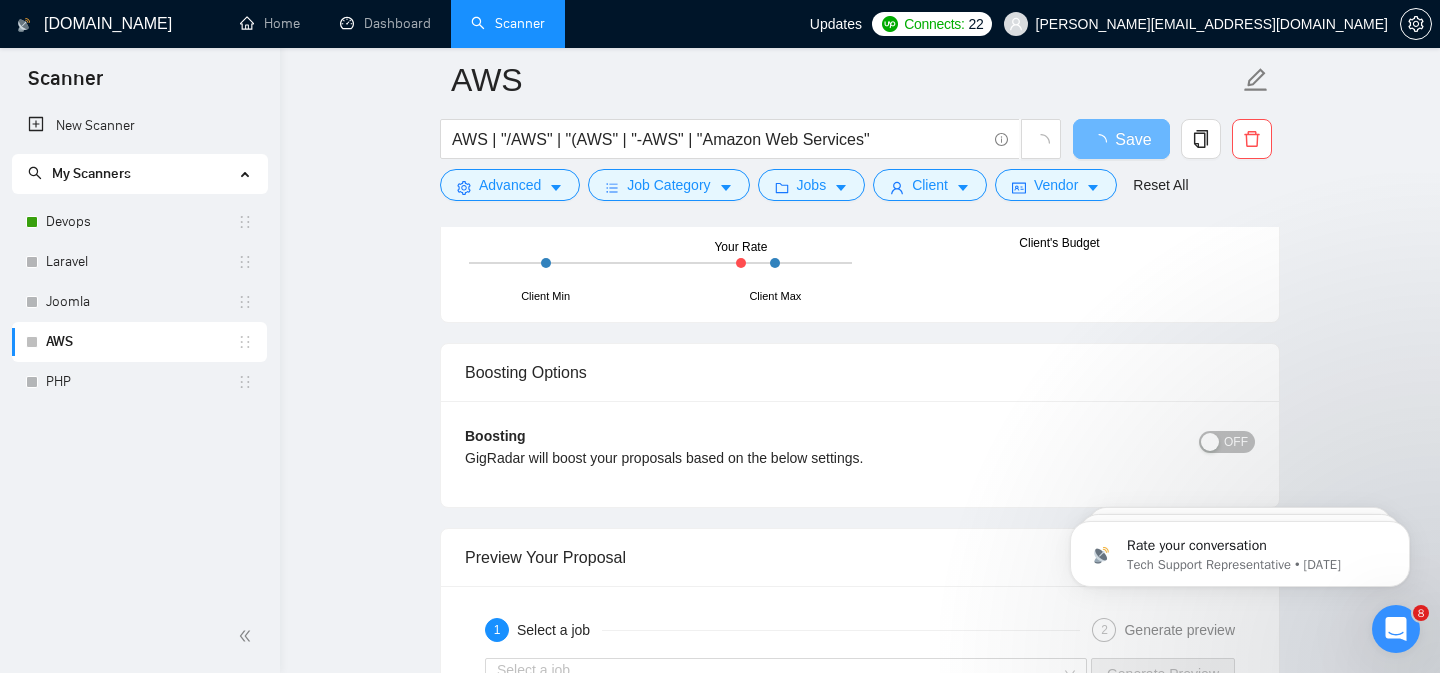 scroll, scrollTop: 70, scrollLeft: 0, axis: vertical 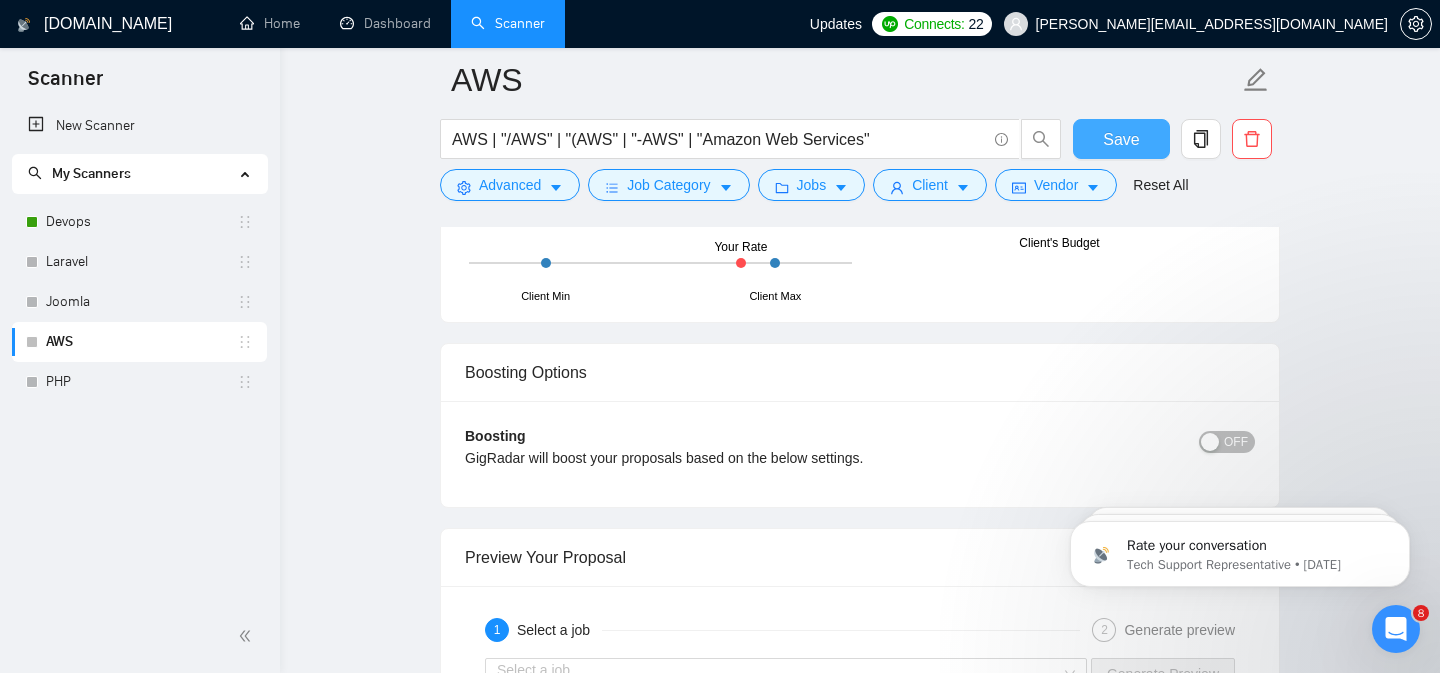 click on "Save" at bounding box center [1121, 139] 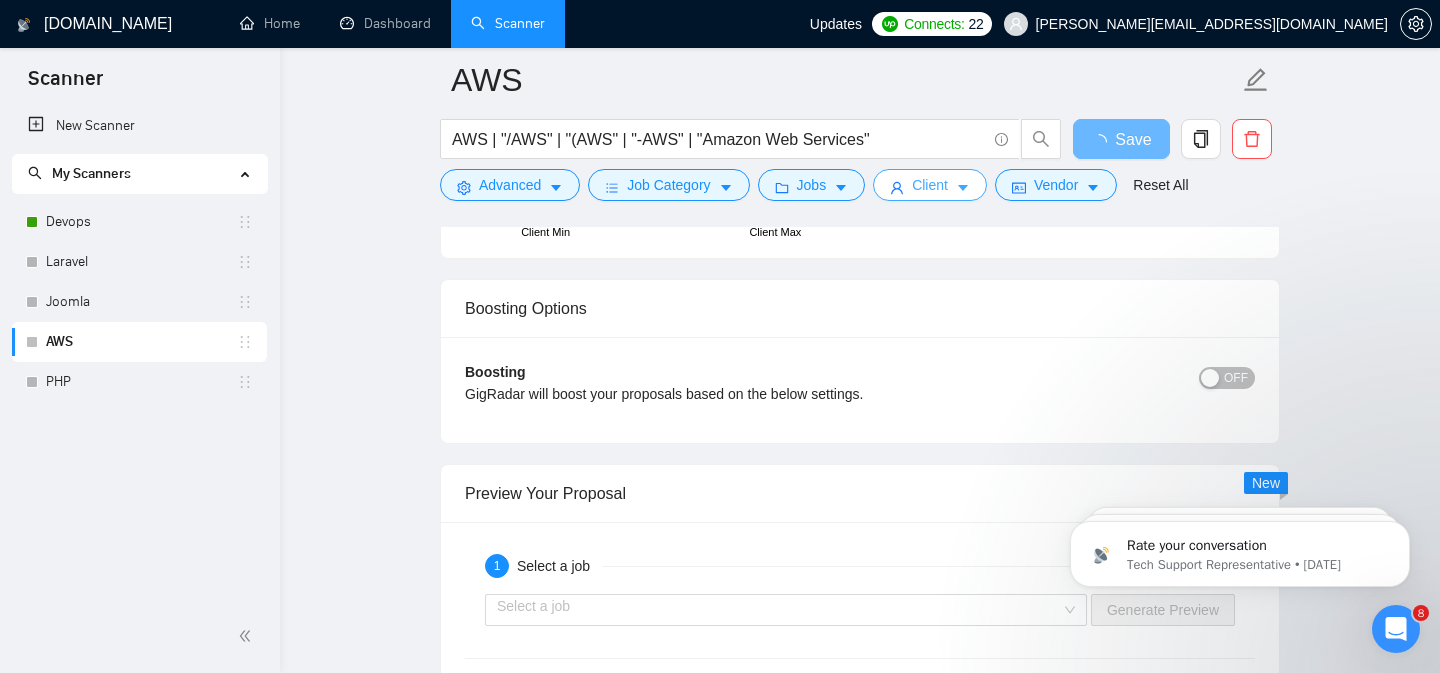 click on "Client" at bounding box center [930, 185] 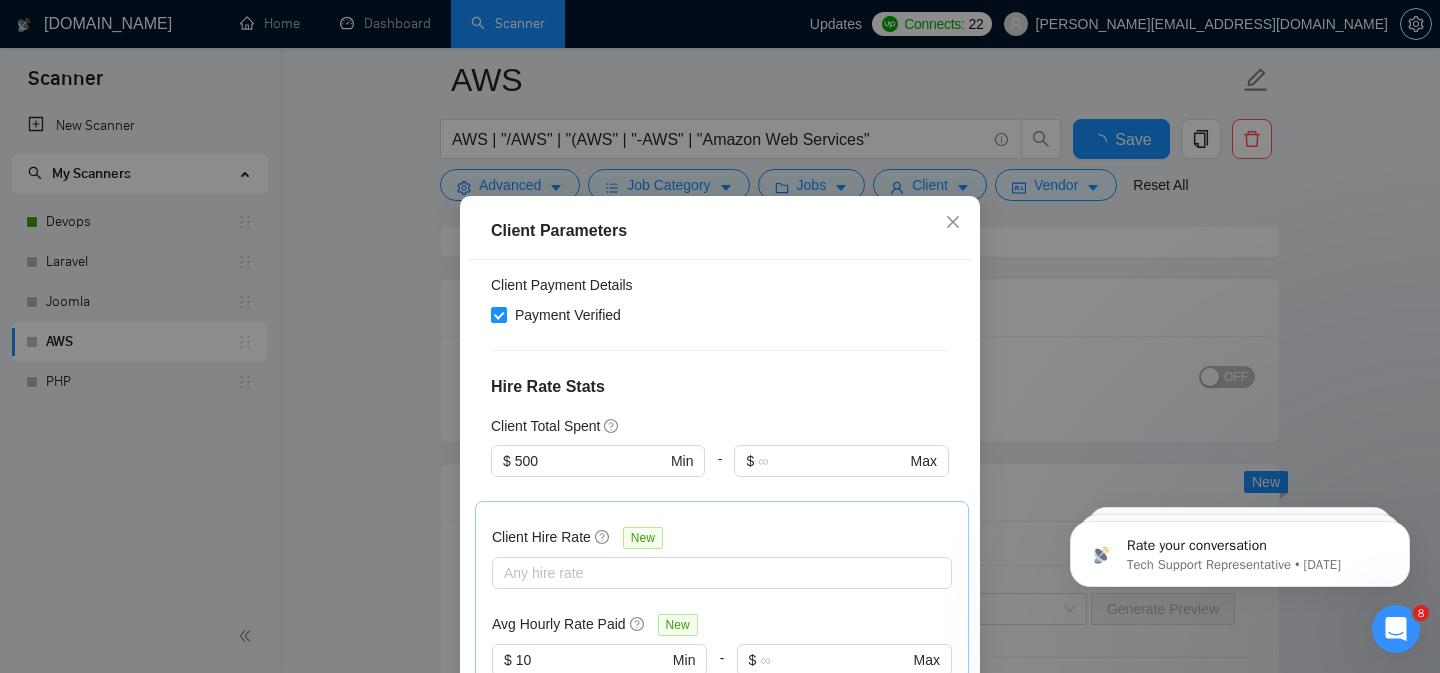 type 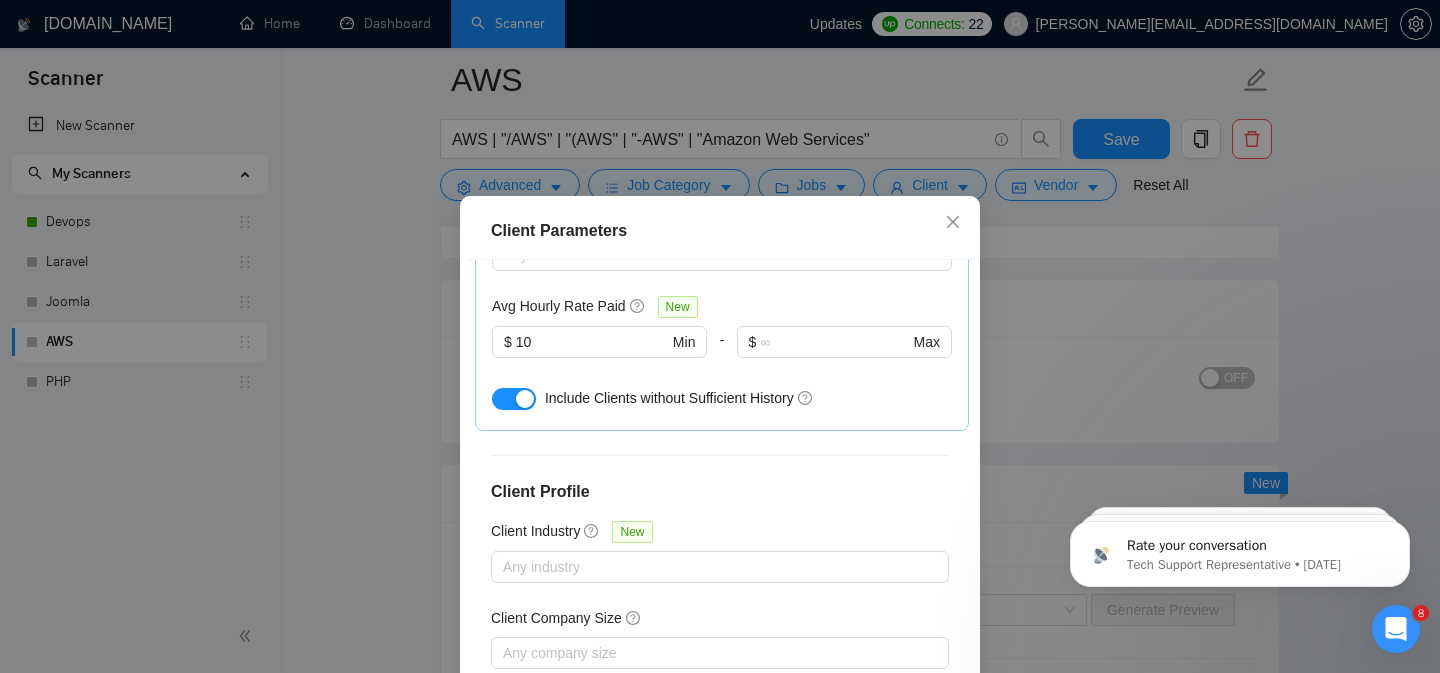 scroll, scrollTop: 887, scrollLeft: 0, axis: vertical 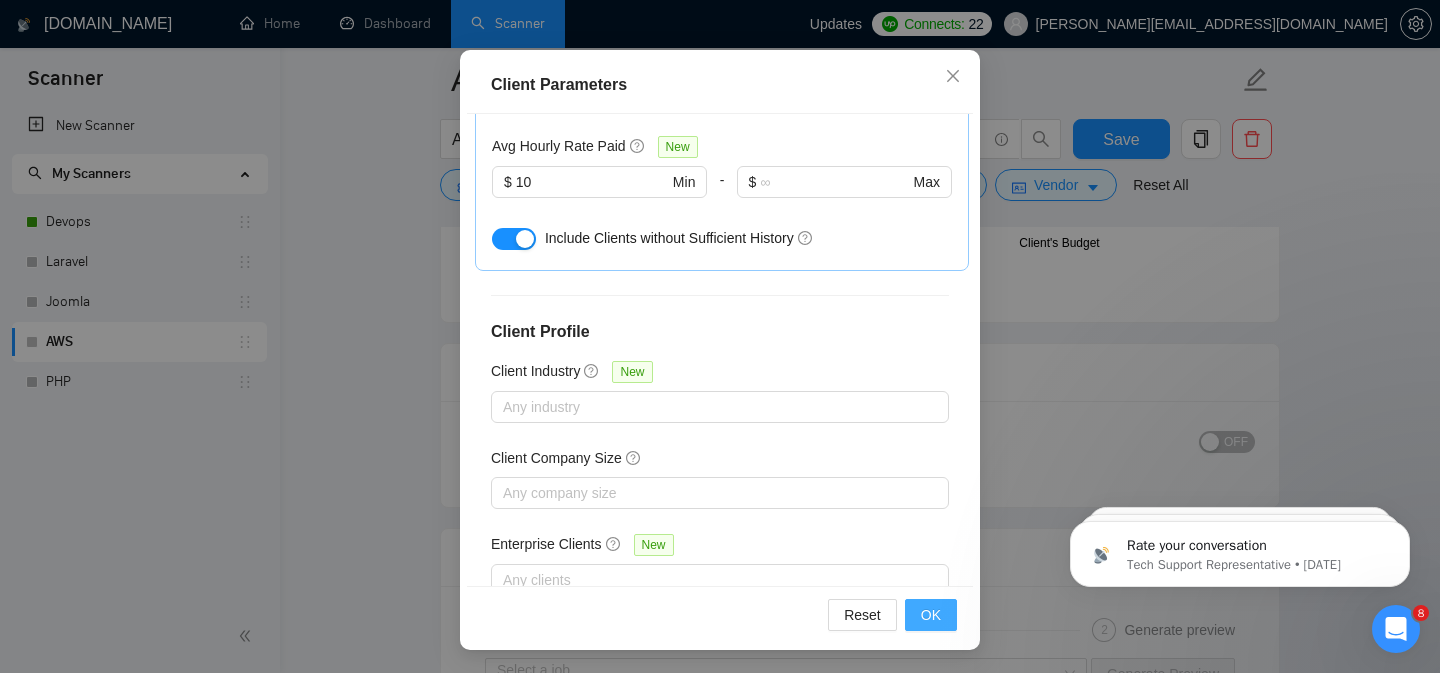click on "OK" at bounding box center (931, 615) 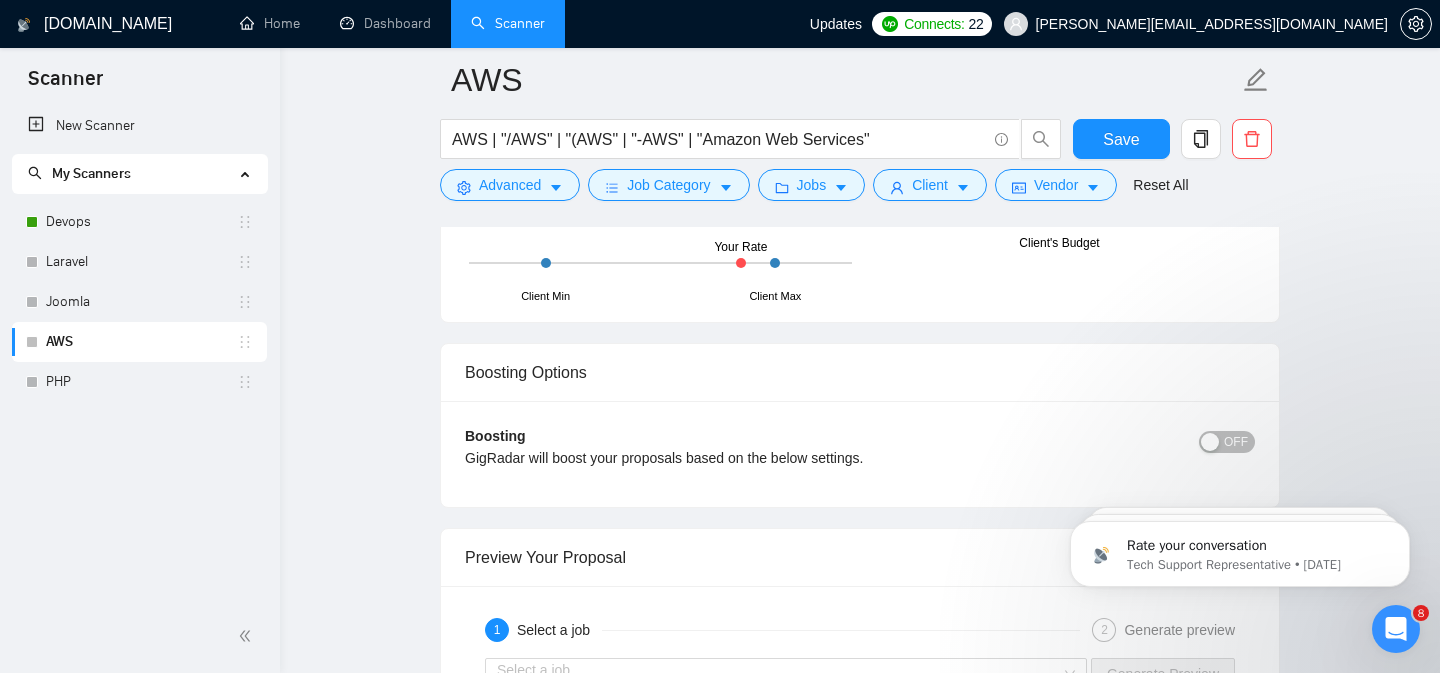 scroll, scrollTop: 70, scrollLeft: 0, axis: vertical 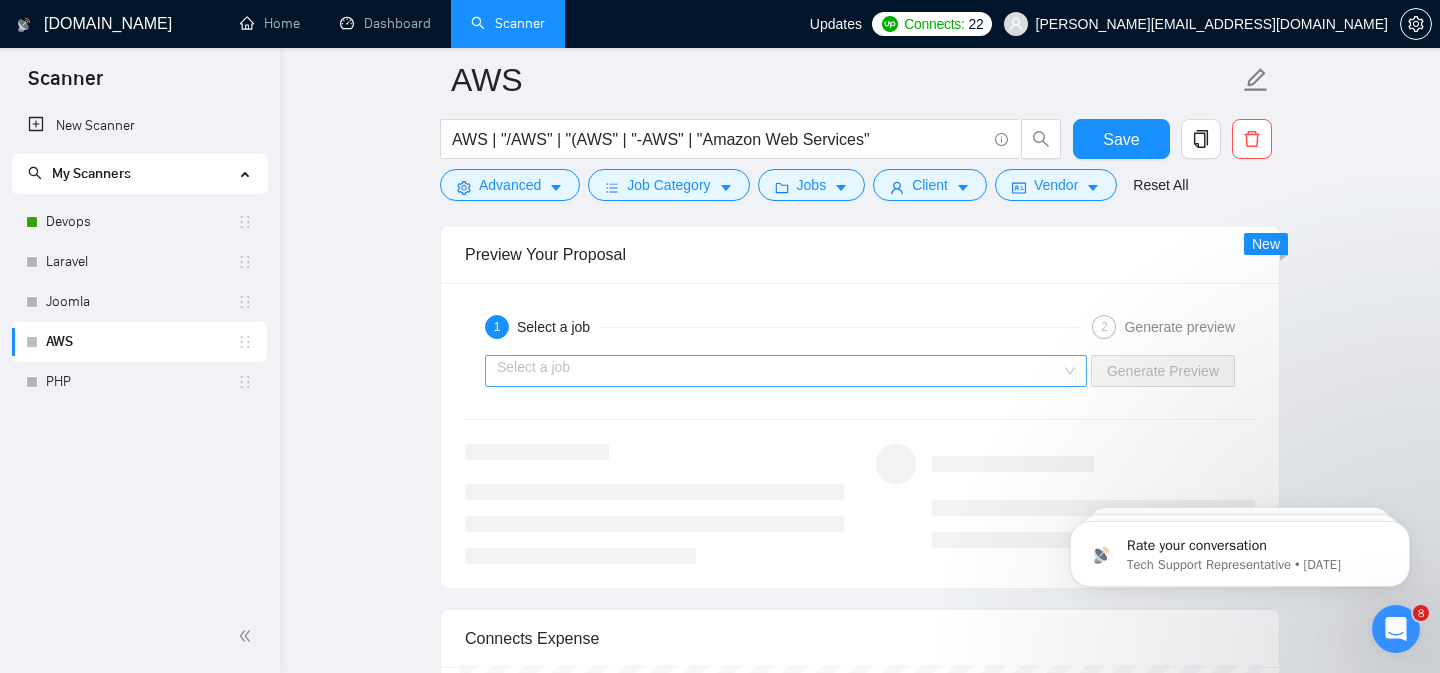 click at bounding box center (779, 371) 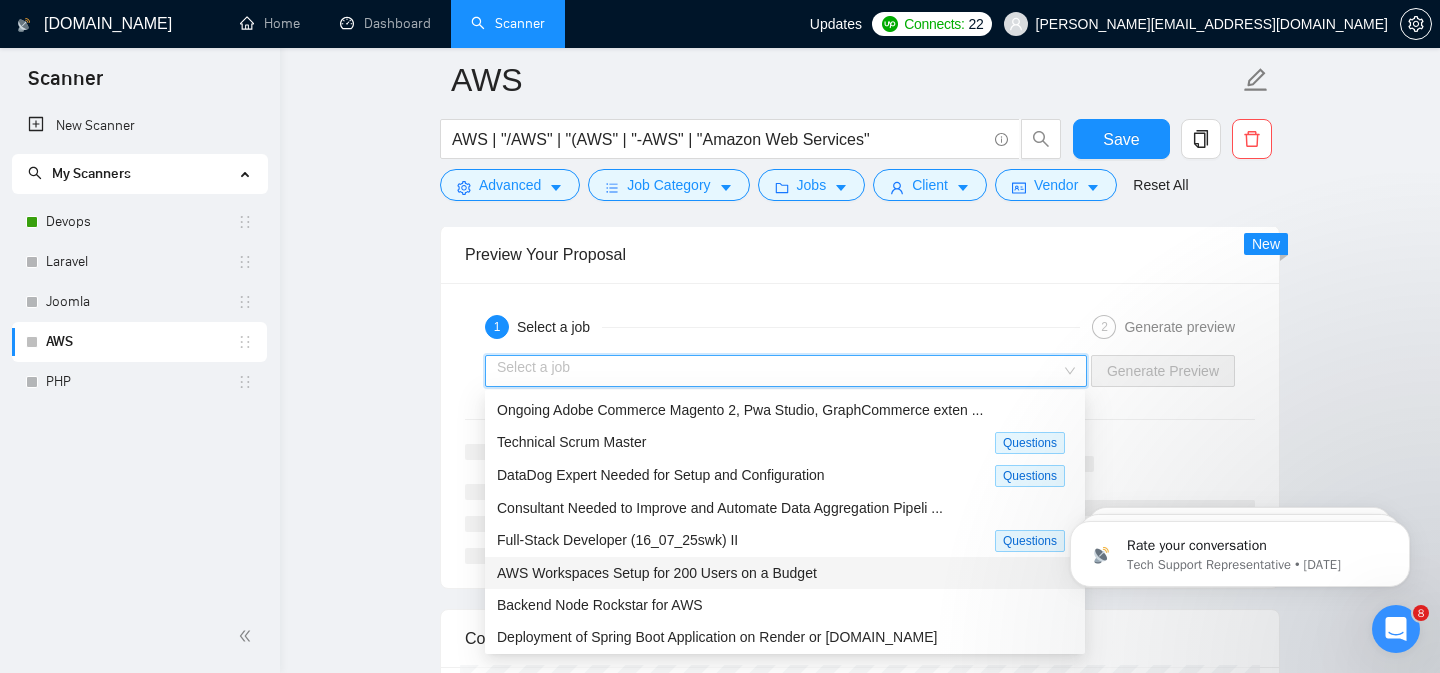 click on "AWS Workspaces Setup for 200 Users on a Budget" at bounding box center [657, 573] 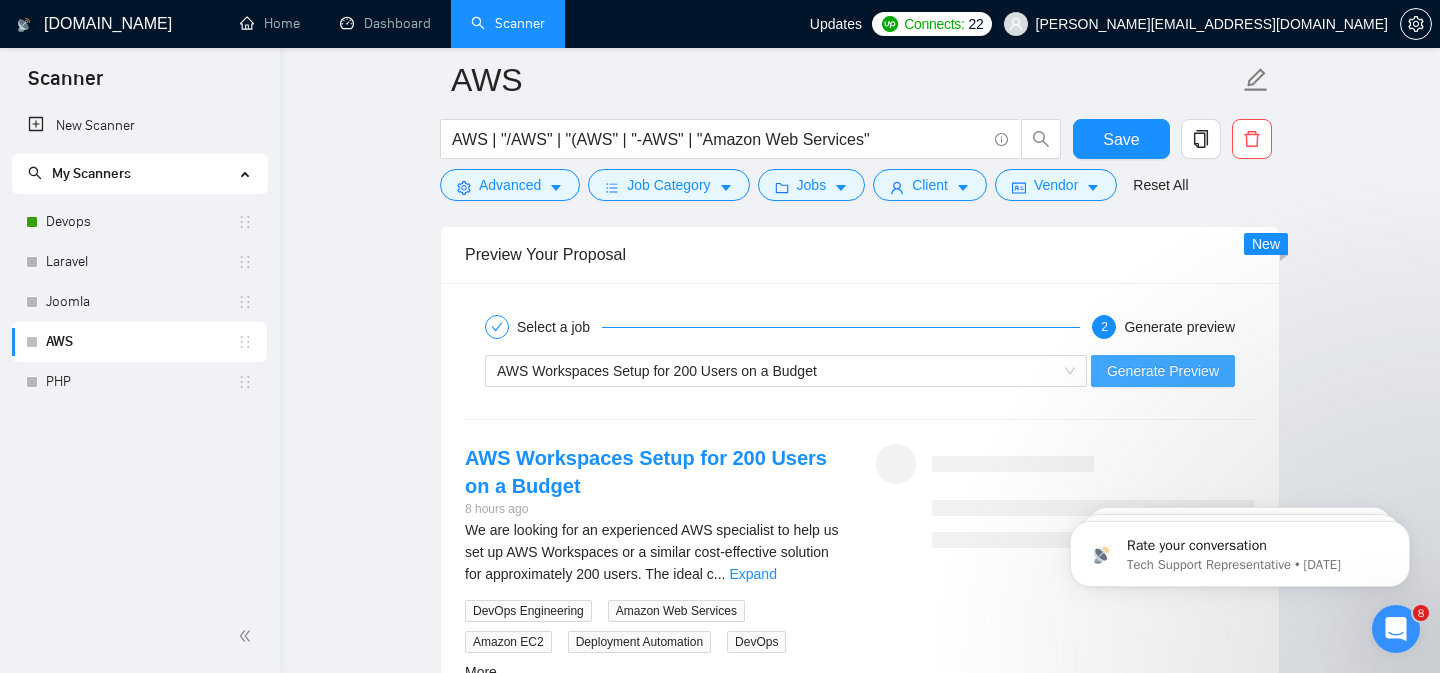 click on "Generate Preview" at bounding box center [1163, 371] 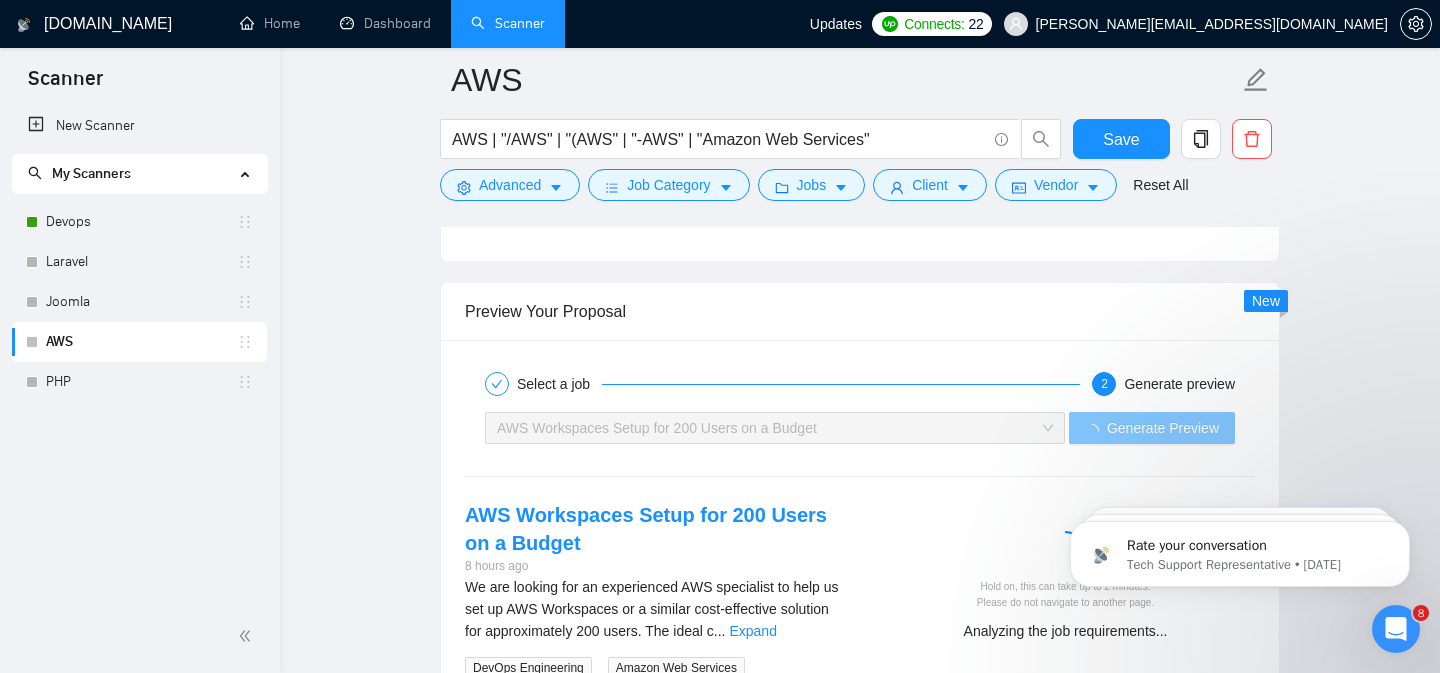 scroll, scrollTop: 3234, scrollLeft: 0, axis: vertical 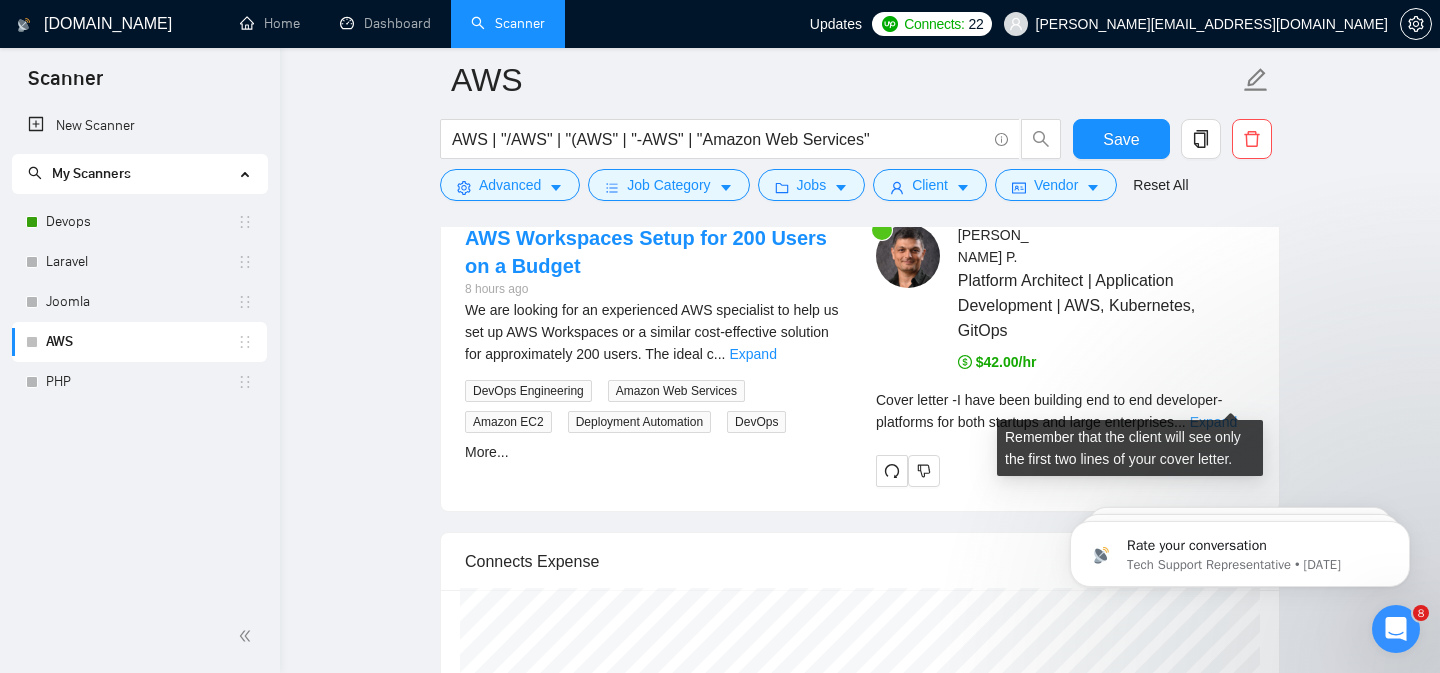 click on "Expand" at bounding box center [1213, 422] 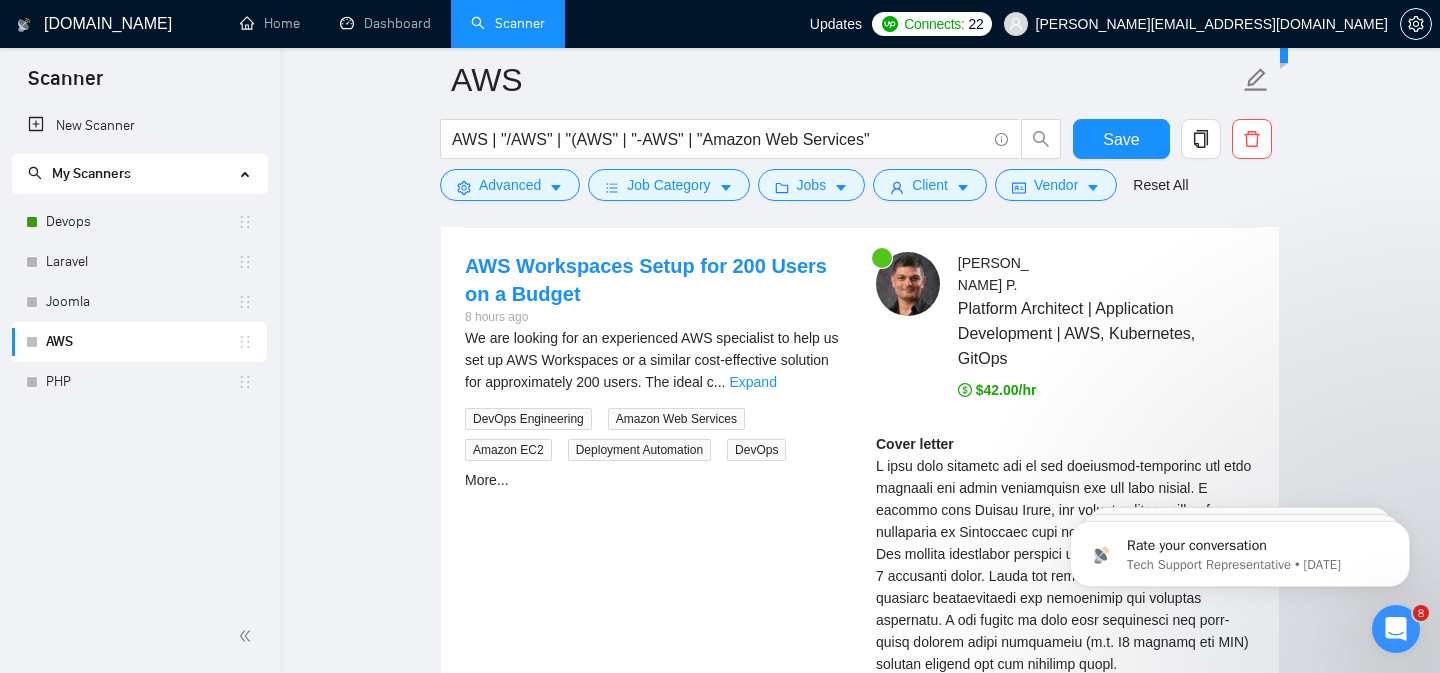 scroll, scrollTop: 3493, scrollLeft: 0, axis: vertical 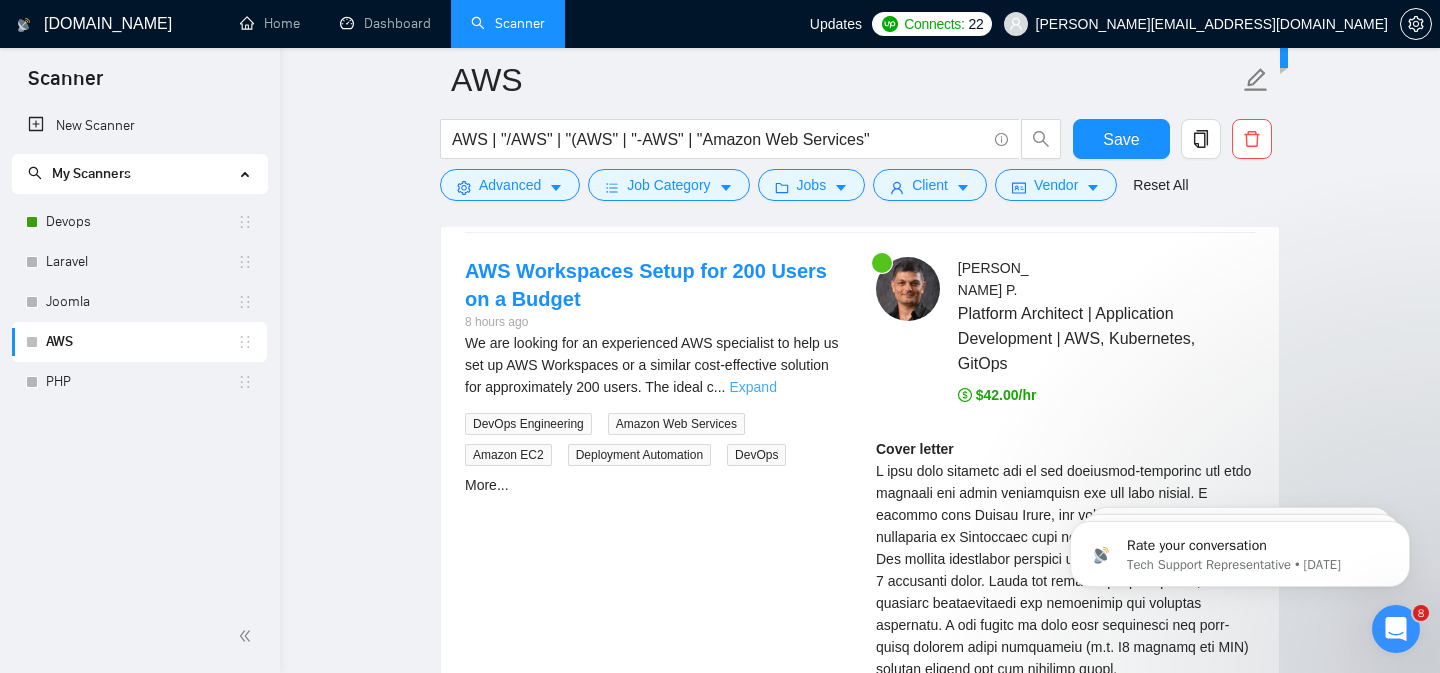 click on "Expand" at bounding box center [752, 387] 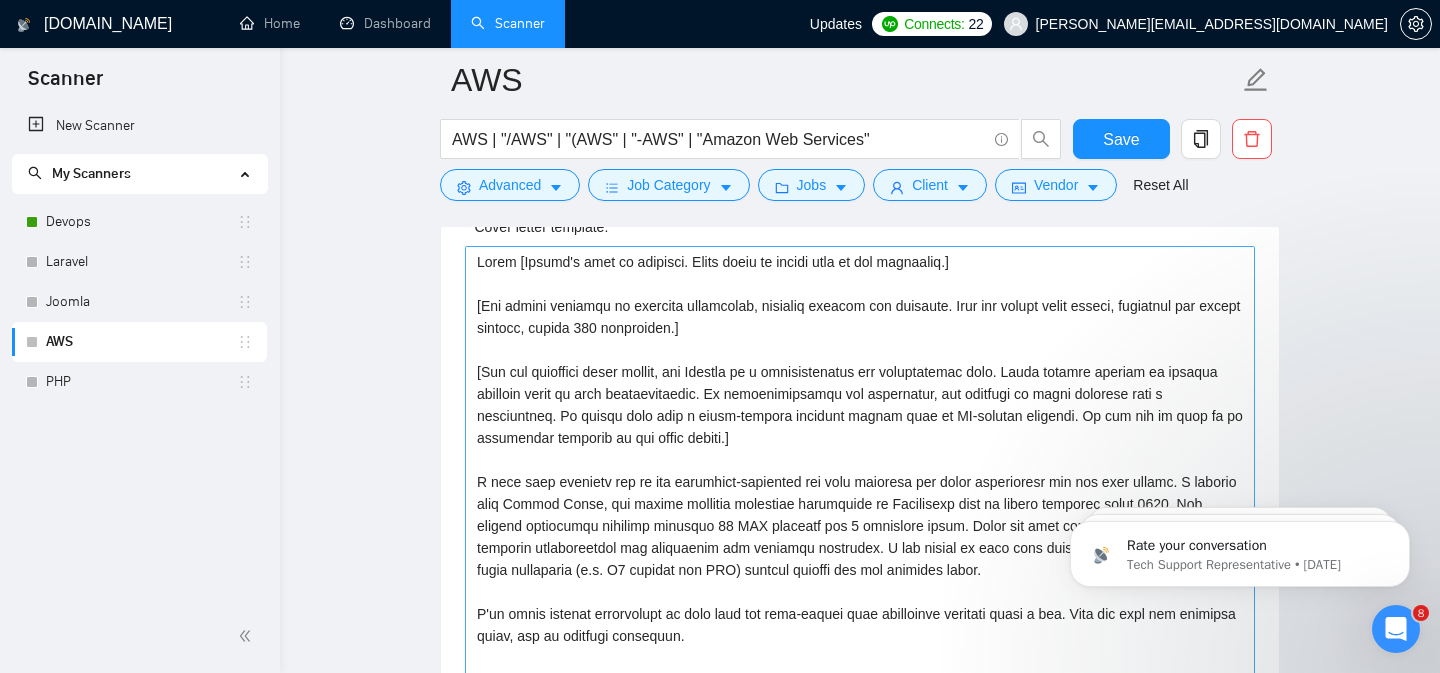 scroll, scrollTop: 1792, scrollLeft: 0, axis: vertical 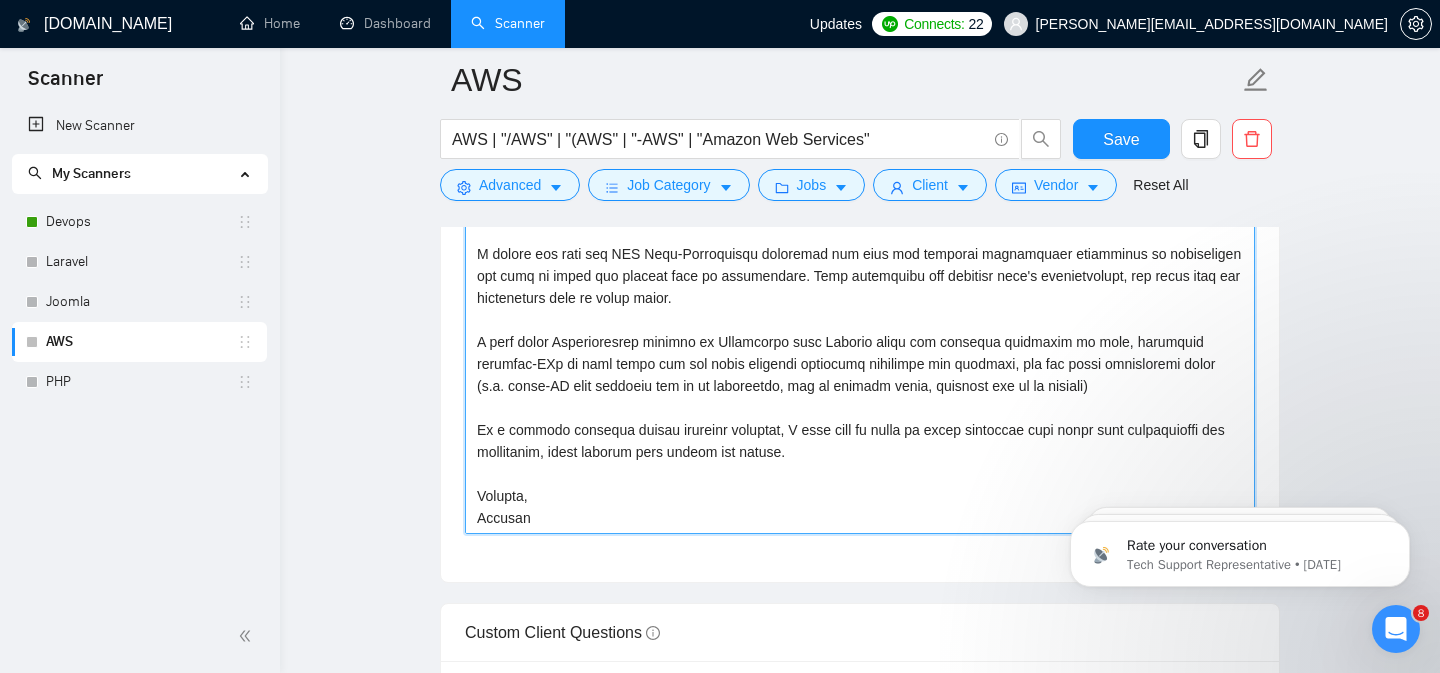 click on "Cover letter template:" at bounding box center [860, 309] 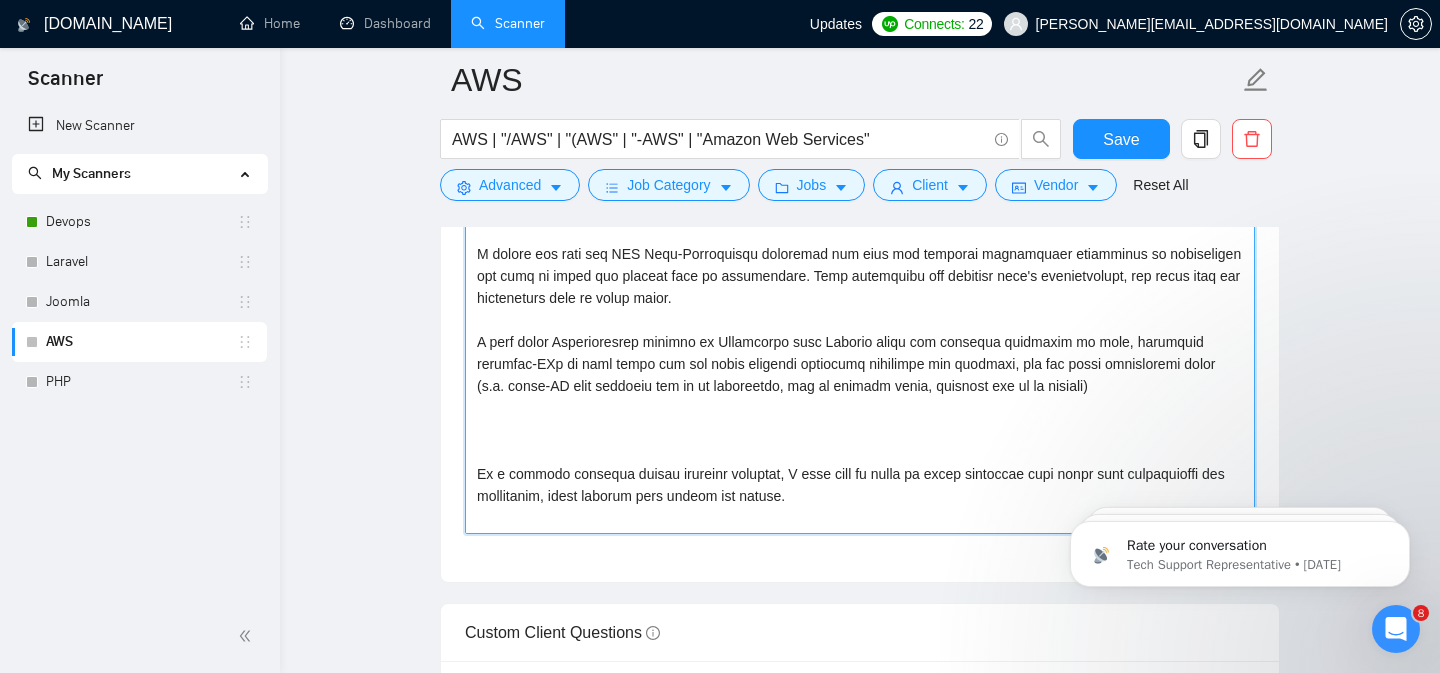 click on "Cover letter template:" at bounding box center (860, 309) 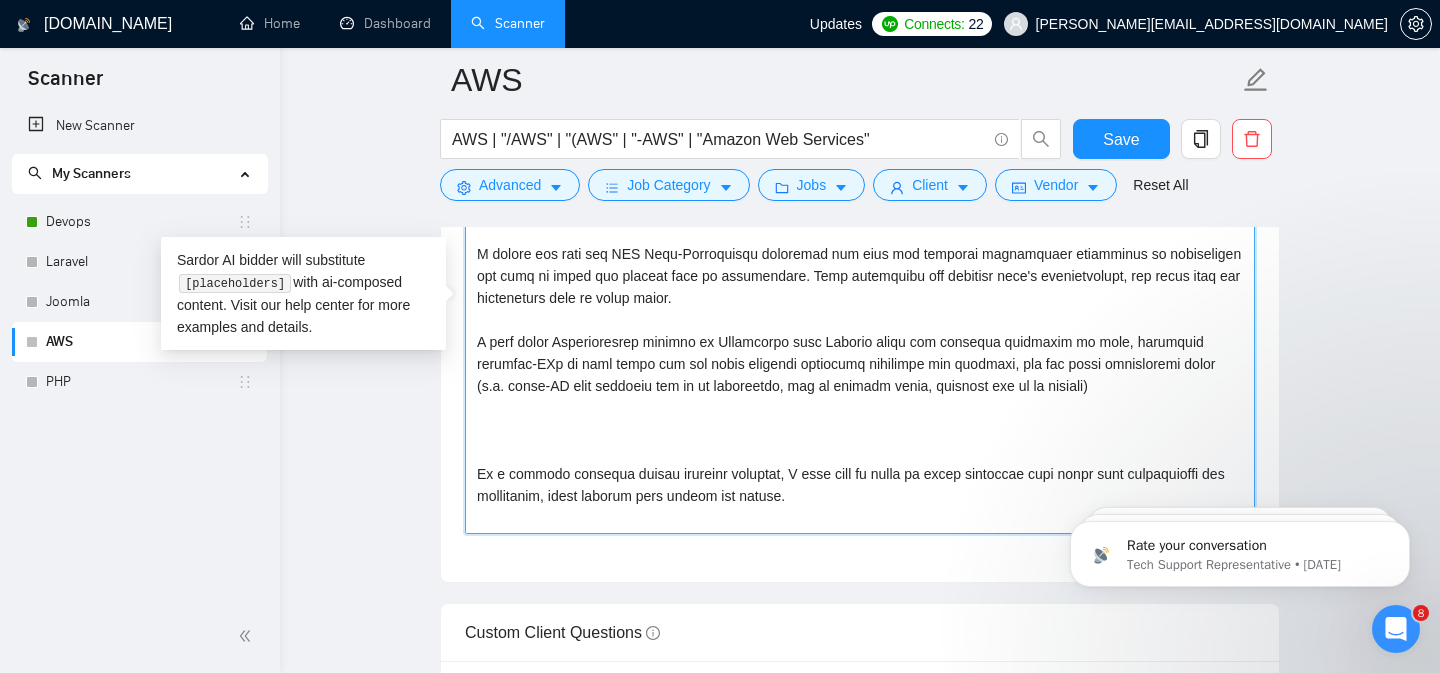 paste on "​[After the greeting, ask very specific open question about specific detail outlined in the project description. Avoid obvious questions like what features or what functionality, what is the timeline, how do you envision integration, what challenges etc.]" 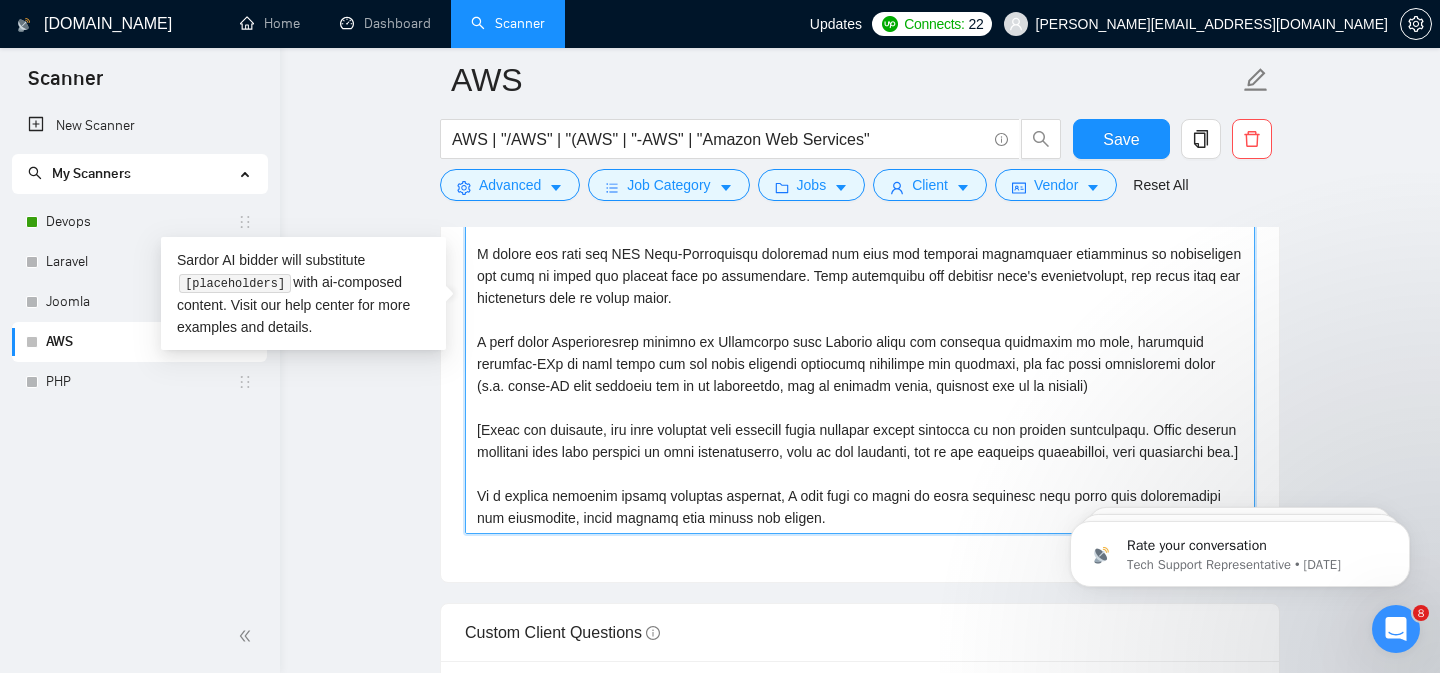 drag, startPoint x: 483, startPoint y: 427, endPoint x: 601, endPoint y: 426, distance: 118.004234 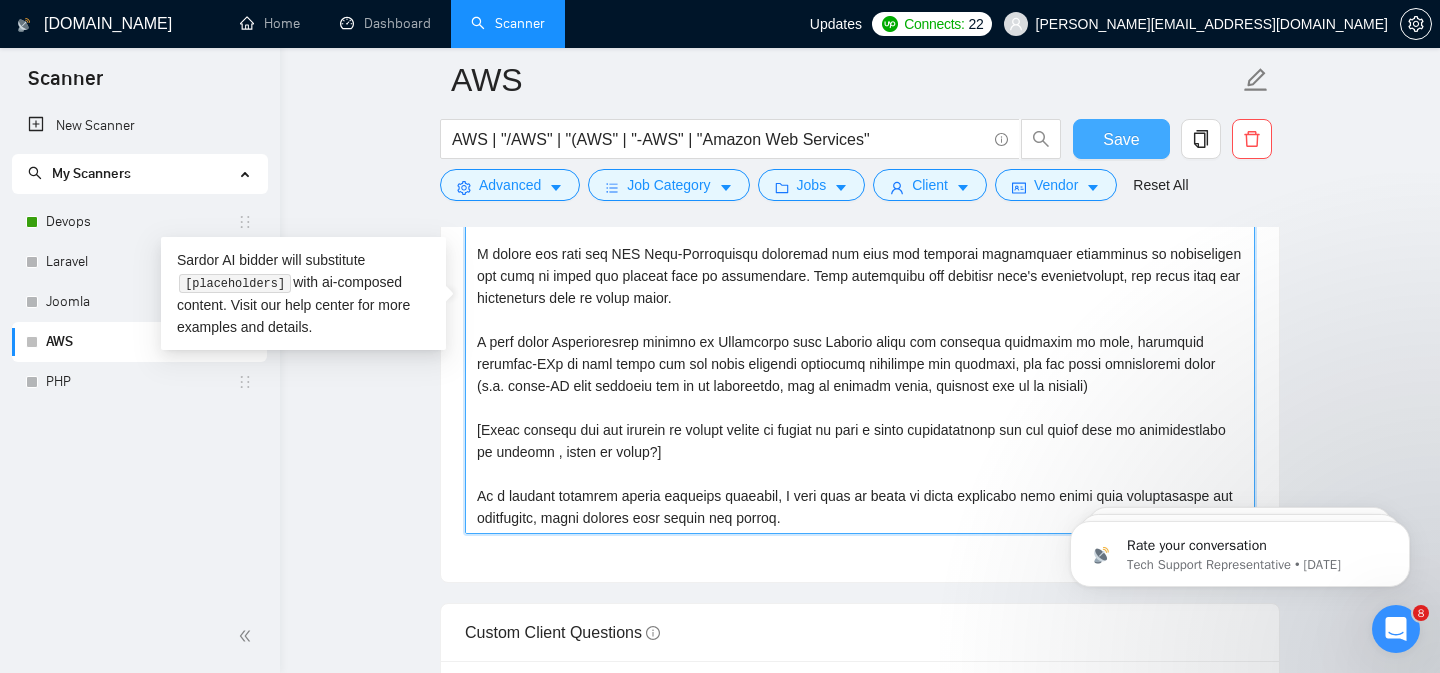 type on "Hello [Client's name if provided. Leave blank if client name is not available.]
[Use simple language to describe experience, ensuring clarity and accuracy. Keep the entire cover letter, including all prompt outputs, within 500 characters.]
[For the remaining cover letter, use English in a conversational yet professional tone. Avoid generic phrases or cliches commonly found in such communications. Be straightforward and respectful, and remember to avoid sounding like a salesperson. It should look like a human-written proposal rather than an AI-written proposal. Do not use em dash or an apostrophe anywhere in the cover letter.]
I have been building end to end developer-platforms for both startups and large enterprises for the past decade. I started with Apache Mesos, and helped multiple companies transition to Kubernetes when it became dominant after 2016. The largest deployment involved managing 16 EKS clusters and 8 different teams. After the full migration to EKS, I had complete documentation for devel..." 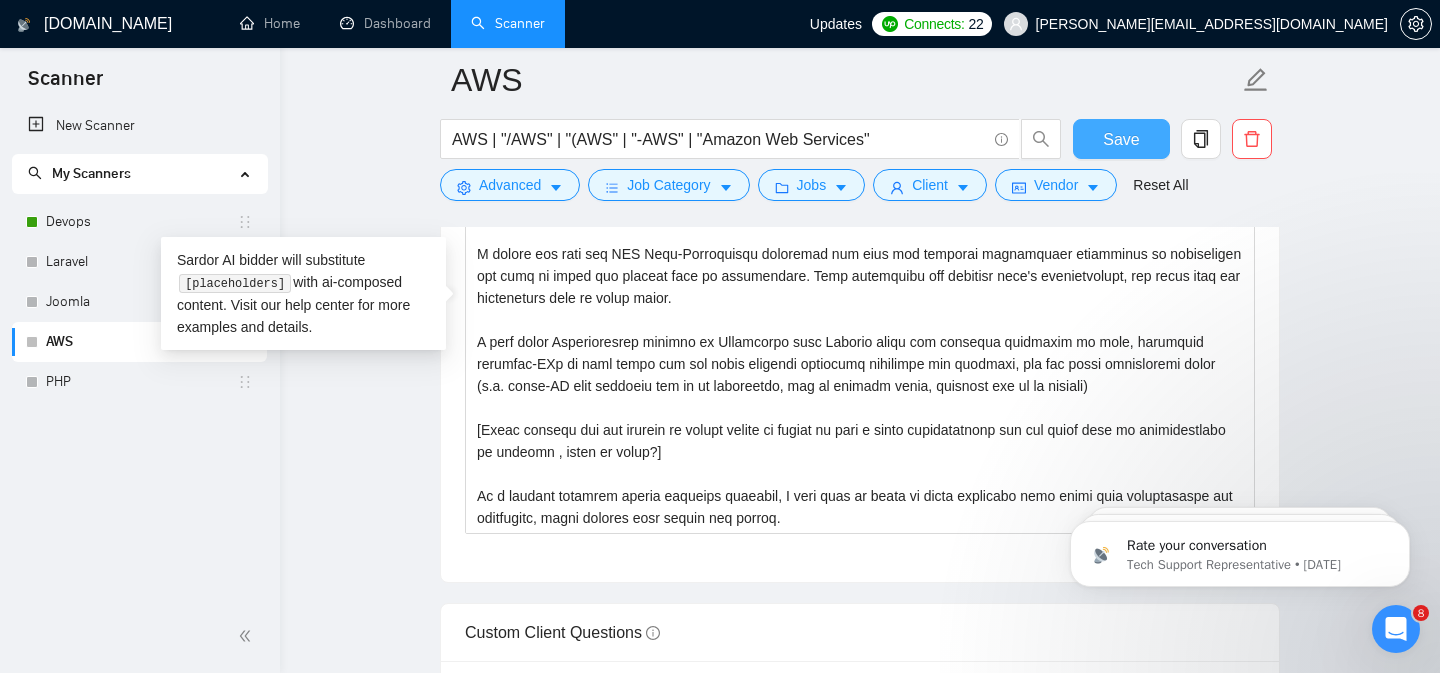 click on "Save" at bounding box center [1121, 139] 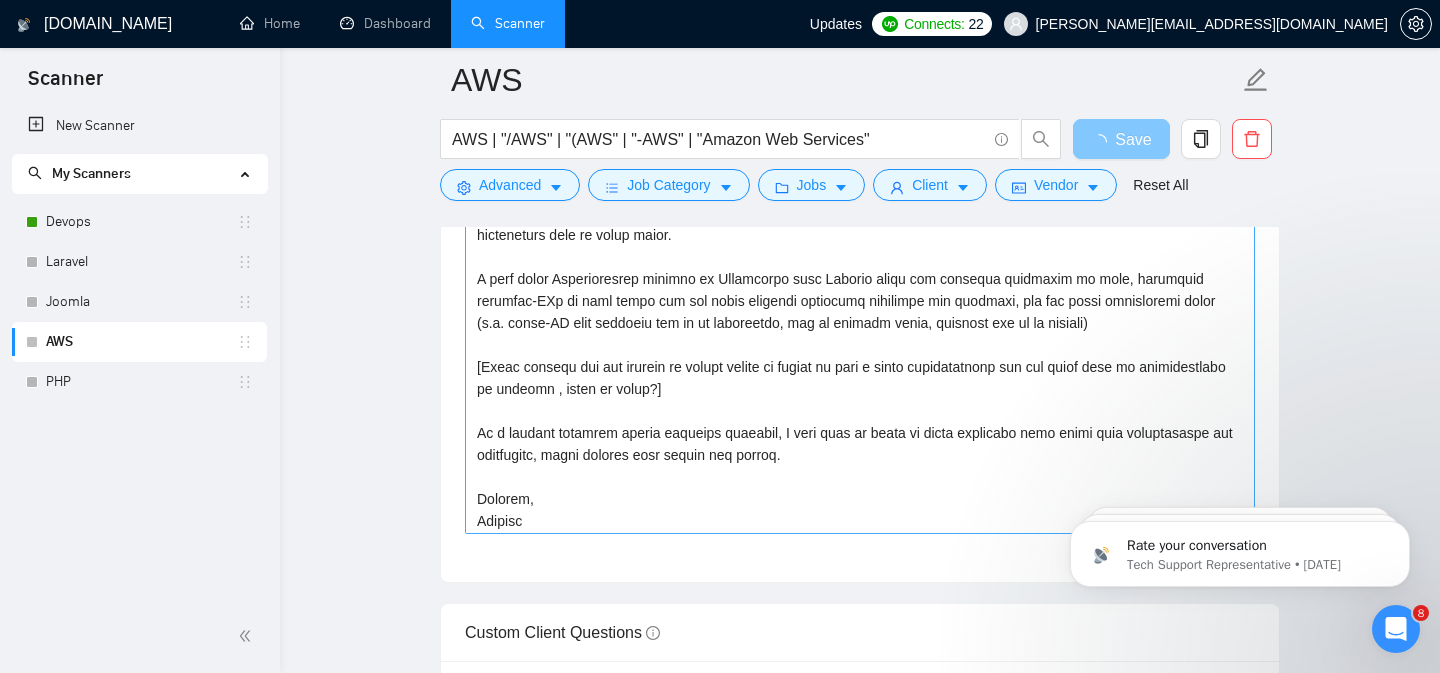 scroll, scrollTop: 330, scrollLeft: 0, axis: vertical 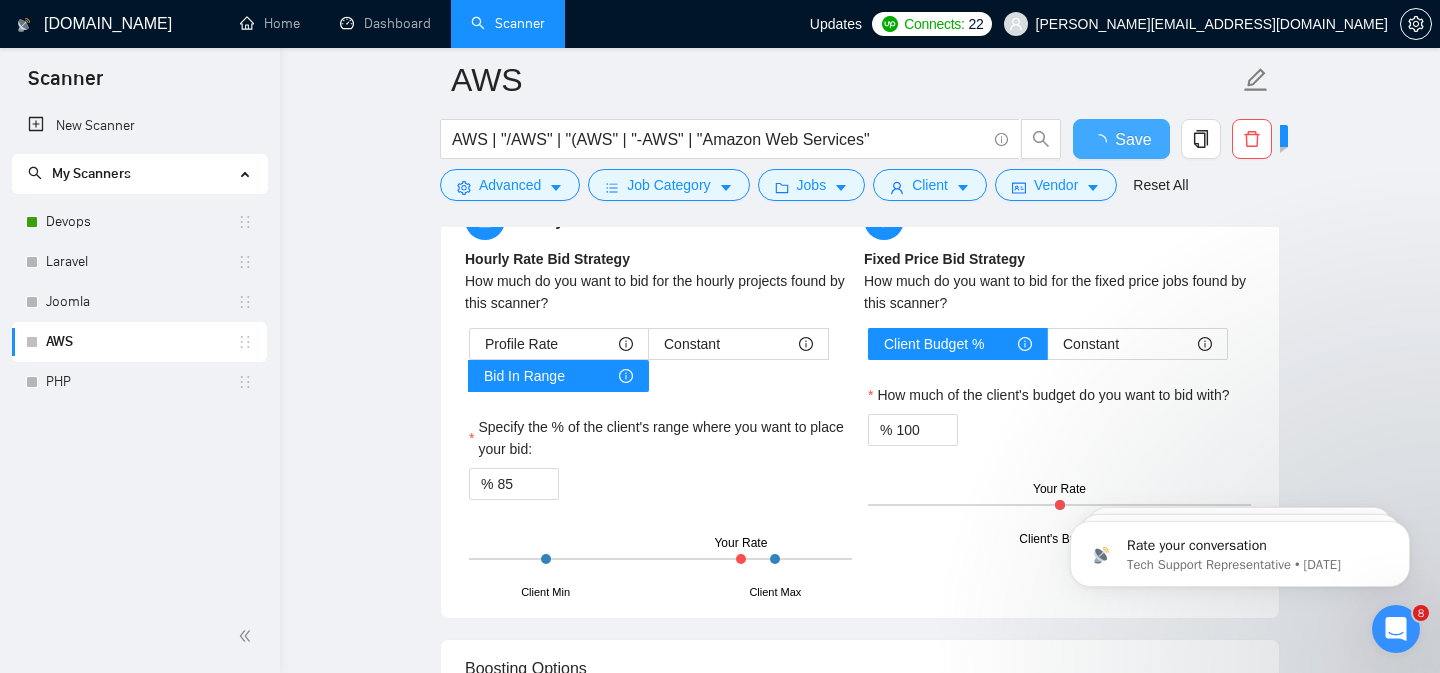 type 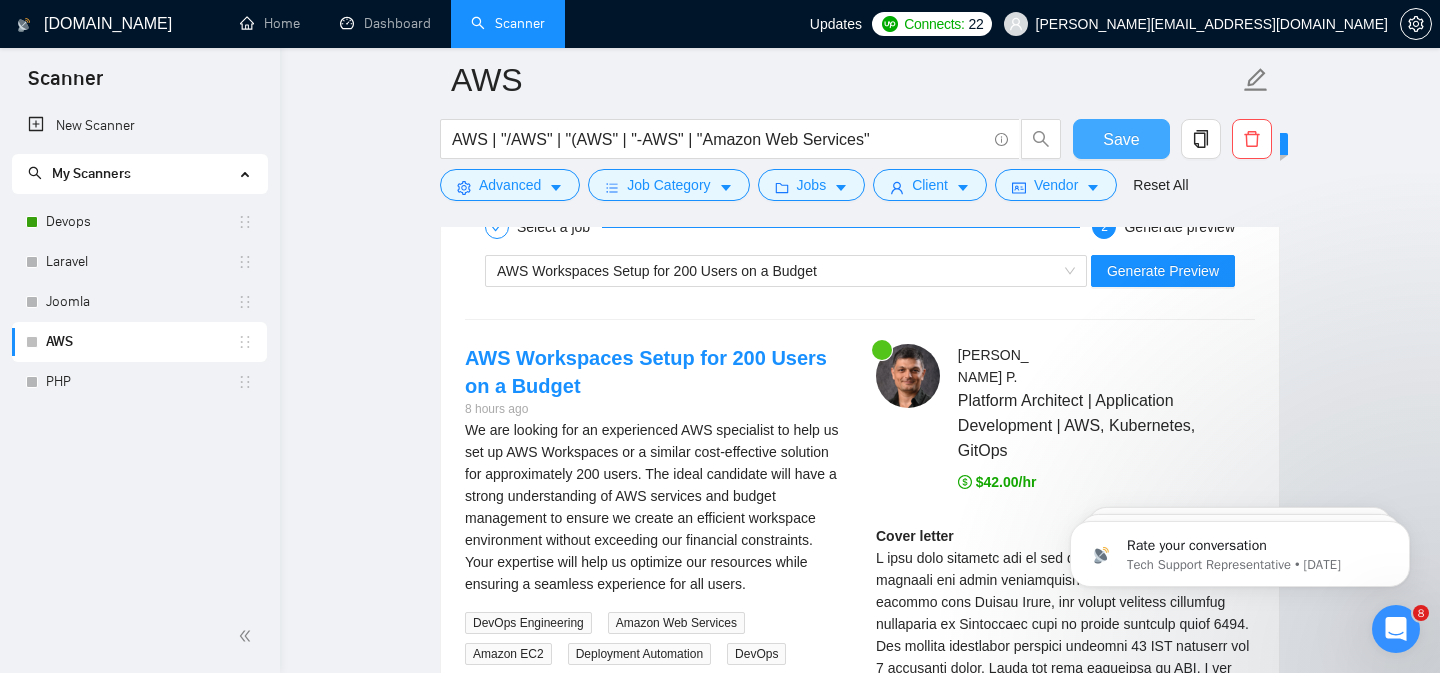 scroll, scrollTop: 3354, scrollLeft: 0, axis: vertical 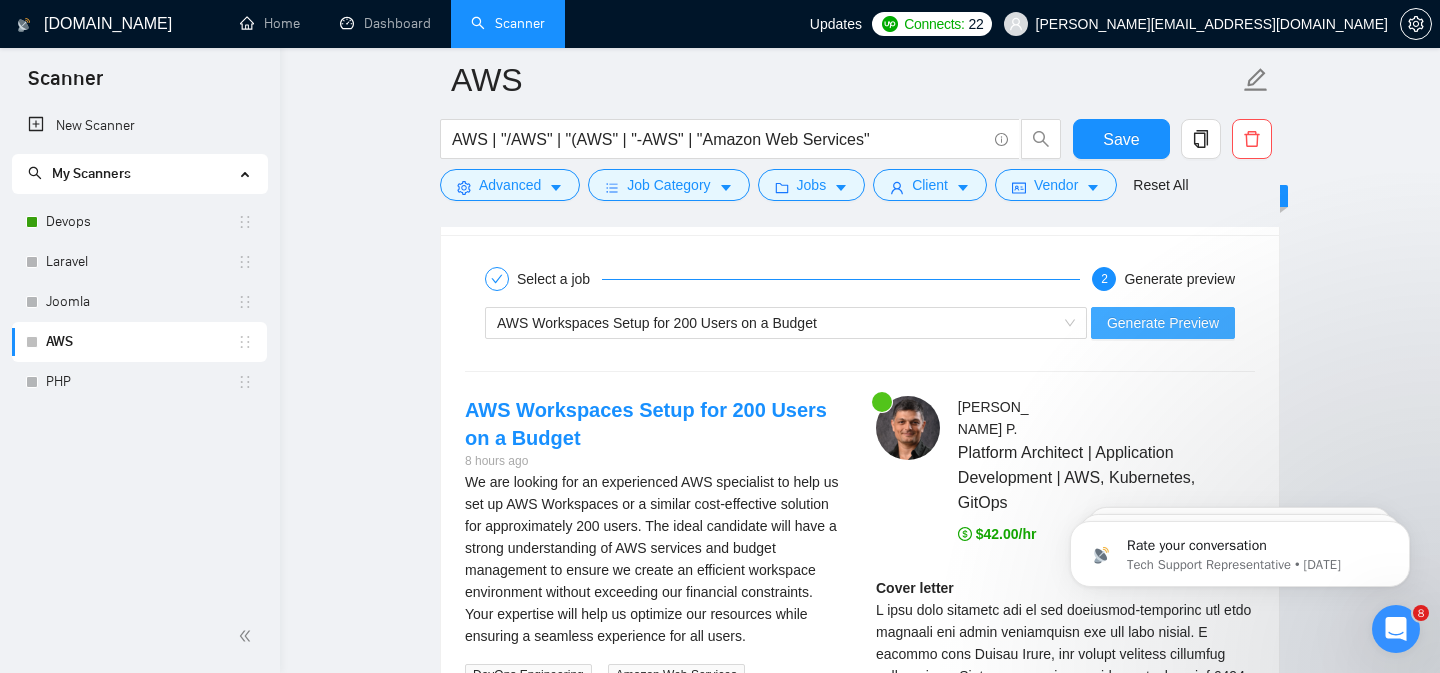 click on "Generate Preview" at bounding box center (1163, 323) 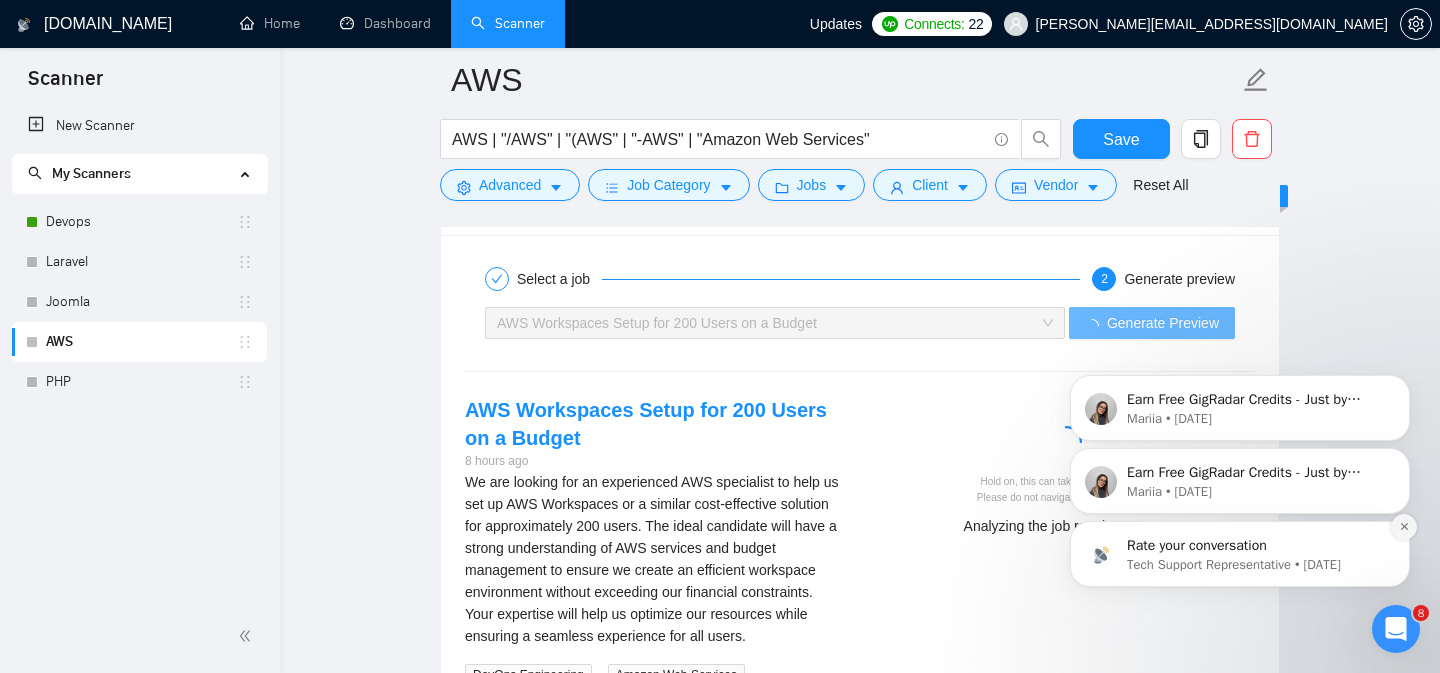 click 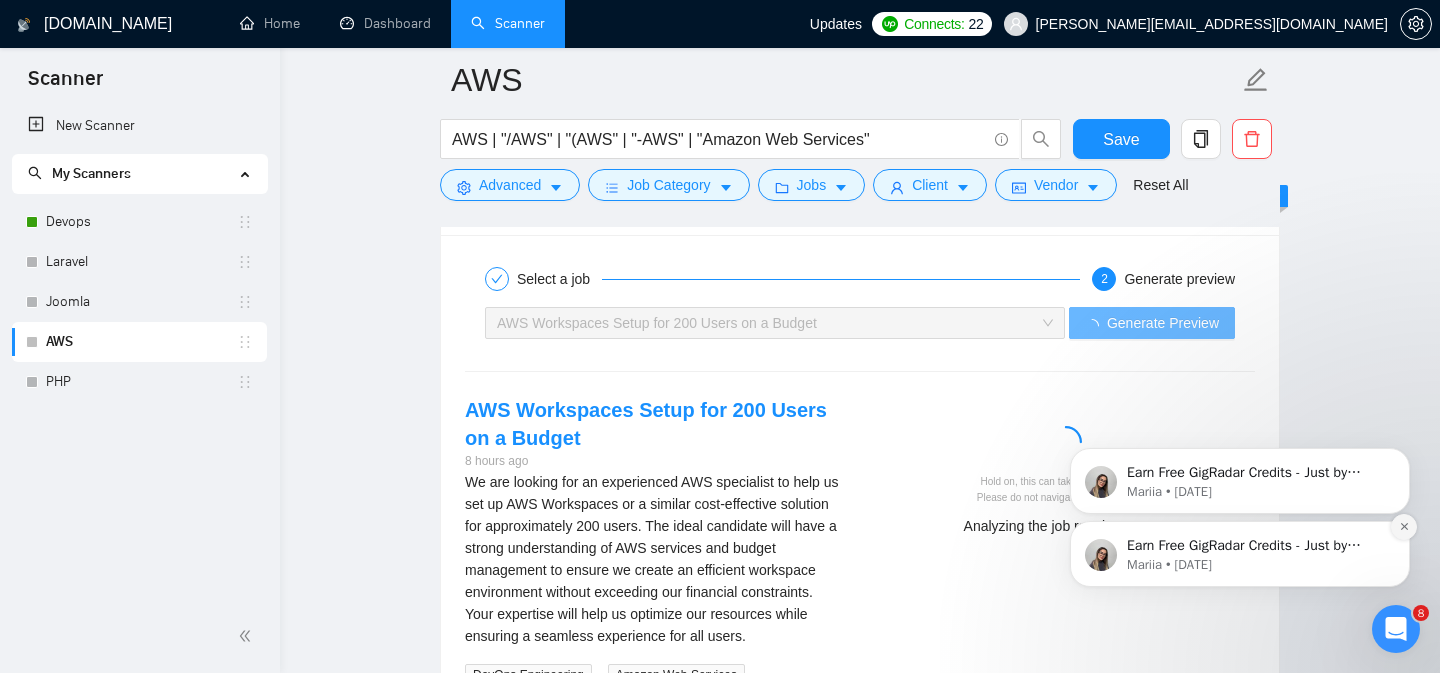 click 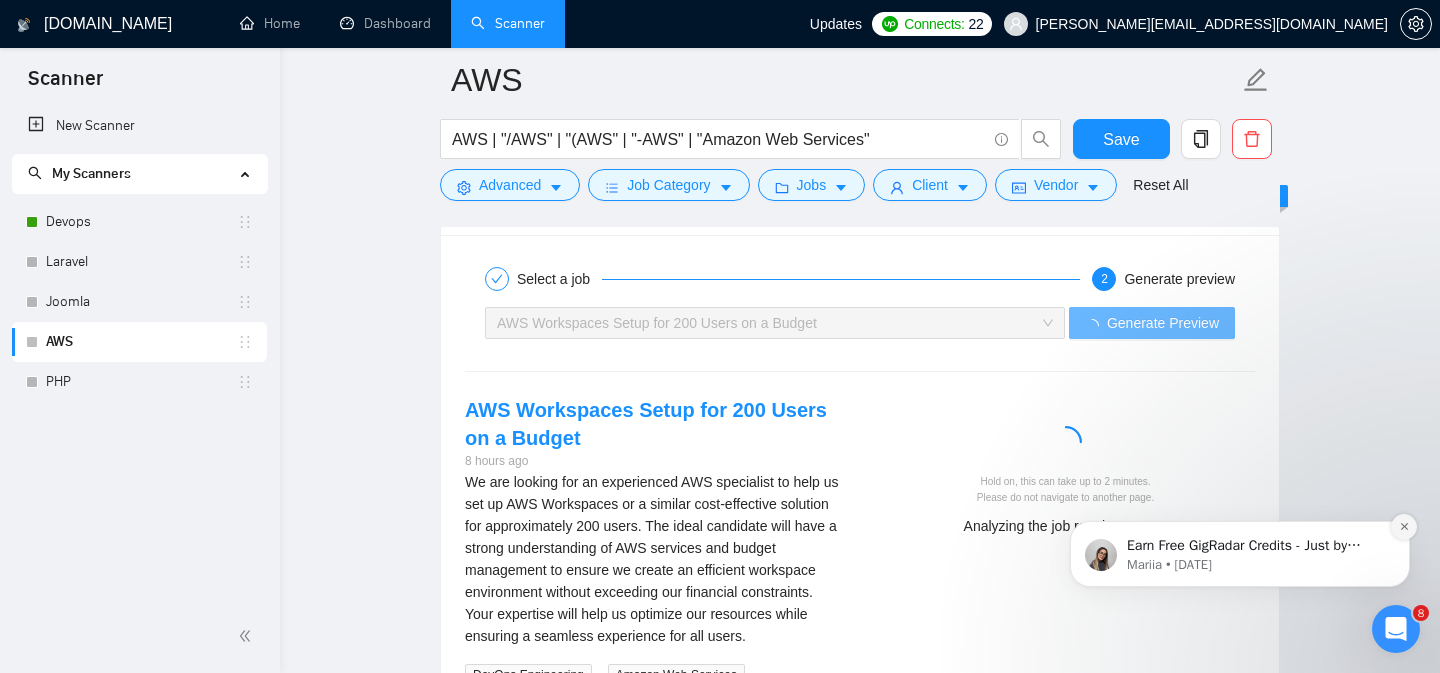 click 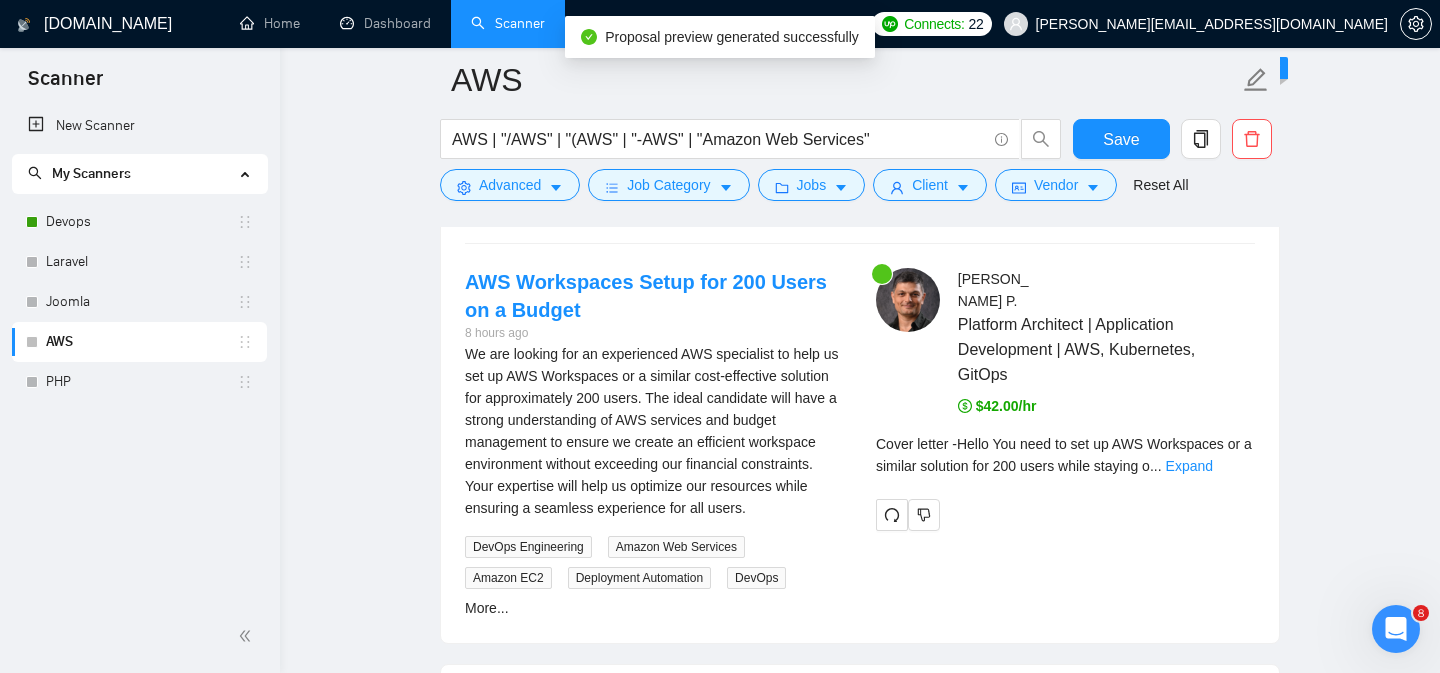 scroll, scrollTop: 3488, scrollLeft: 0, axis: vertical 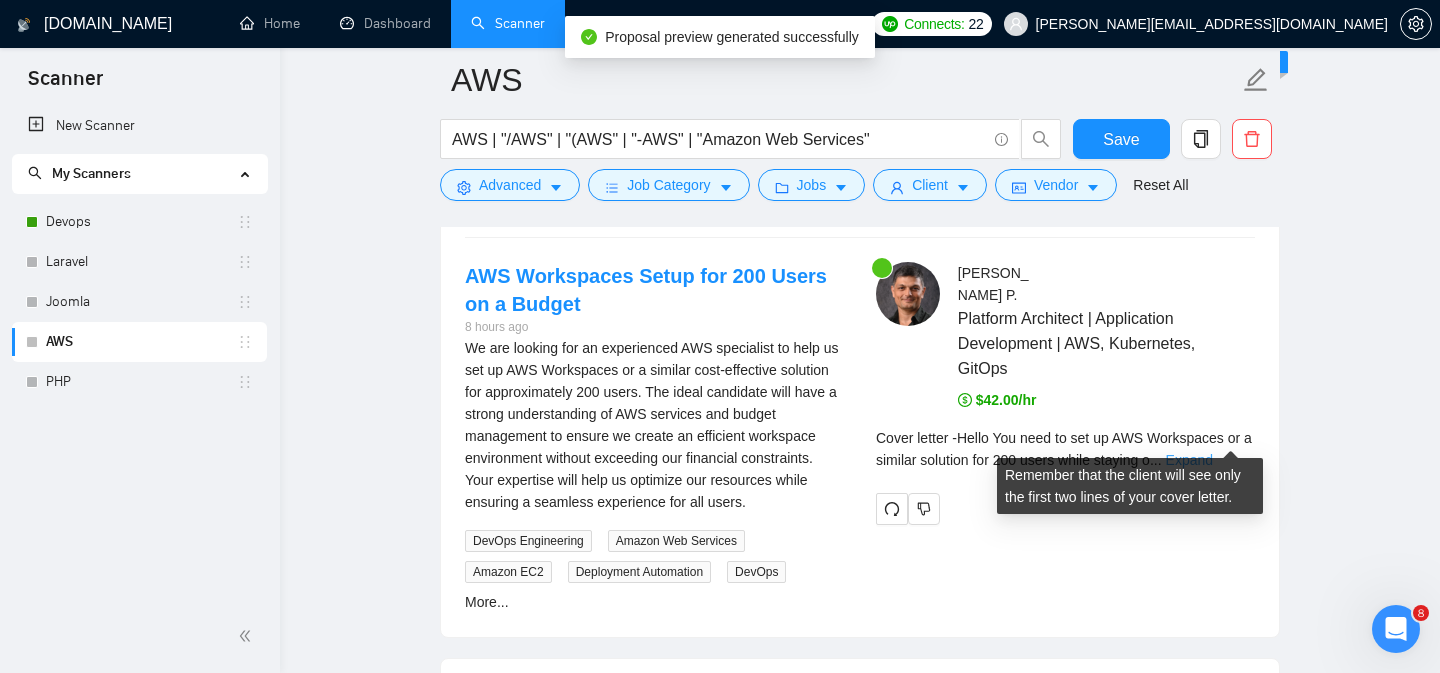 click on "Expand" at bounding box center (1189, 460) 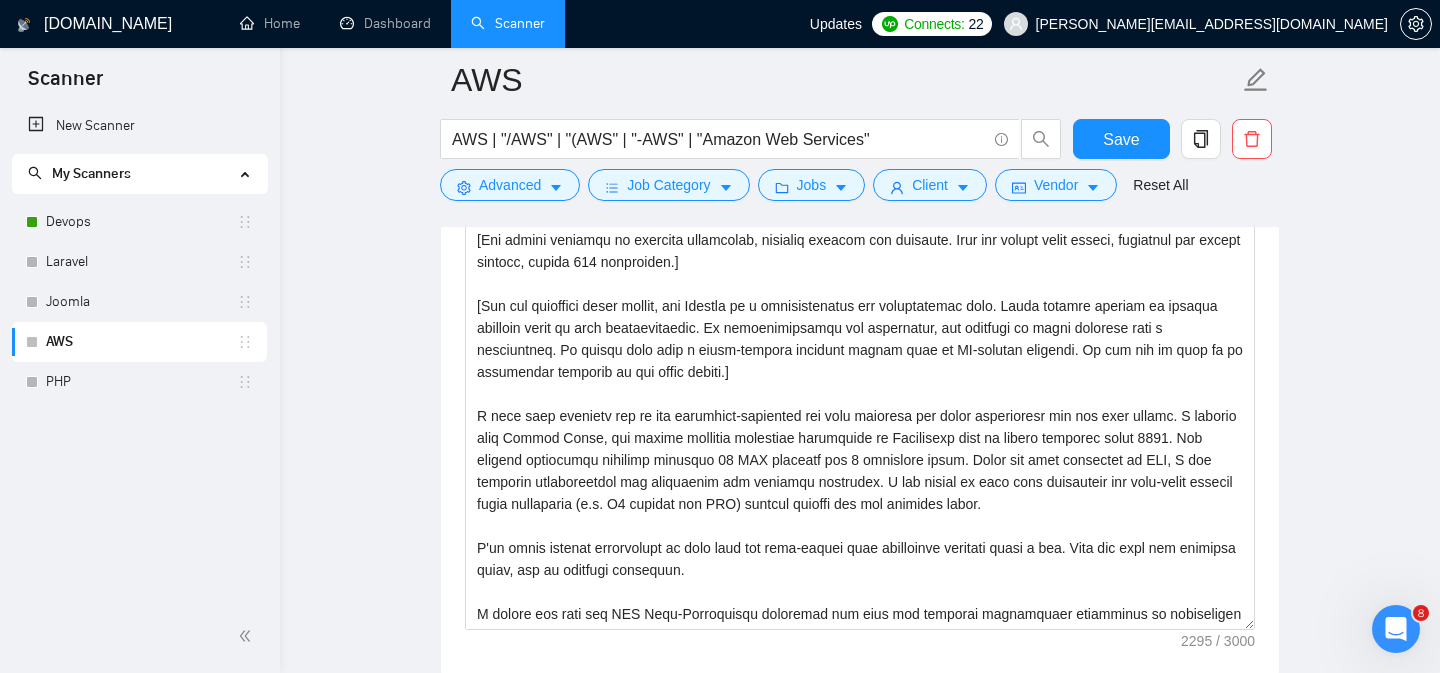 scroll, scrollTop: 1837, scrollLeft: 0, axis: vertical 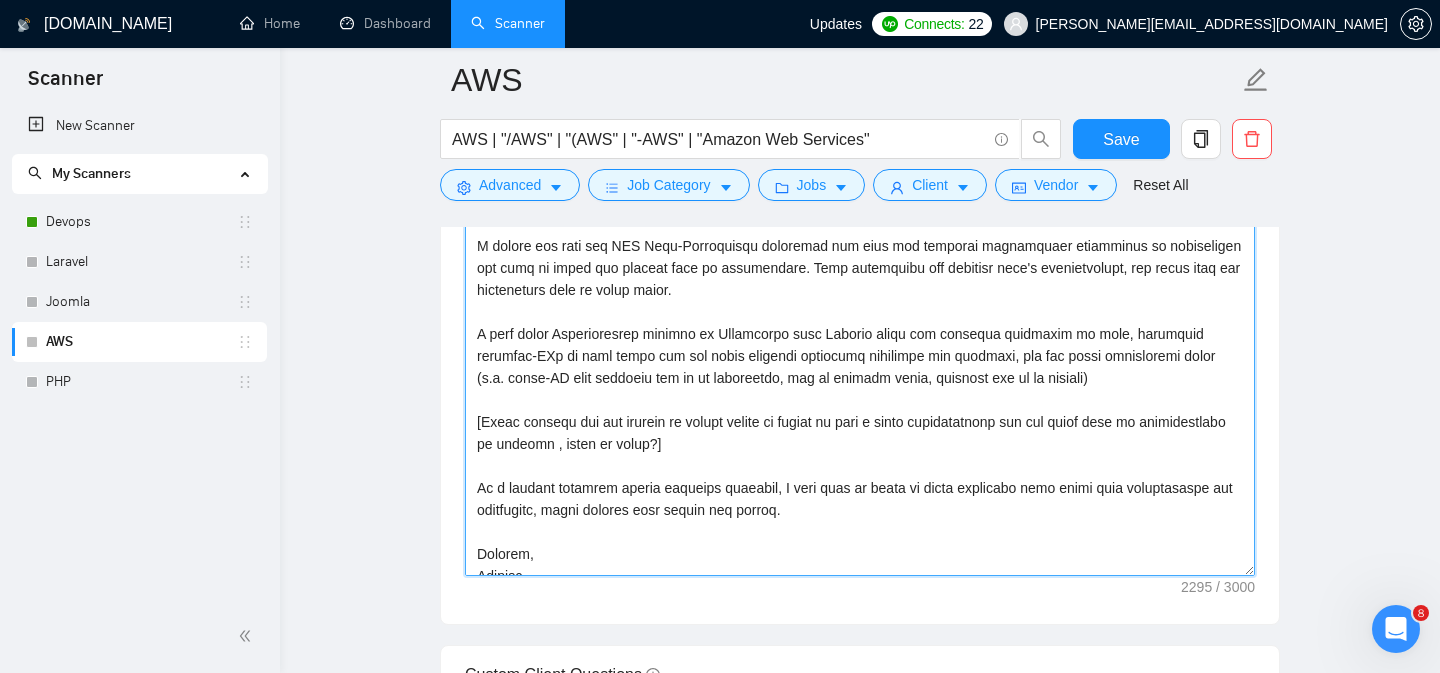 click on "Cover letter template:" at bounding box center [860, 351] 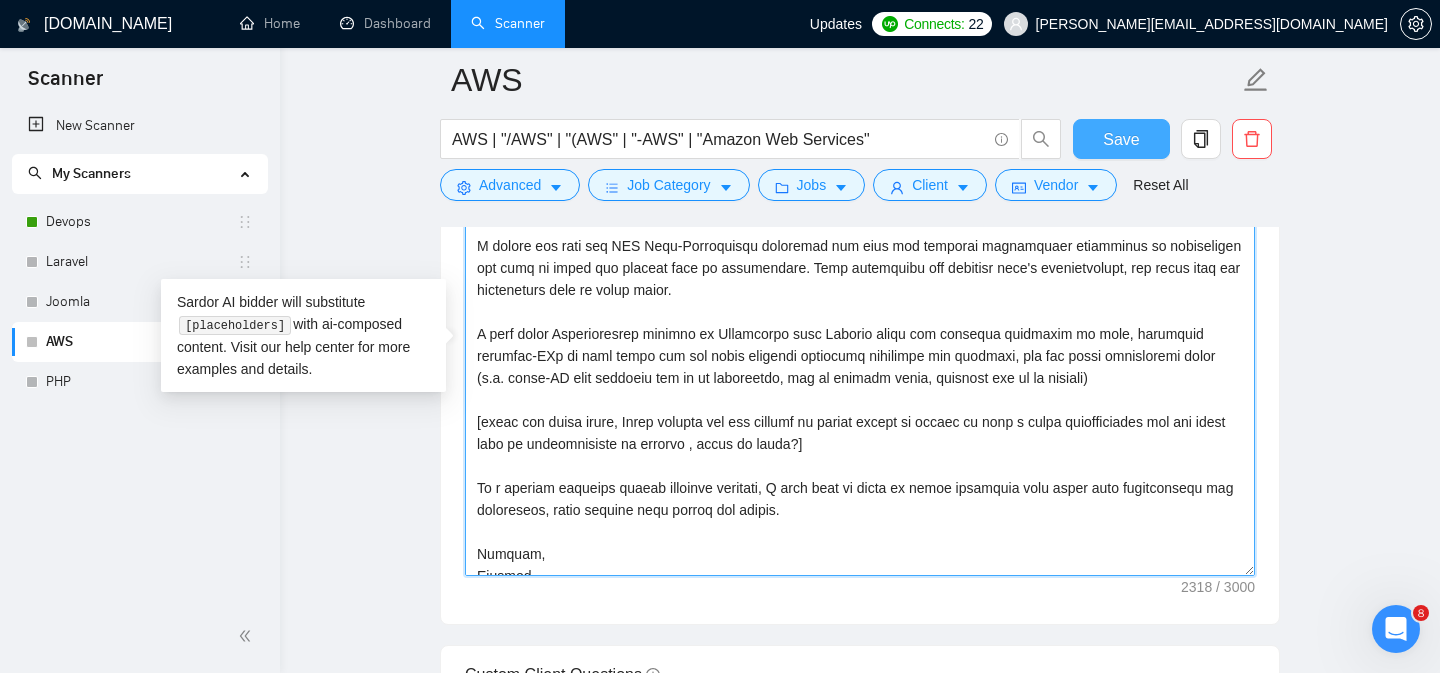 type on "Hello [Client's name if provided. Leave blank if client name is not available.]
[Use simple language to describe experience, ensuring clarity and accuracy. Keep the entire cover letter, including all prompt outputs, within 500 characters.]
[For the remaining cover letter, use English in a conversational yet professional tone. Avoid generic phrases or cliches commonly found in such communications. Be straightforward and respectful, and remember to avoid sounding like a salesperson. It should look like a human-written proposal rather than an AI-written proposal. Do not use em dash or an apostrophe anywhere in the cover letter.]
I have been building end to end developer-platforms for both startups and large enterprises for the past decade. I started with Apache Mesos, and helped multiple companies transition to Kubernetes when it became dominant after 2016. The largest deployment involved managing 16 EKS clusters and 8 different teams. After the full migration to EKS, I had complete documentation for devel..." 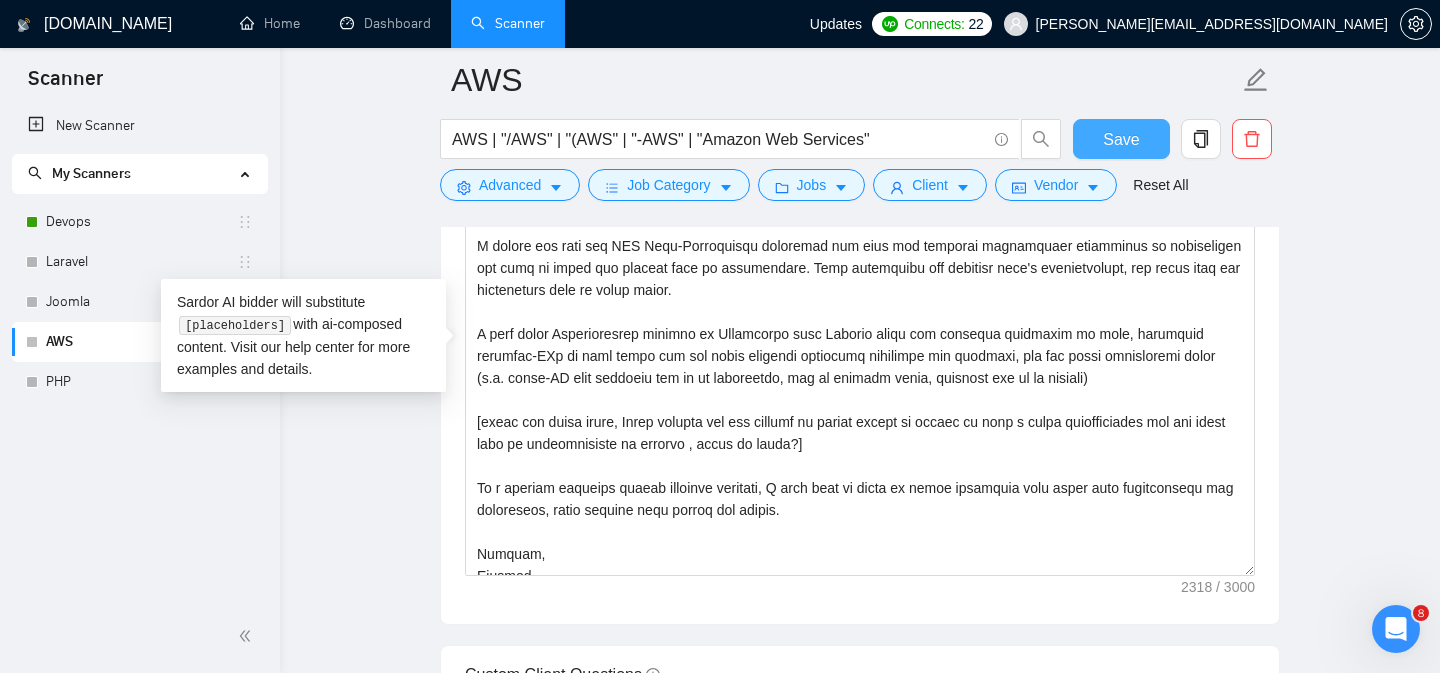click on "Save" at bounding box center [1121, 139] 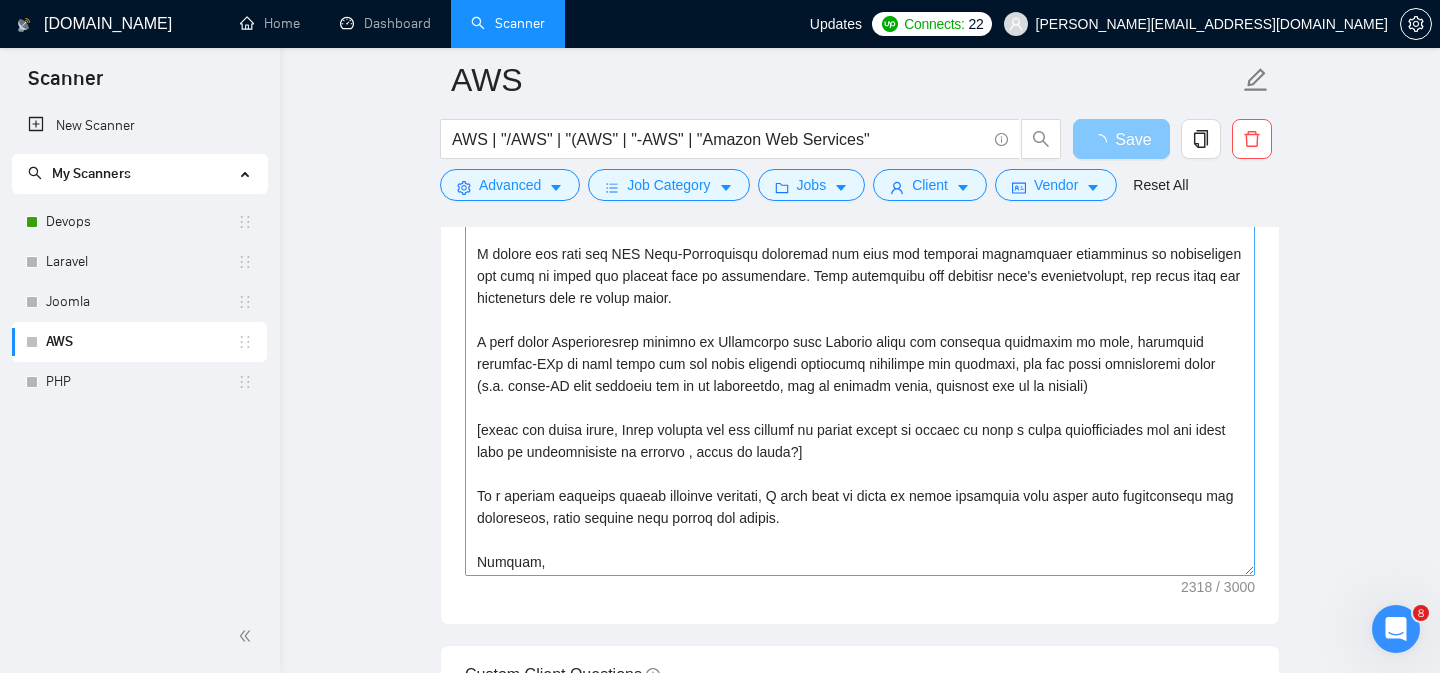 scroll, scrollTop: 330, scrollLeft: 0, axis: vertical 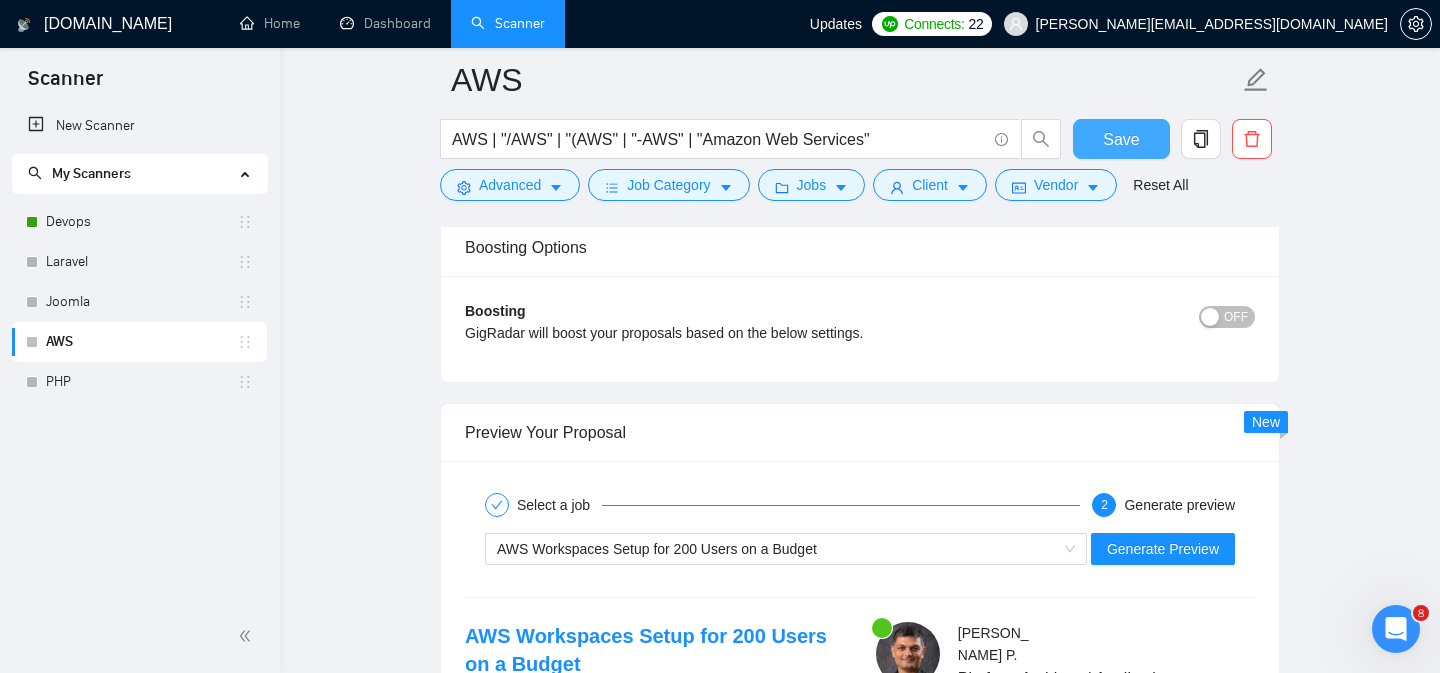 type 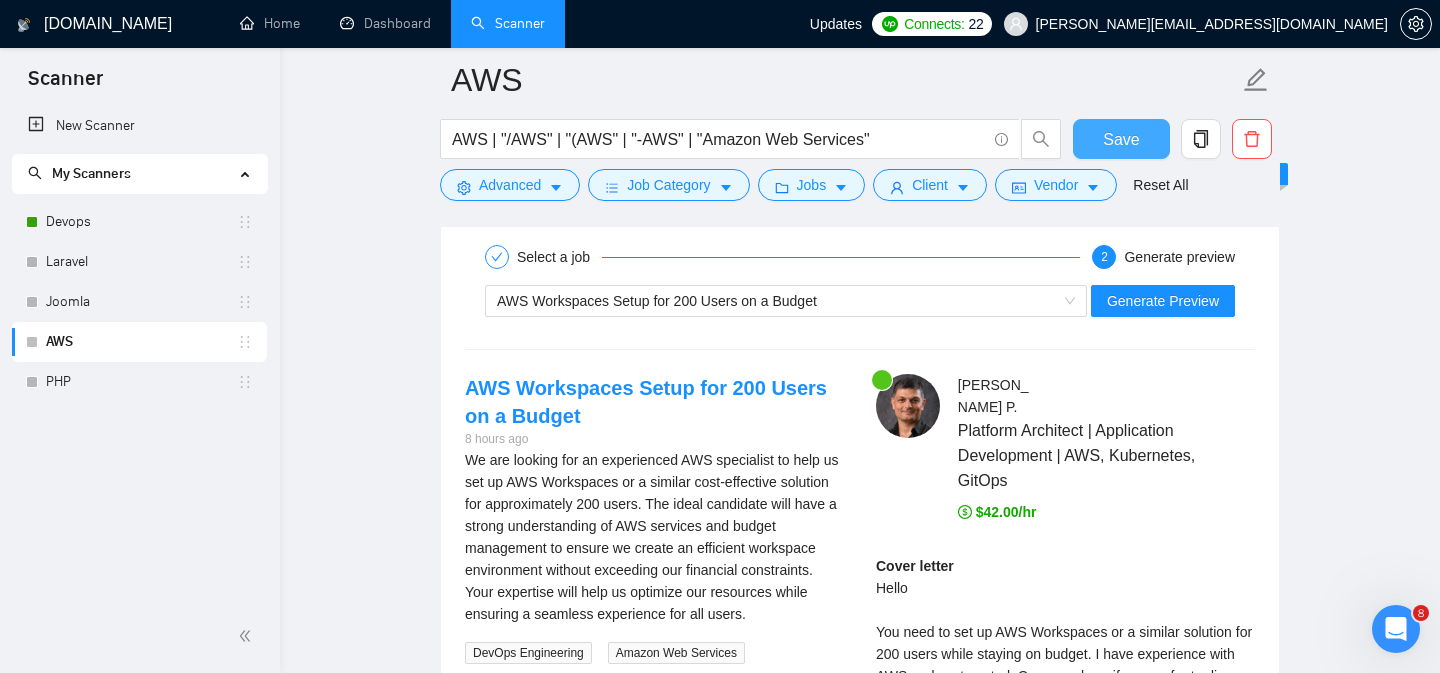 scroll, scrollTop: 3385, scrollLeft: 0, axis: vertical 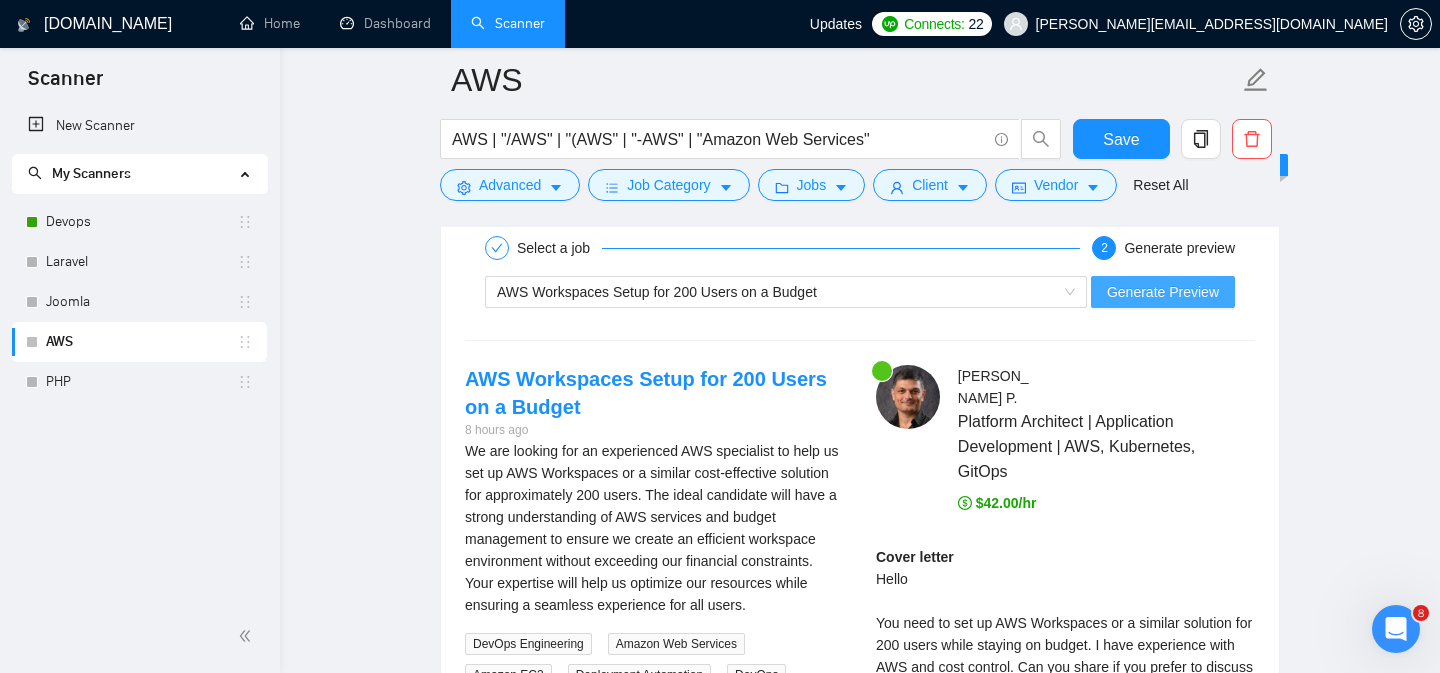 click on "Generate Preview" at bounding box center [1163, 292] 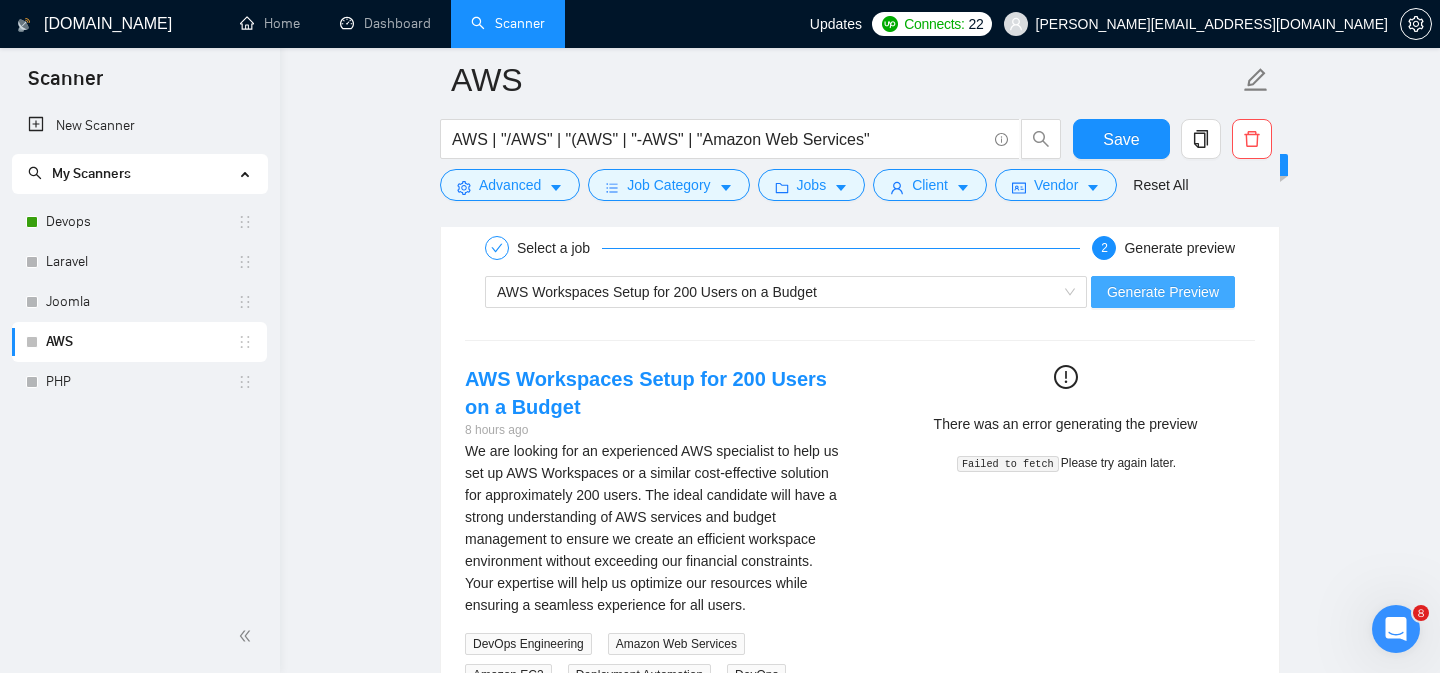 click on "Generate Preview" at bounding box center [1163, 292] 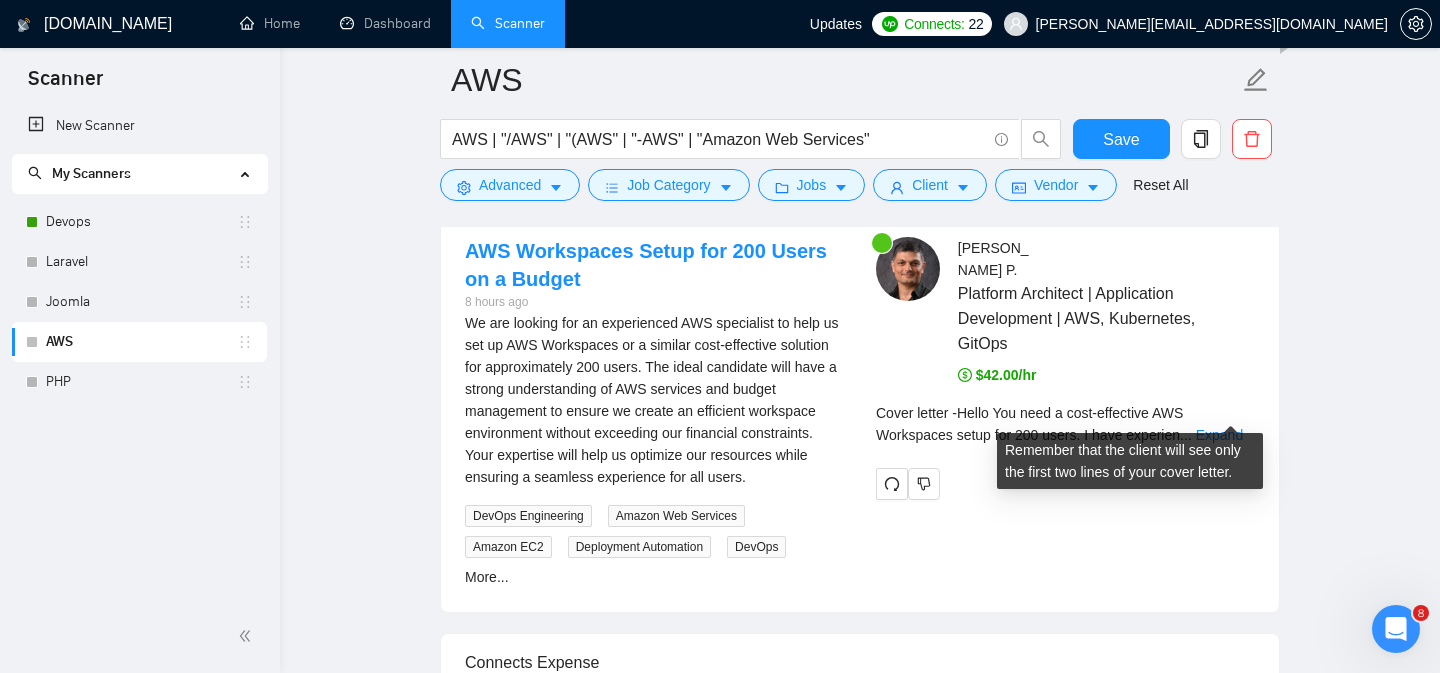 scroll, scrollTop: 3516, scrollLeft: 0, axis: vertical 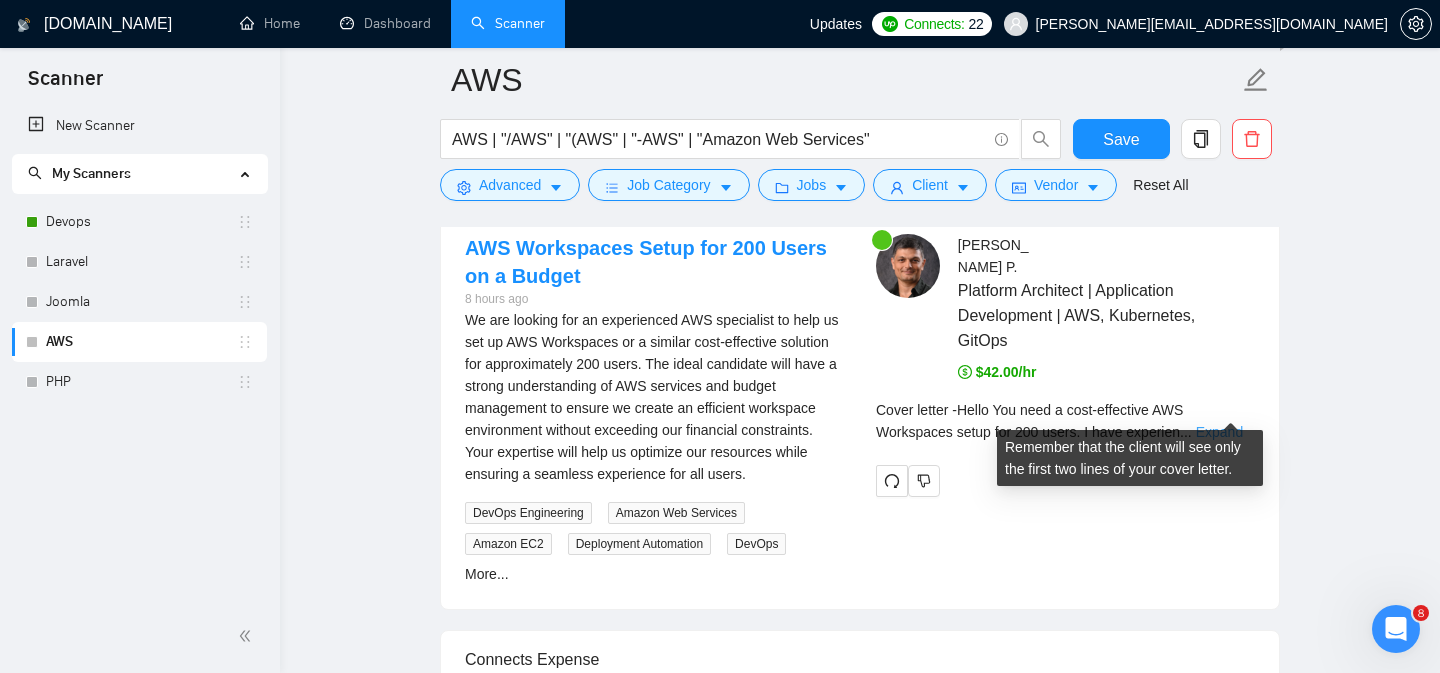 click on "Expand" at bounding box center [1219, 432] 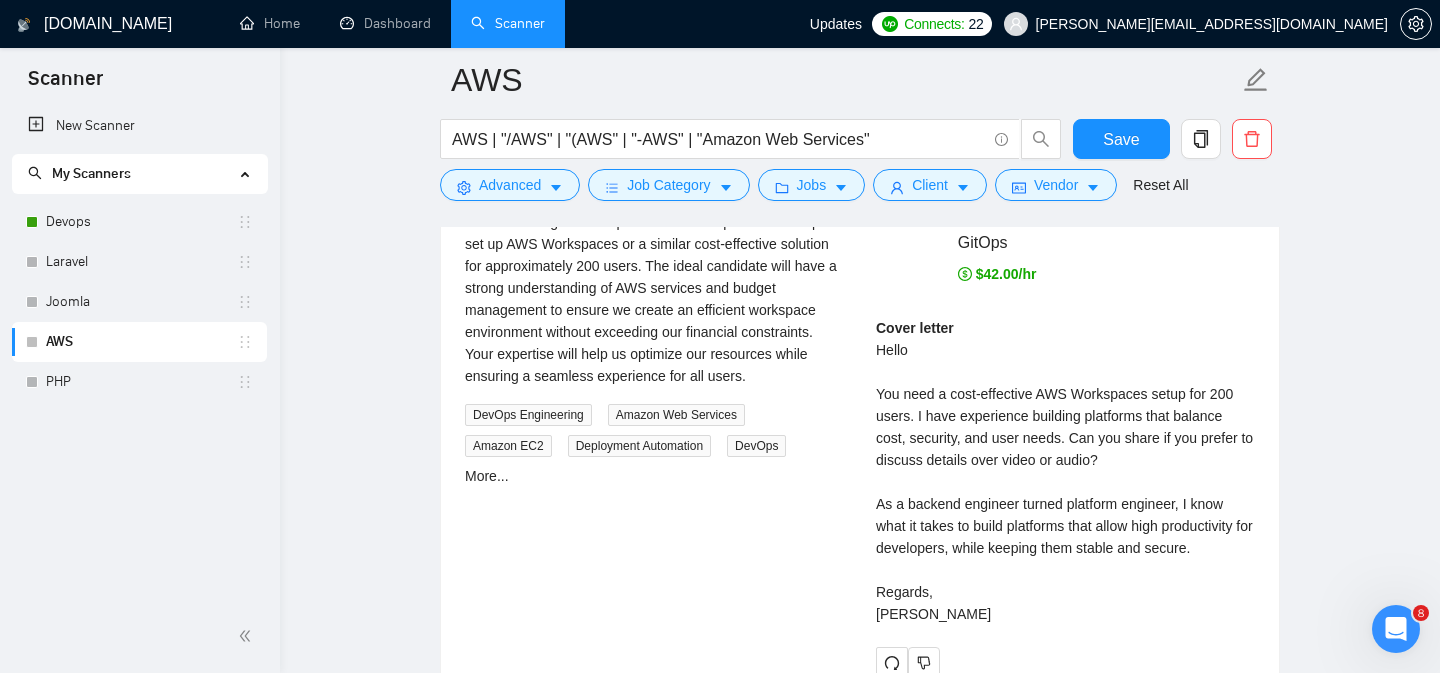 scroll, scrollTop: 3611, scrollLeft: 0, axis: vertical 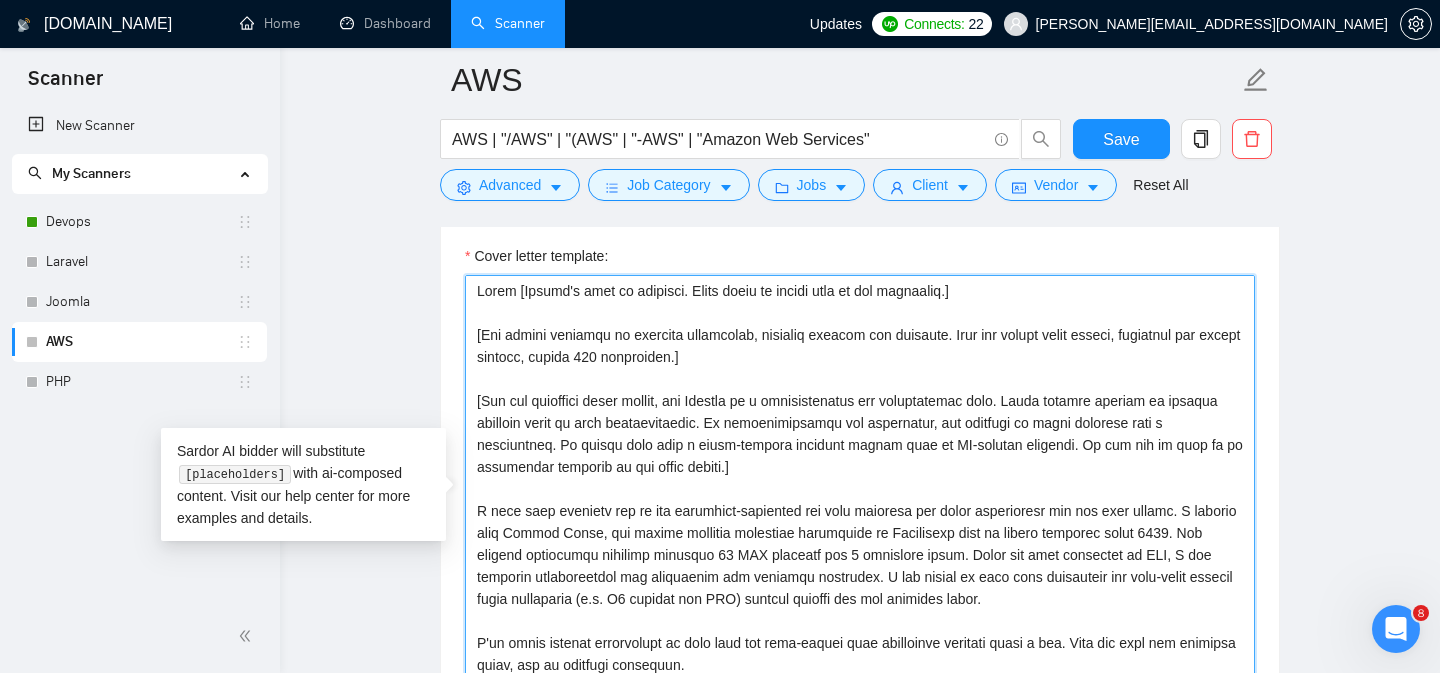 drag, startPoint x: 769, startPoint y: 358, endPoint x: 462, endPoint y: 335, distance: 307.86035 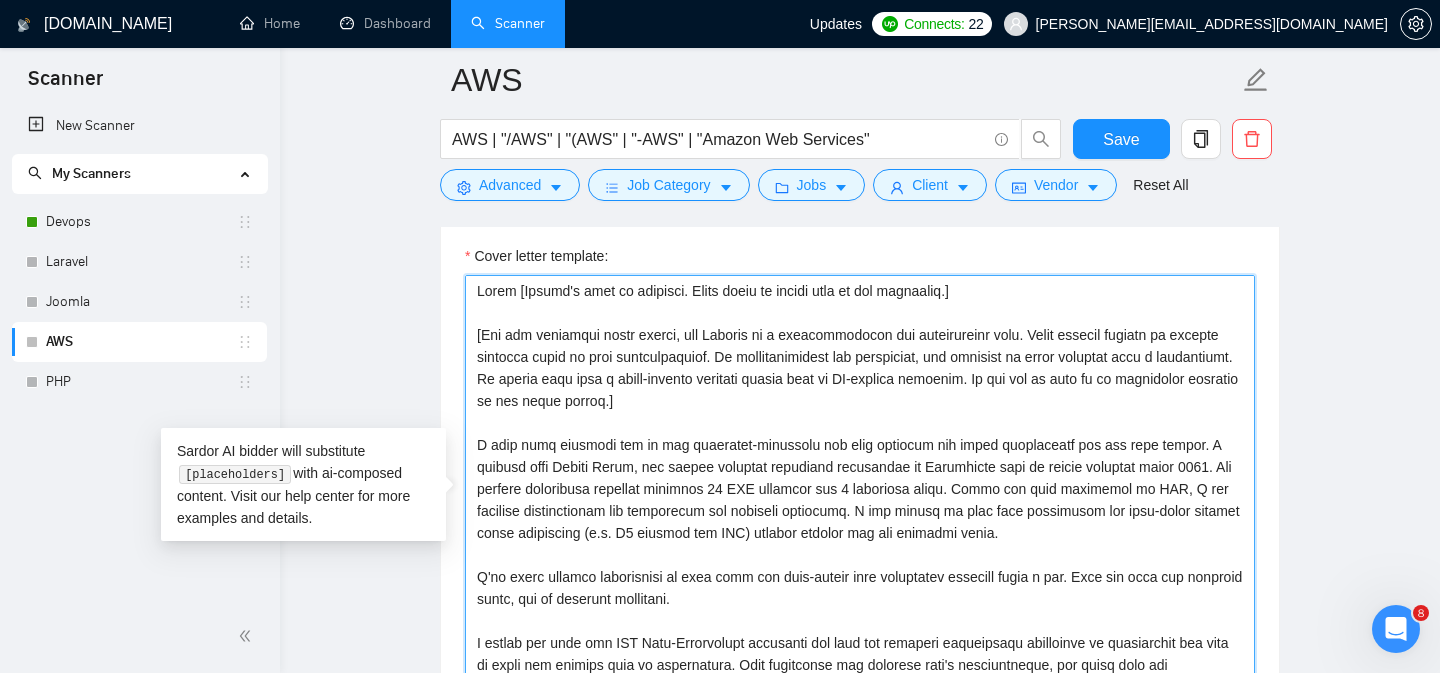 click on "Cover letter template:" at bounding box center [860, 500] 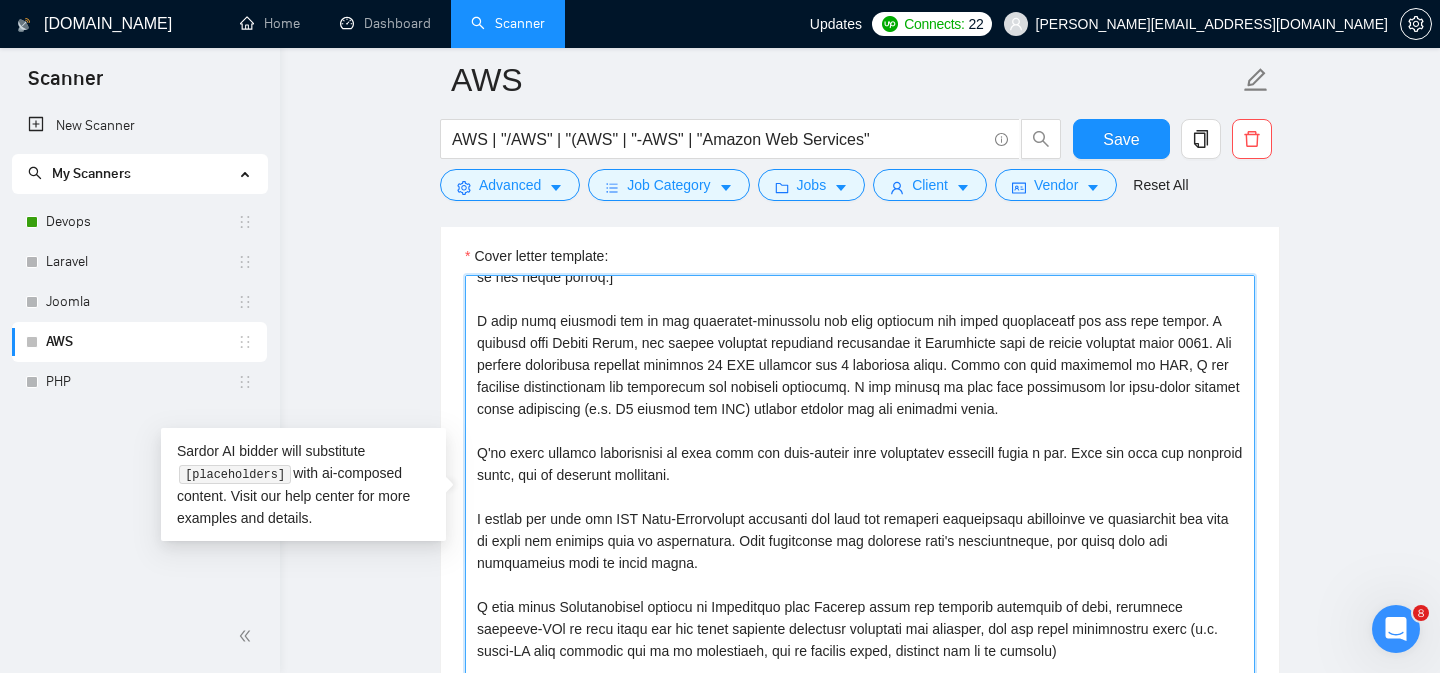 scroll, scrollTop: 125, scrollLeft: 0, axis: vertical 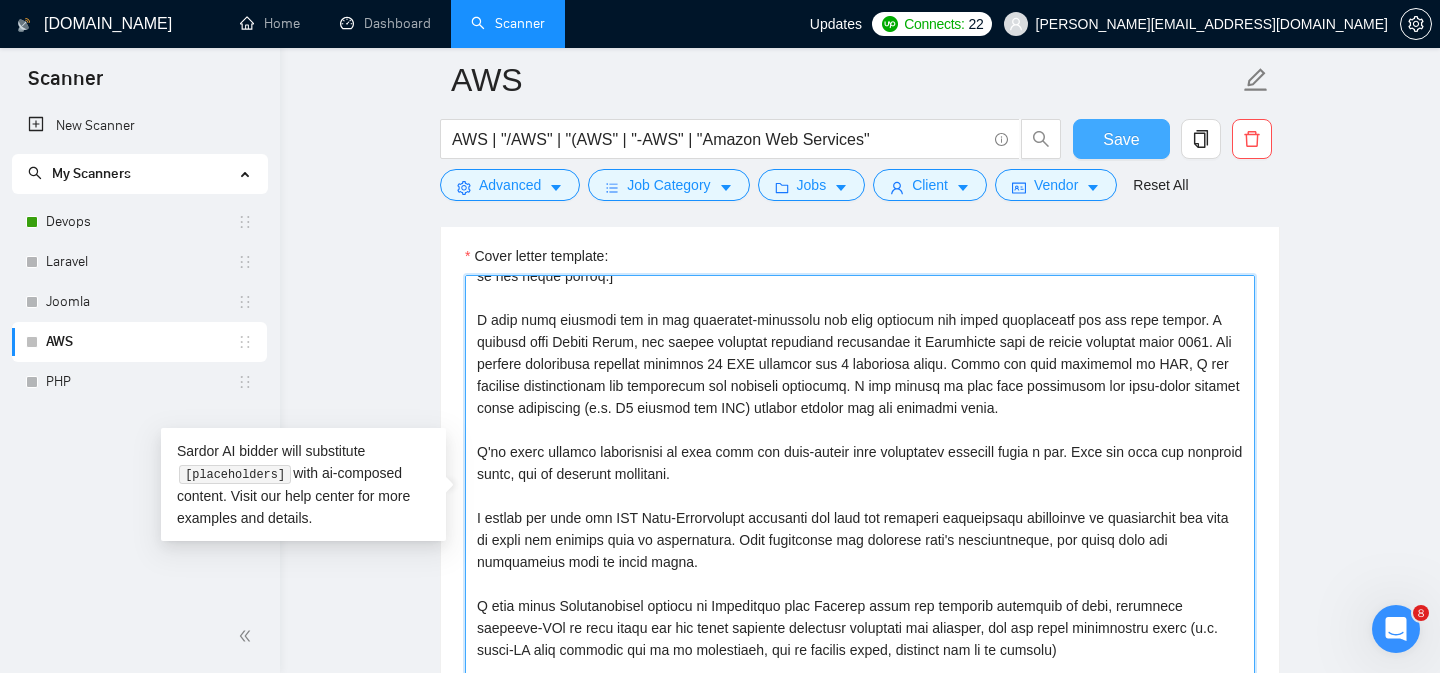 type on "Hello [Client's name if provided. Leave blank if client name is not available.]
[For the remaining cover letter, use English in a conversational yet professional tone. Avoid generic phrases or cliches commonly found in such communications. Be straightforward and respectful, and remember to avoid sounding like a salesperson. It should look like a human-written proposal rather than an AI-written proposal. Do not use em dash or an apostrophe anywhere in the cover letter.]
I have been building end to end developer-platforms for both startups and large enterprises for the past decade. I started with Apache Mesos, and helped multiple companies transition to Kubernetes when it became dominant after 2016. The largest deployment involved managing 16 EKS clusters and 8 different teams. After the full migration to EKS, I had complete documentation for developers and platform engineers. I set things up such that developers can self-serve certain infra components (e.g. S3 buckets and RDS) without waiting for the plat..." 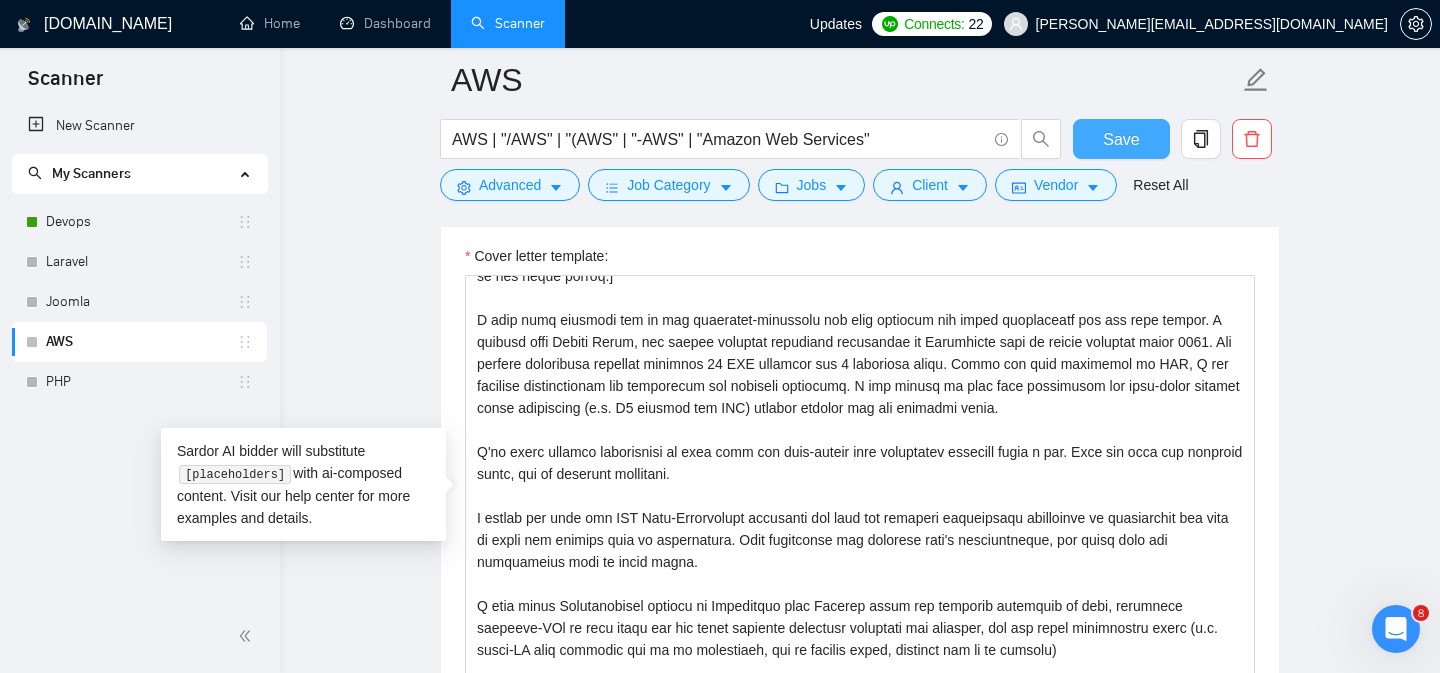 click on "Save" at bounding box center [1121, 139] 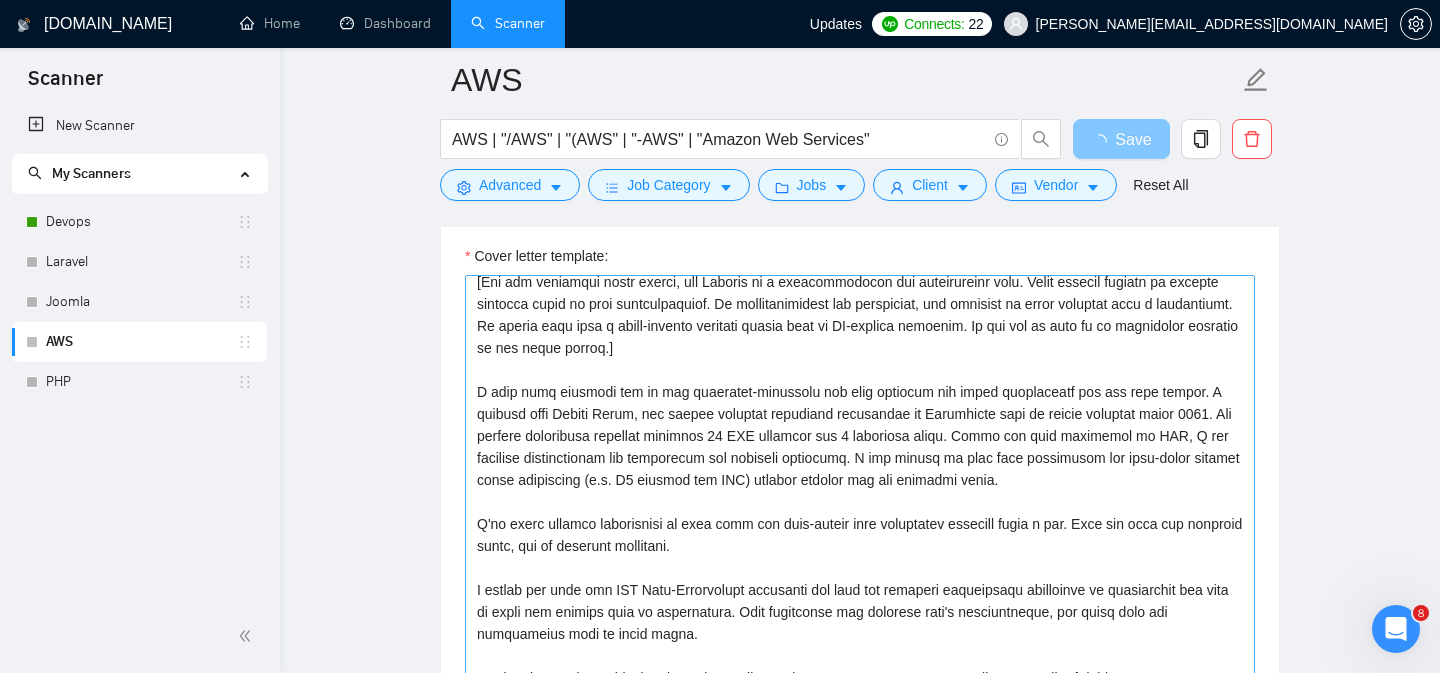 scroll, scrollTop: 264, scrollLeft: 0, axis: vertical 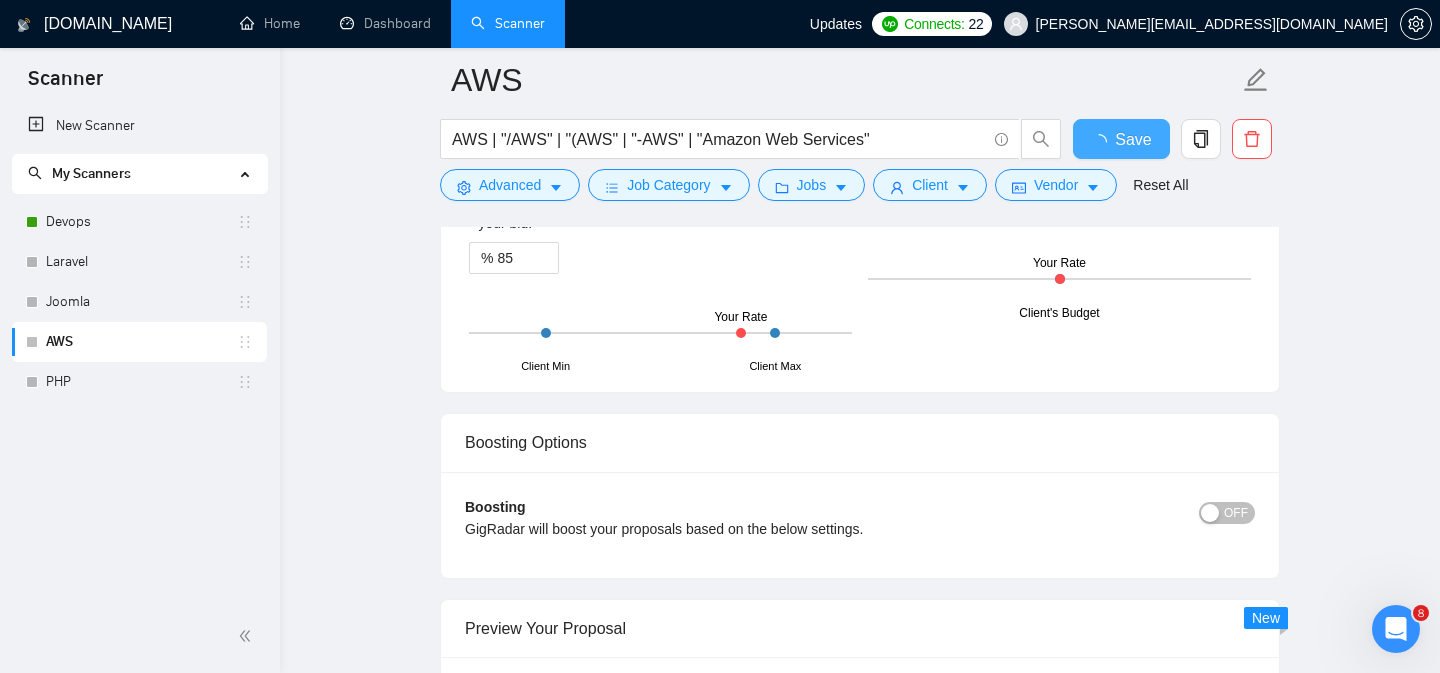 type 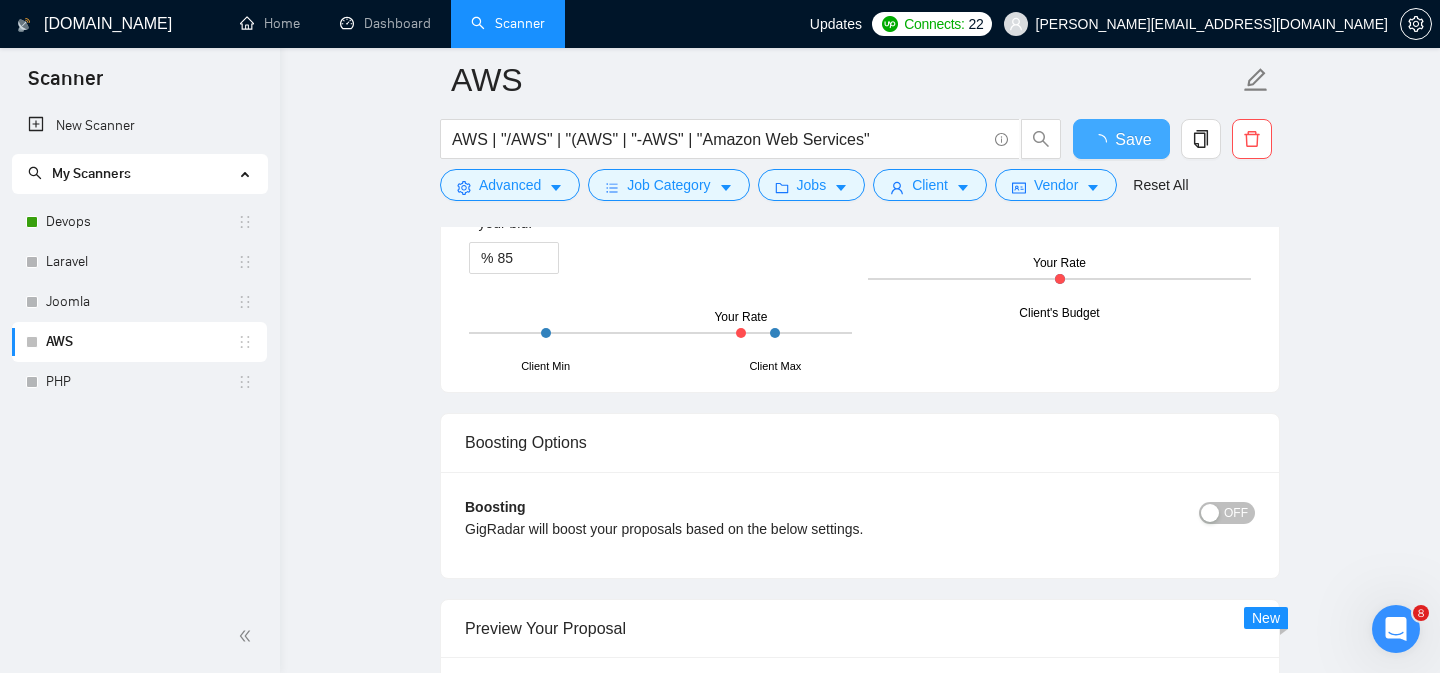 checkbox on "true" 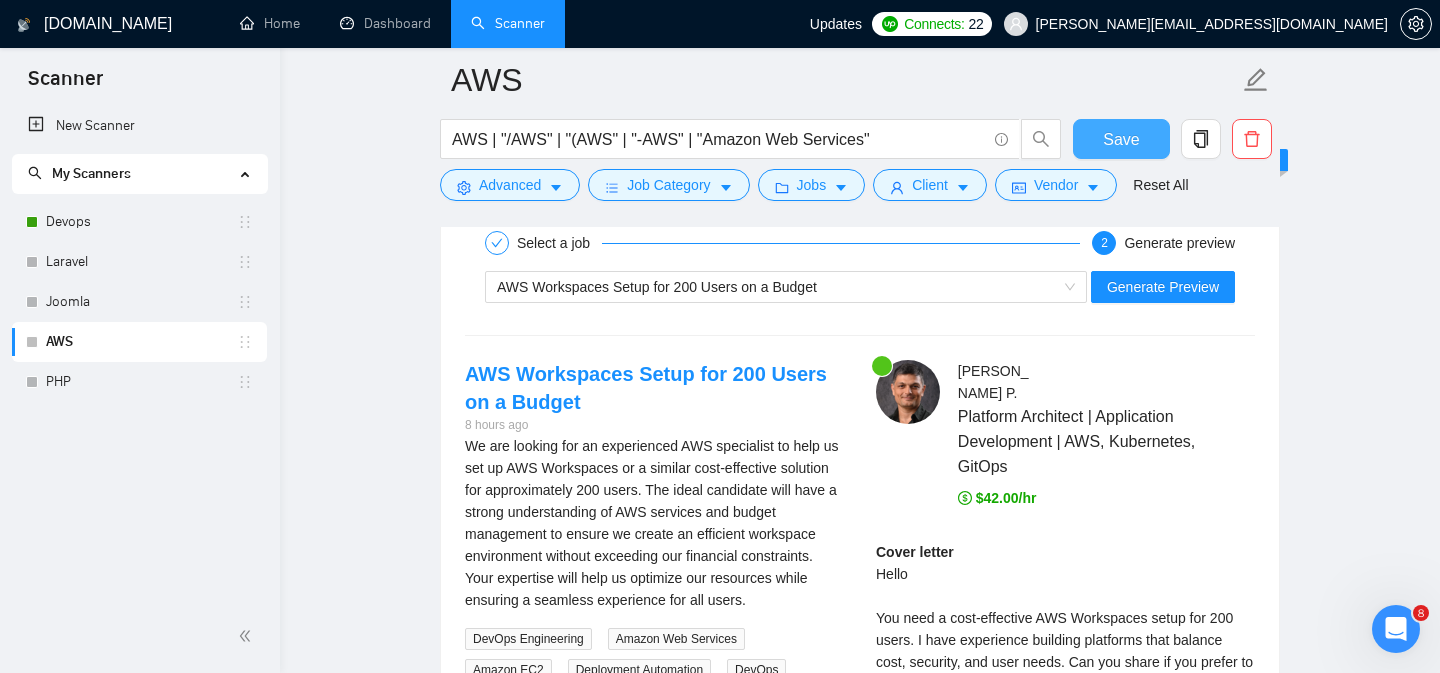 scroll, scrollTop: 3406, scrollLeft: 0, axis: vertical 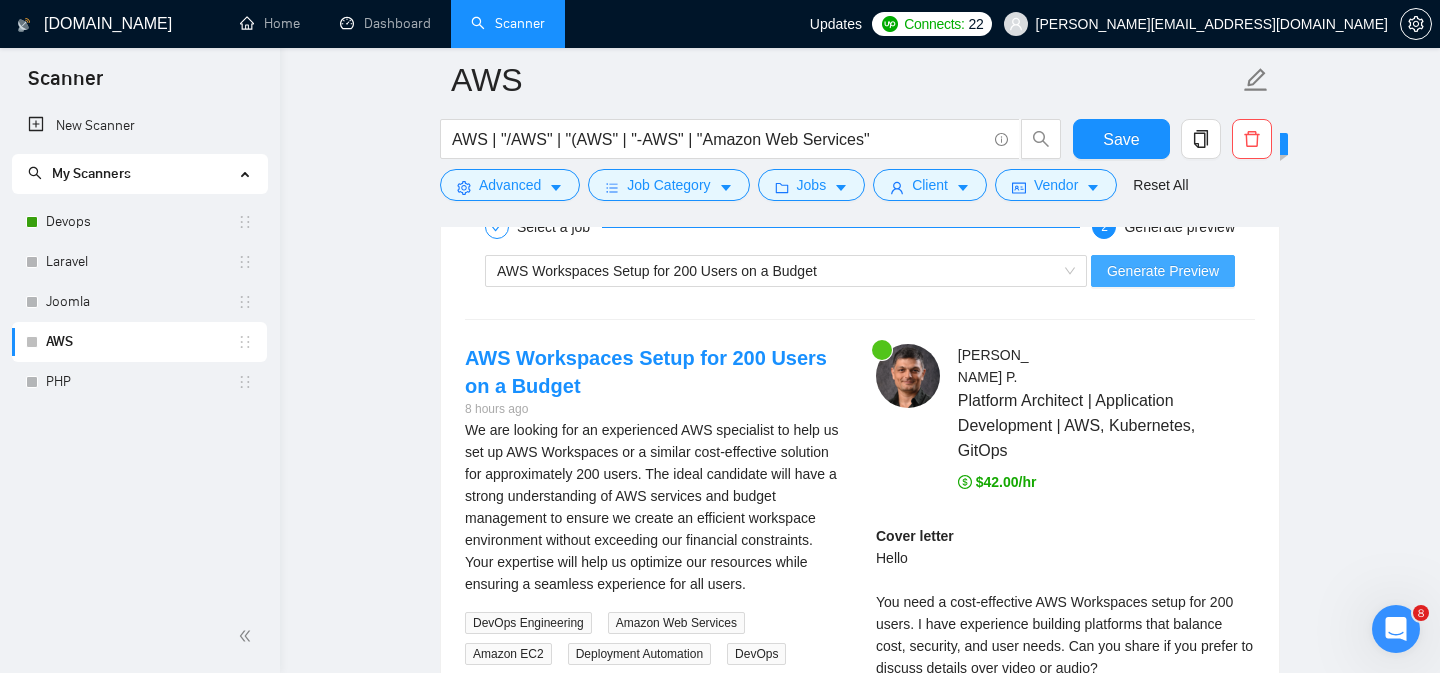 click on "Generate Preview" at bounding box center (1163, 271) 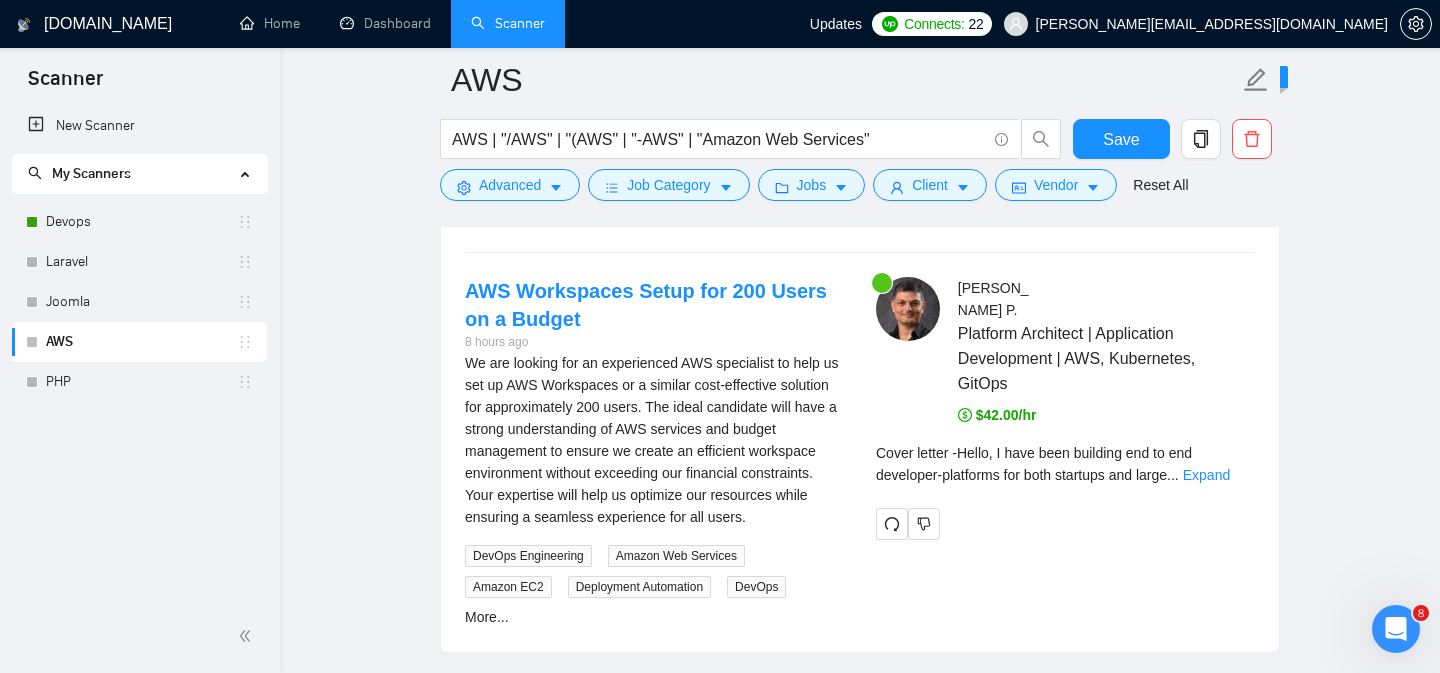 scroll, scrollTop: 3478, scrollLeft: 0, axis: vertical 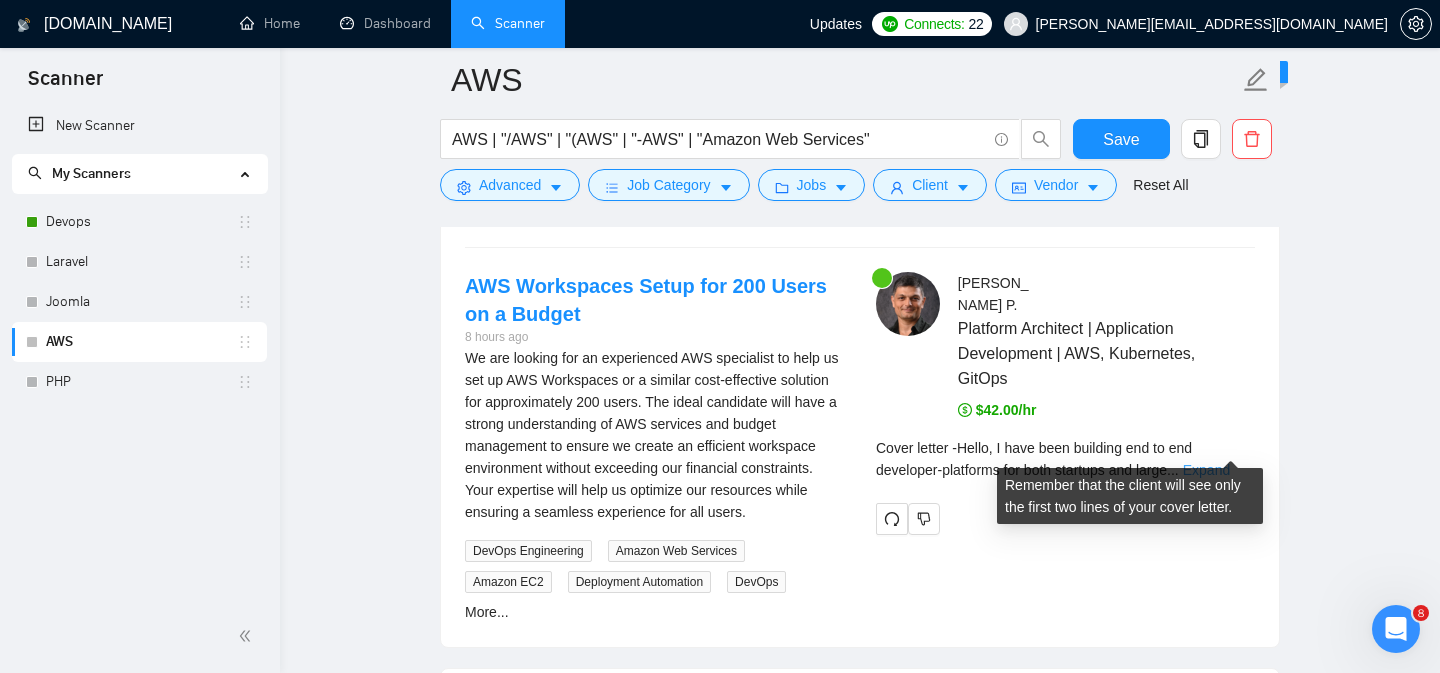 click on "Expand" at bounding box center (1206, 470) 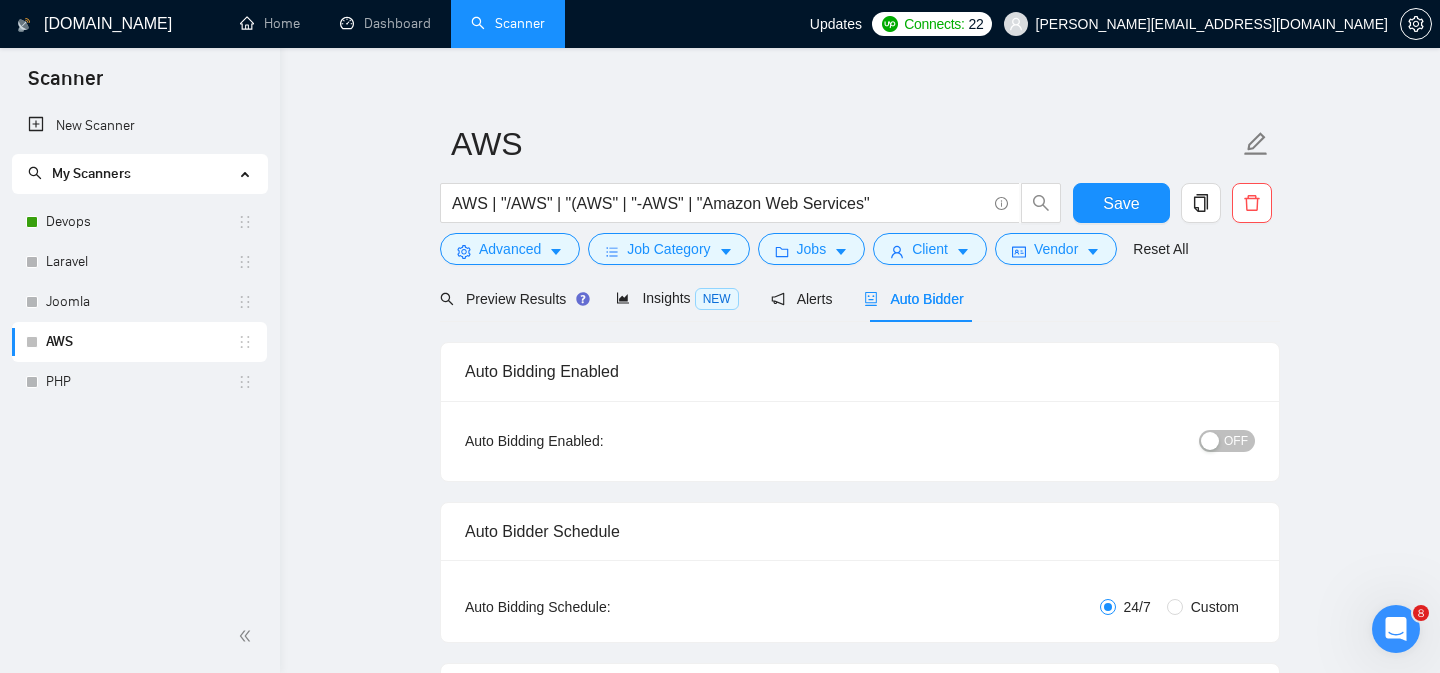 scroll, scrollTop: 12, scrollLeft: 0, axis: vertical 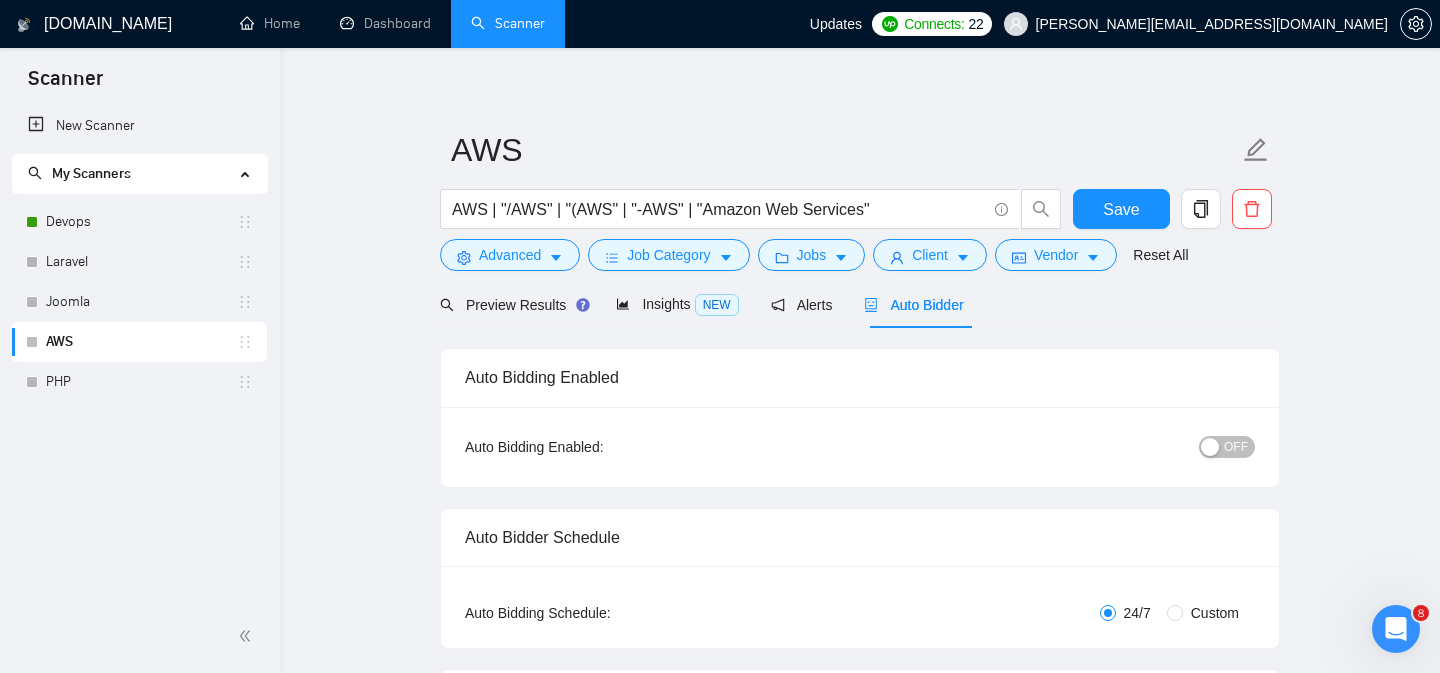 click on "OFF" at bounding box center (1236, 447) 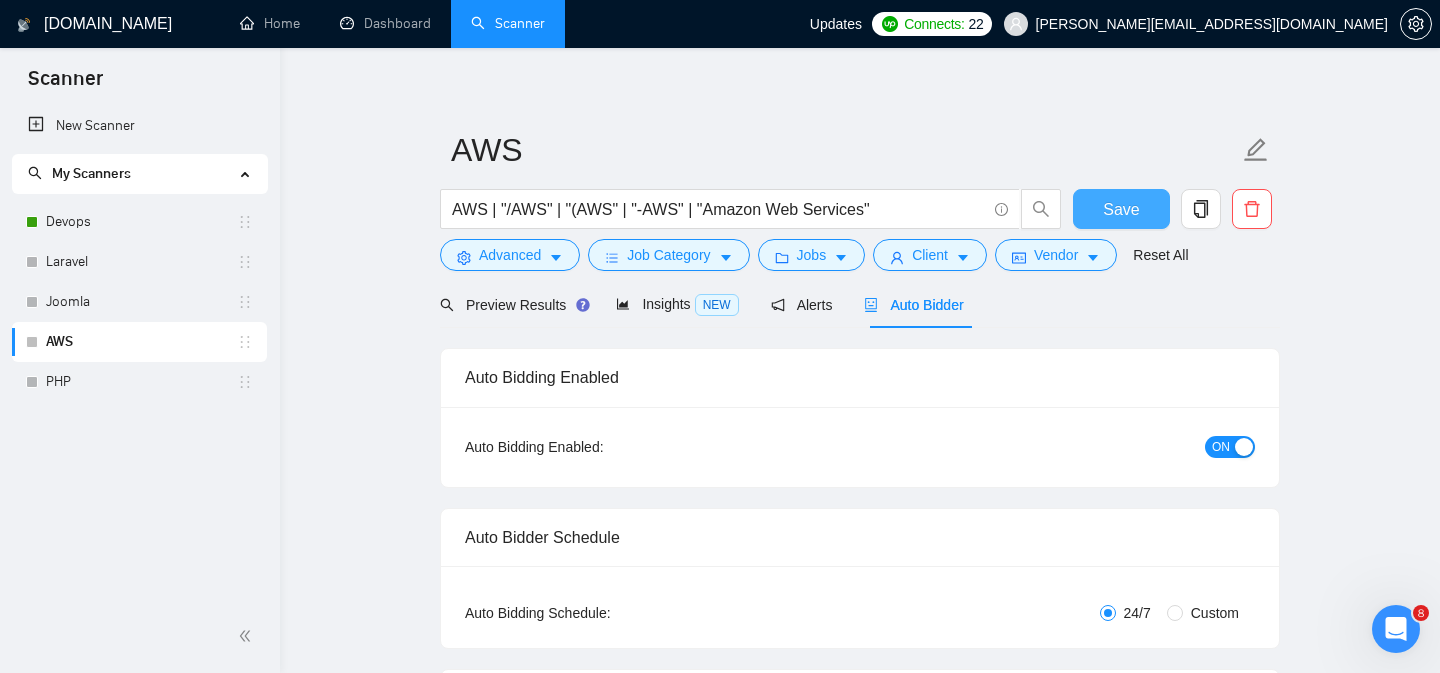 click on "Save" at bounding box center (1121, 209) 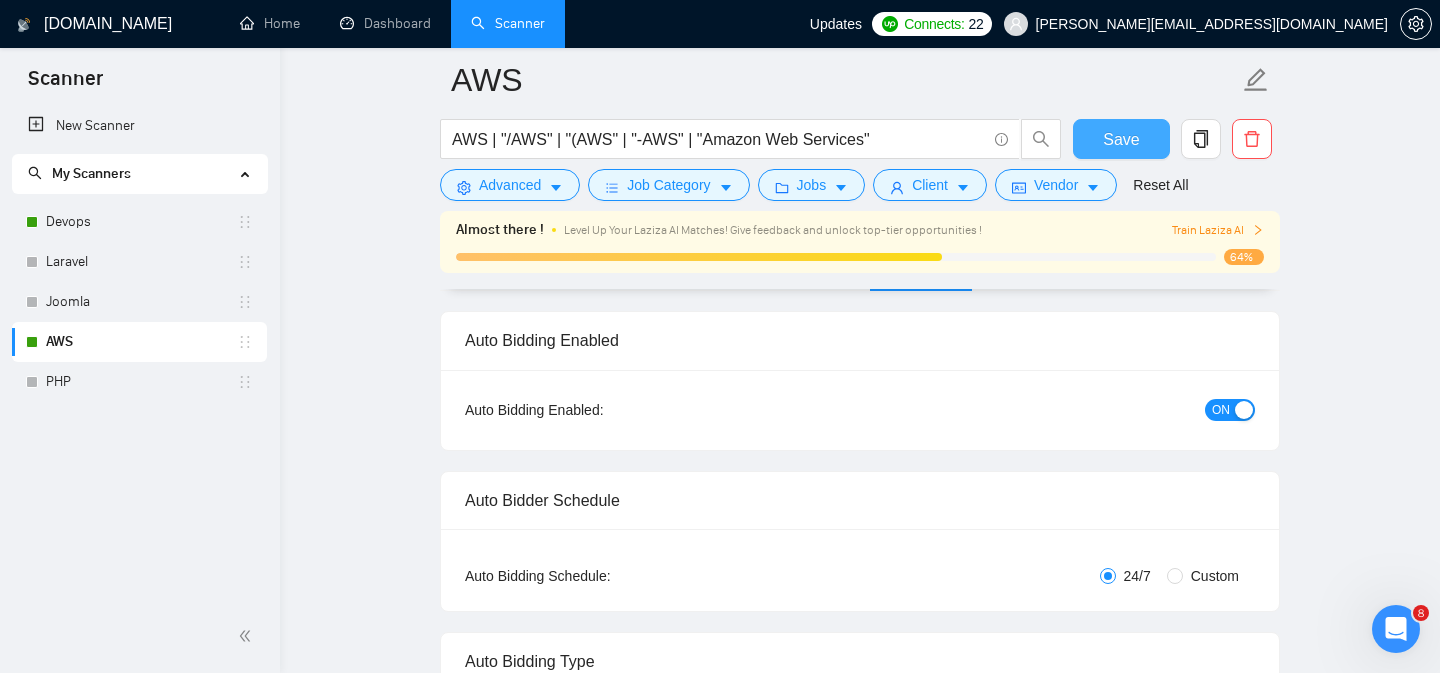 scroll, scrollTop: 0, scrollLeft: 0, axis: both 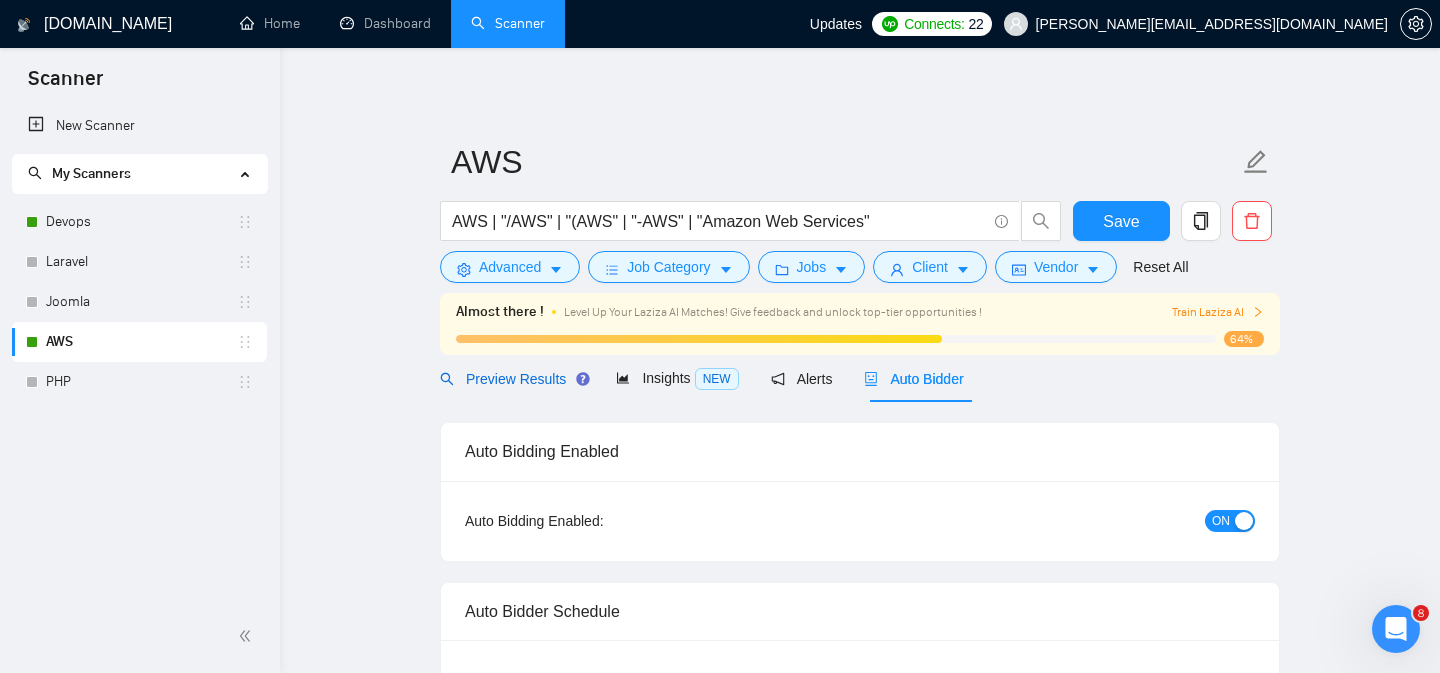 click on "Preview Results" at bounding box center (512, 379) 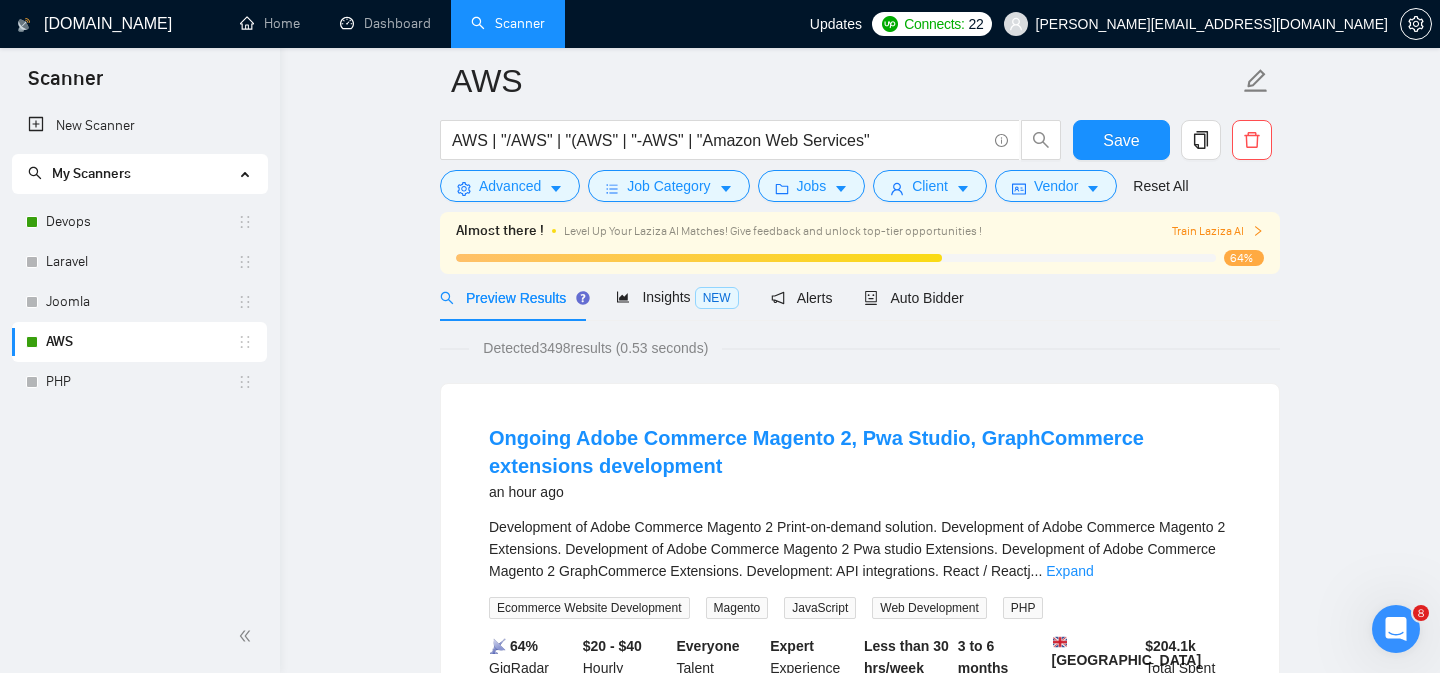 scroll, scrollTop: 64, scrollLeft: 0, axis: vertical 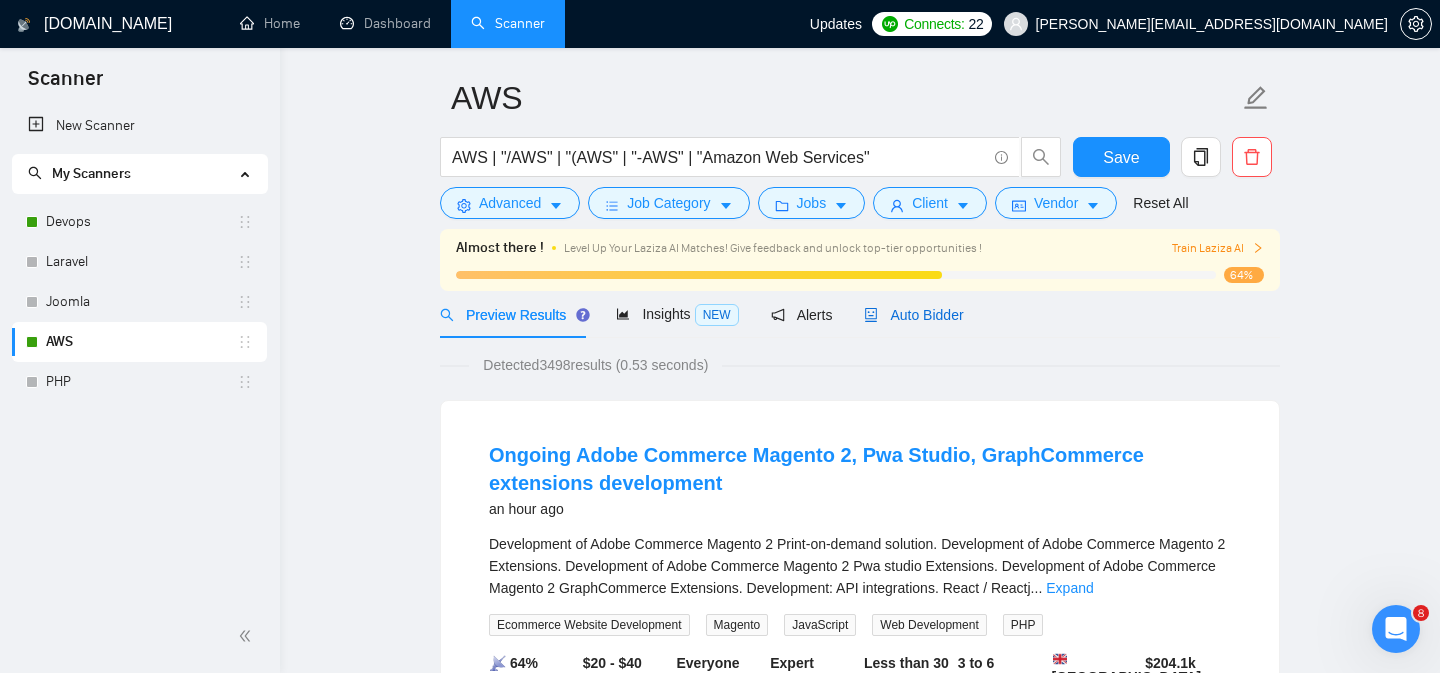 click on "Auto Bidder" at bounding box center (913, 315) 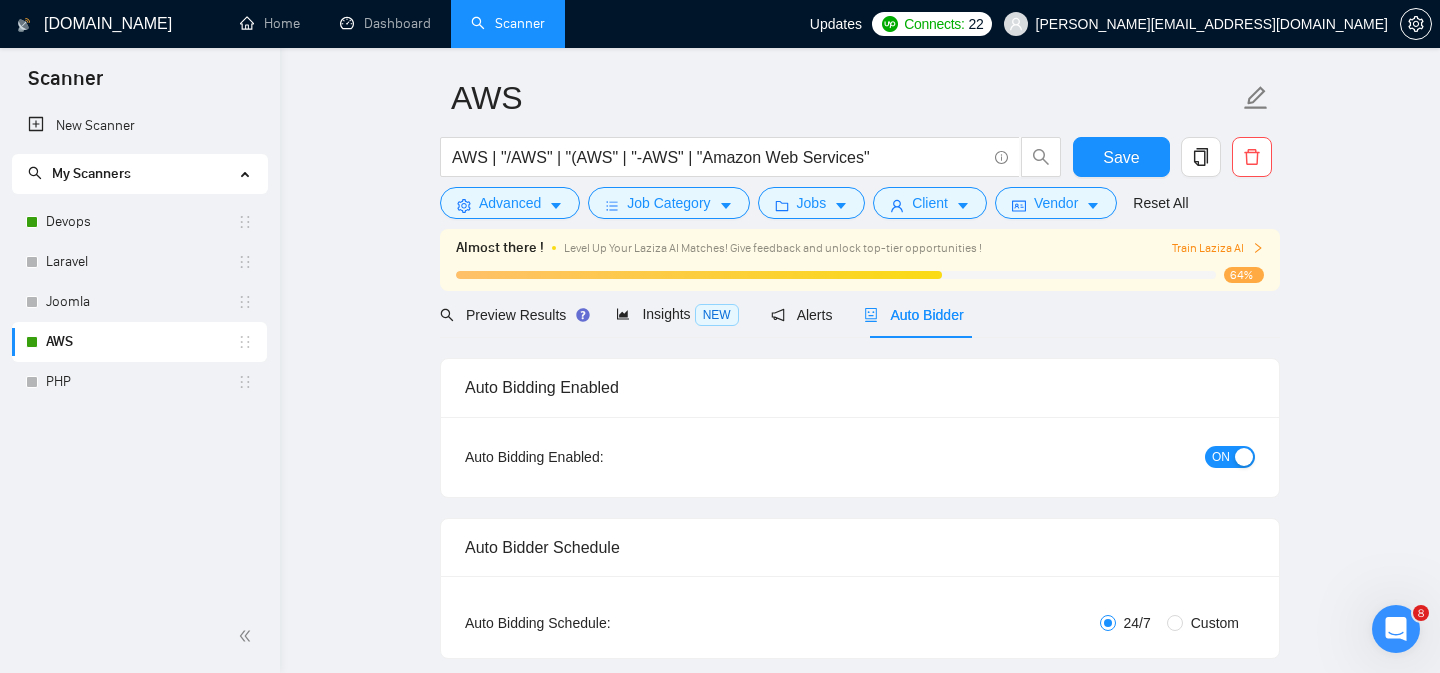 type 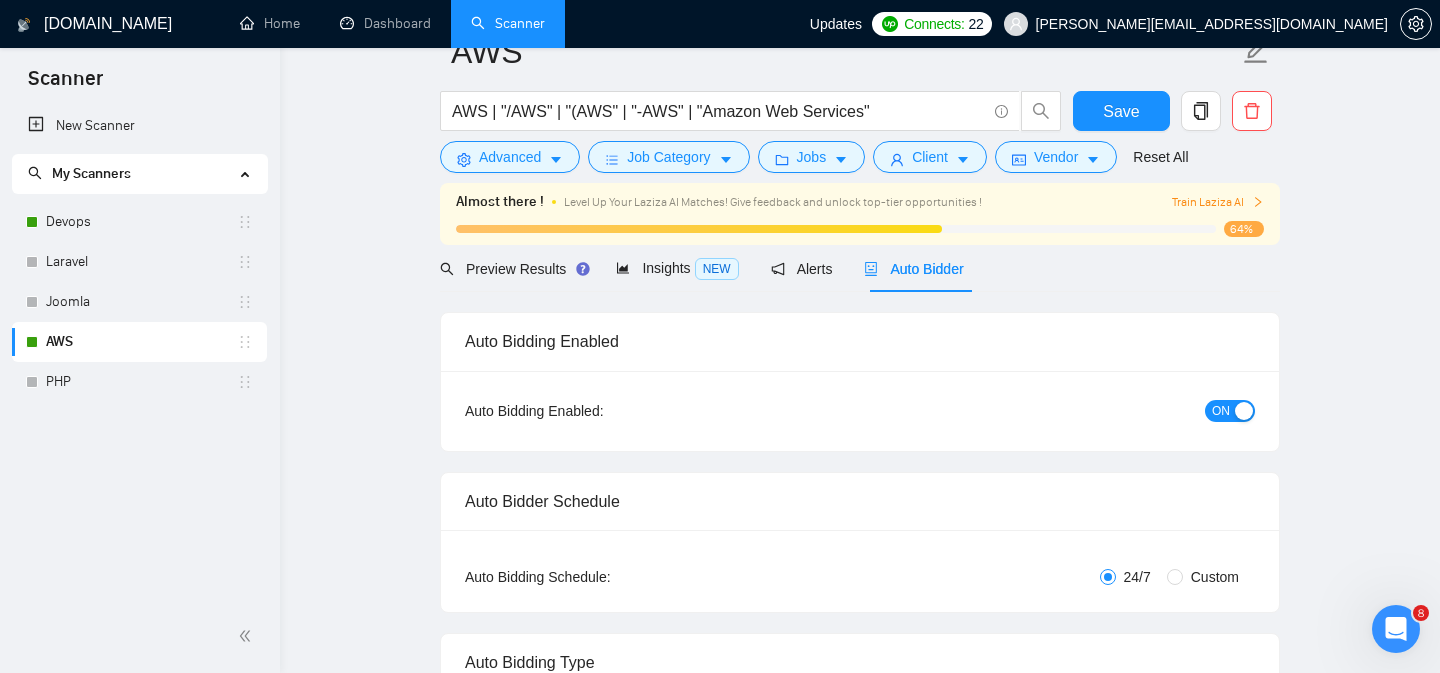 scroll, scrollTop: 0, scrollLeft: 0, axis: both 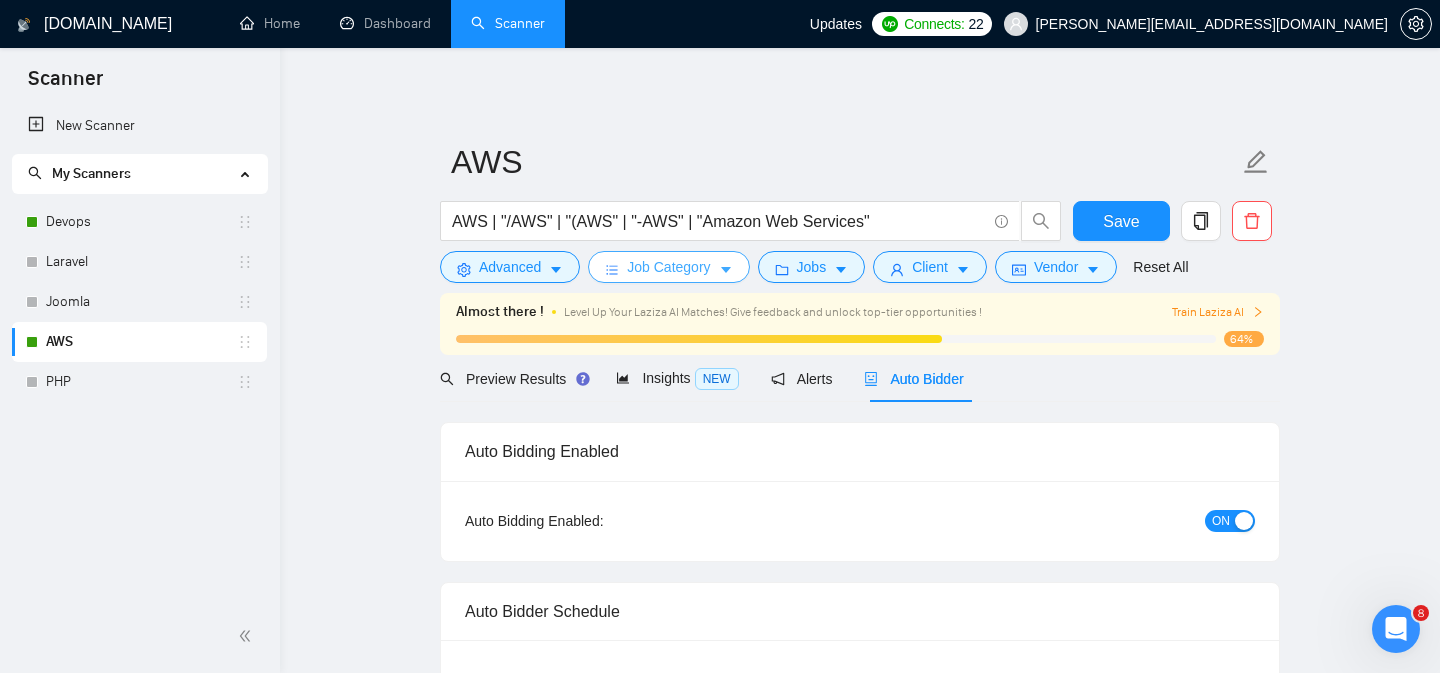 click on "Job Category" at bounding box center (668, 267) 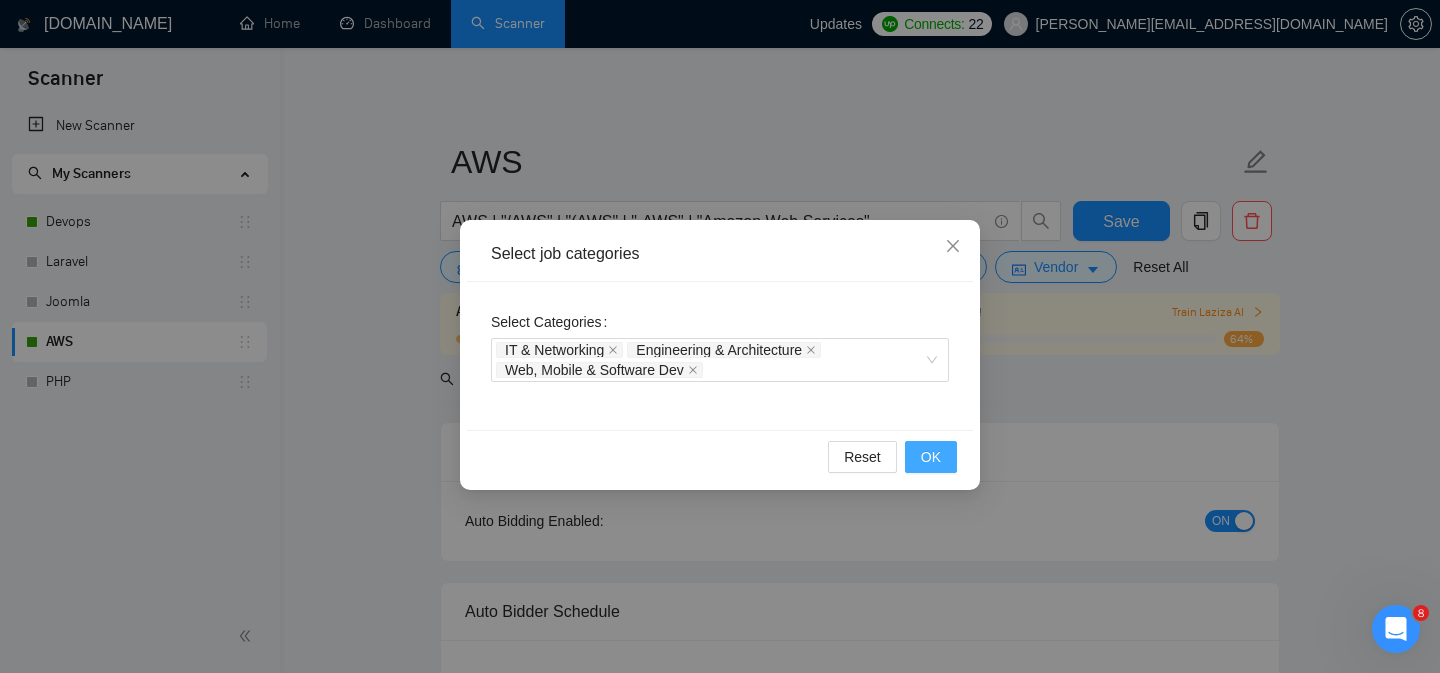 click on "OK" at bounding box center (931, 457) 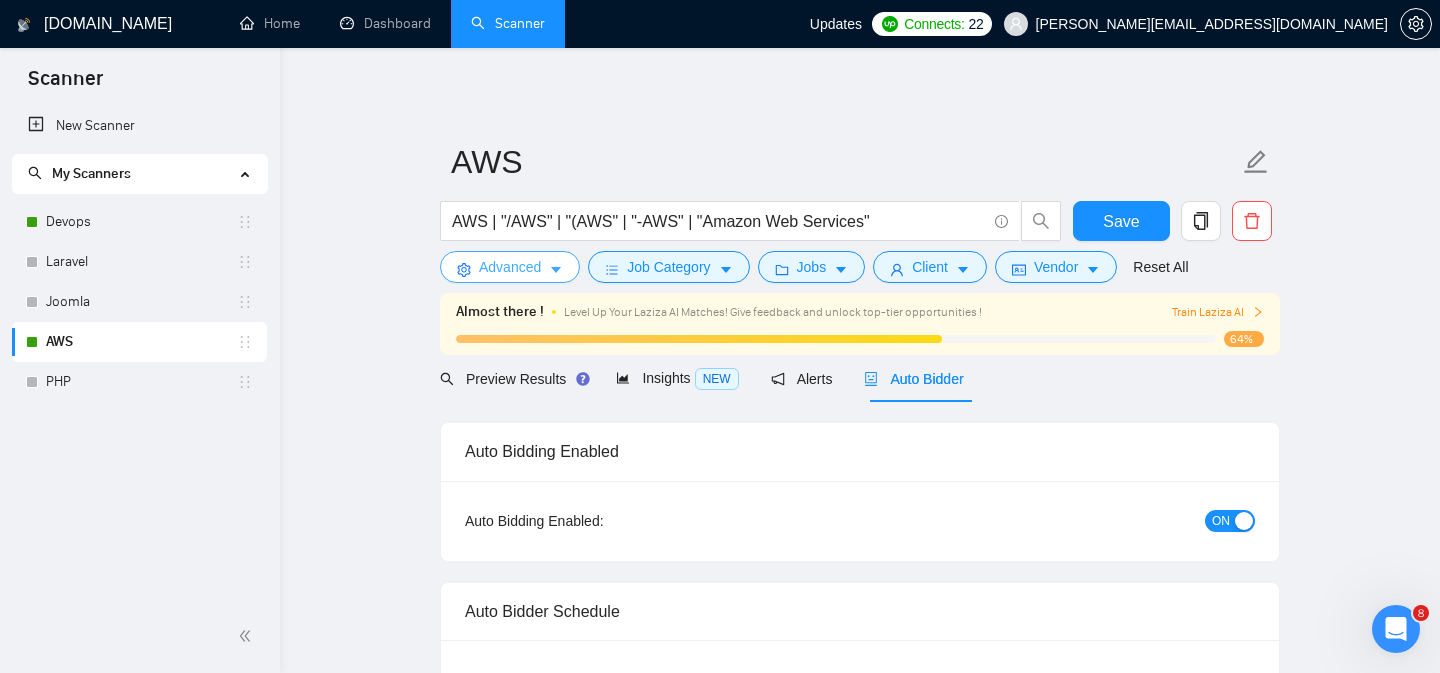 click on "Advanced" at bounding box center (510, 267) 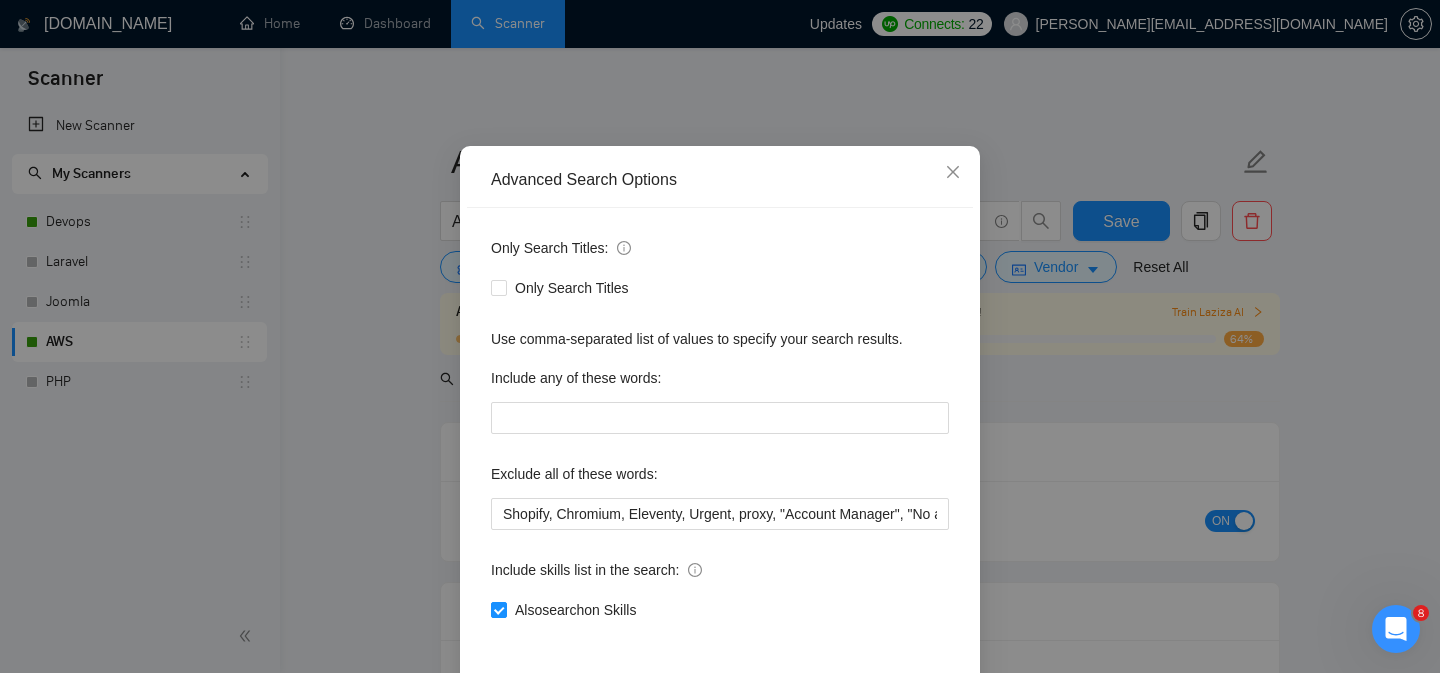 scroll, scrollTop: 83, scrollLeft: 0, axis: vertical 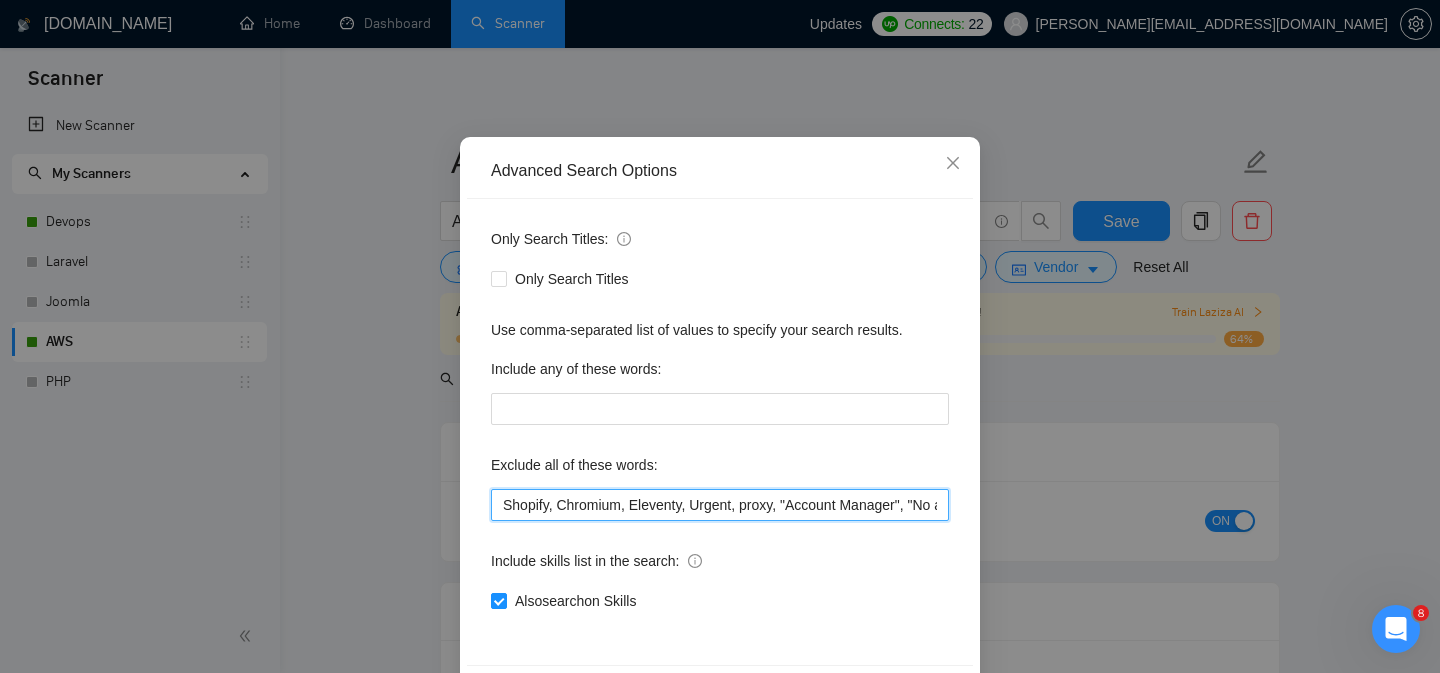 click on "Shopify, Chromium, Eleventy, Urgent, proxy, "Account Manager", "No agencies", "to join our team", "part of a team ", "join us", "agency environment", "won't be recruiting agencies", "agencies not to apply", CV, resume, "No agency", "No Agencies", "Individual only", "Ability to work independently", "individual to", "individual who", "to join our team", "No agencies please", "(No agencies please)", "Candidate Interviewing", "Candidate Interview Consulting", "this job is not open to teams", "this job is not open to agency", "this job is not open to companies", "NO AGENCY", "Freelancers Only", "NOT AGENCY", "no agency", "no agencies", "individual only", "freelancers only", "No Agencies!", "independent contractors only", "***Freelancers Only", "/Freelancers Only", ".Freelancers Only", ",Freelancers Only"" at bounding box center (720, 505) 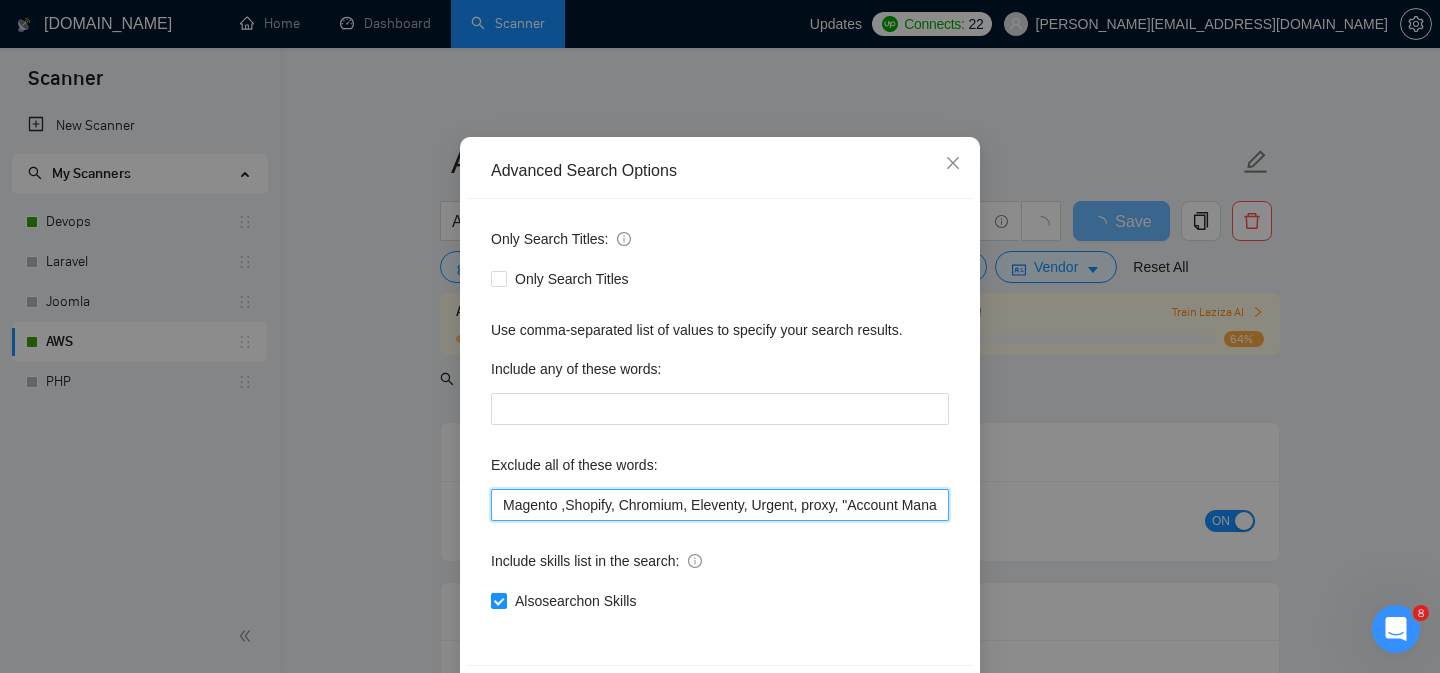 scroll, scrollTop: 159, scrollLeft: 0, axis: vertical 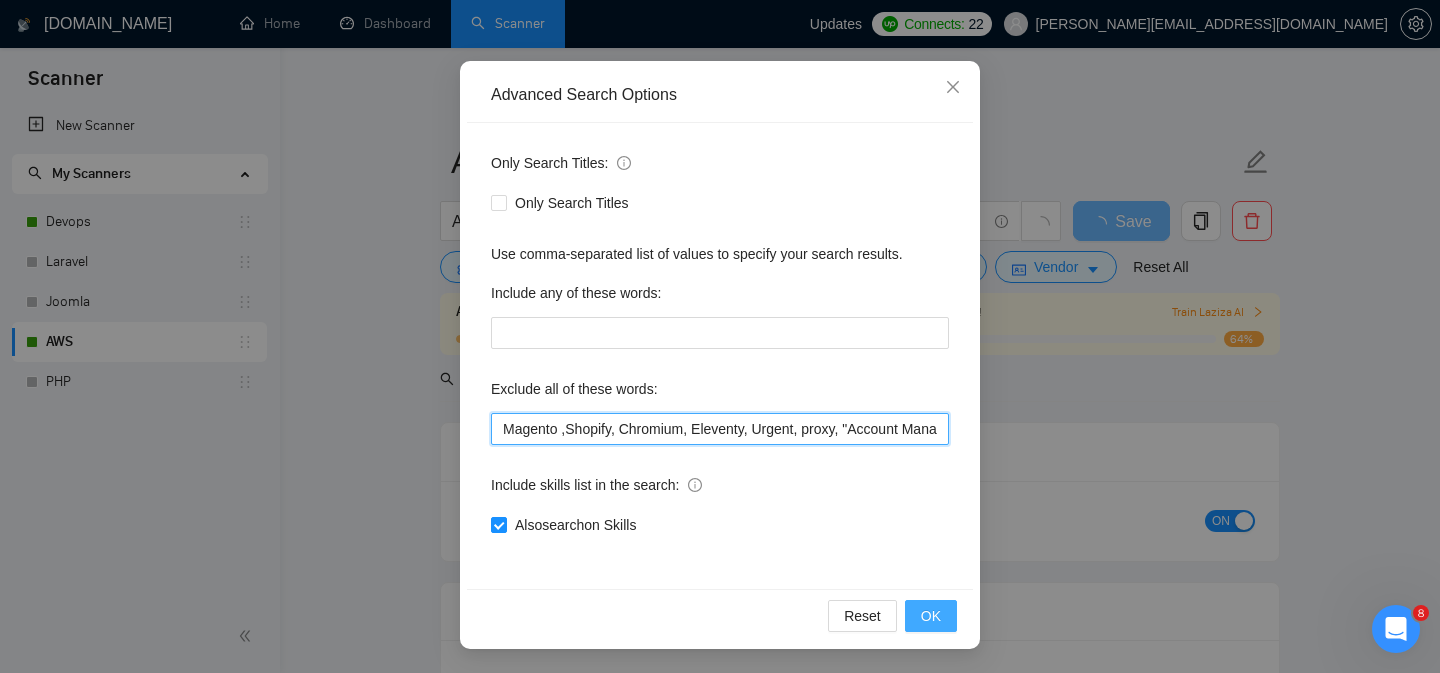 type on "Magento ,Shopify, Chromium, Eleventy, Urgent, proxy, "Account Manager", "No agencies", "to join our team", "part of a team ", "join us", "agency environment", "won't be recruiting agencies", "agencies not to apply", CV, resume, "No agency", "No Agencies", "Individual only", "Ability to work independently", "individual to", "individual who", "to join our team", "No agencies please", "(No agencies please)", "Candidate Interviewing", "Candidate Interview Consulting", "this job is not open to teams", "this job is not open to agency", "this job is not open to companies", "NO AGENCY", "Freelancers Only", "NOT AGENCY", "no agency", "no agencies", "individual only", "freelancers only", "No Agencies!", "independent contractors only", "***Freelancers Only", "/Freelancers Only", ".Freelancers Only", ",Freelancers Only"" 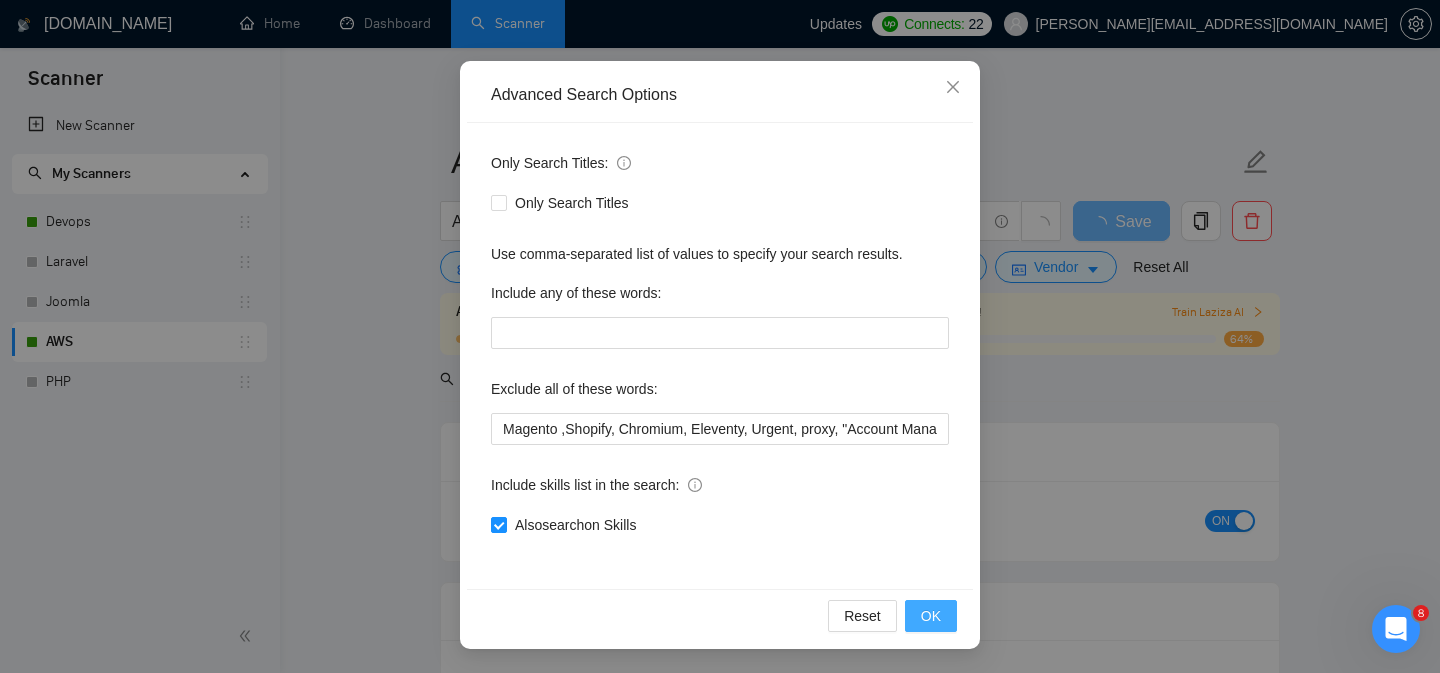 click on "OK" at bounding box center (931, 616) 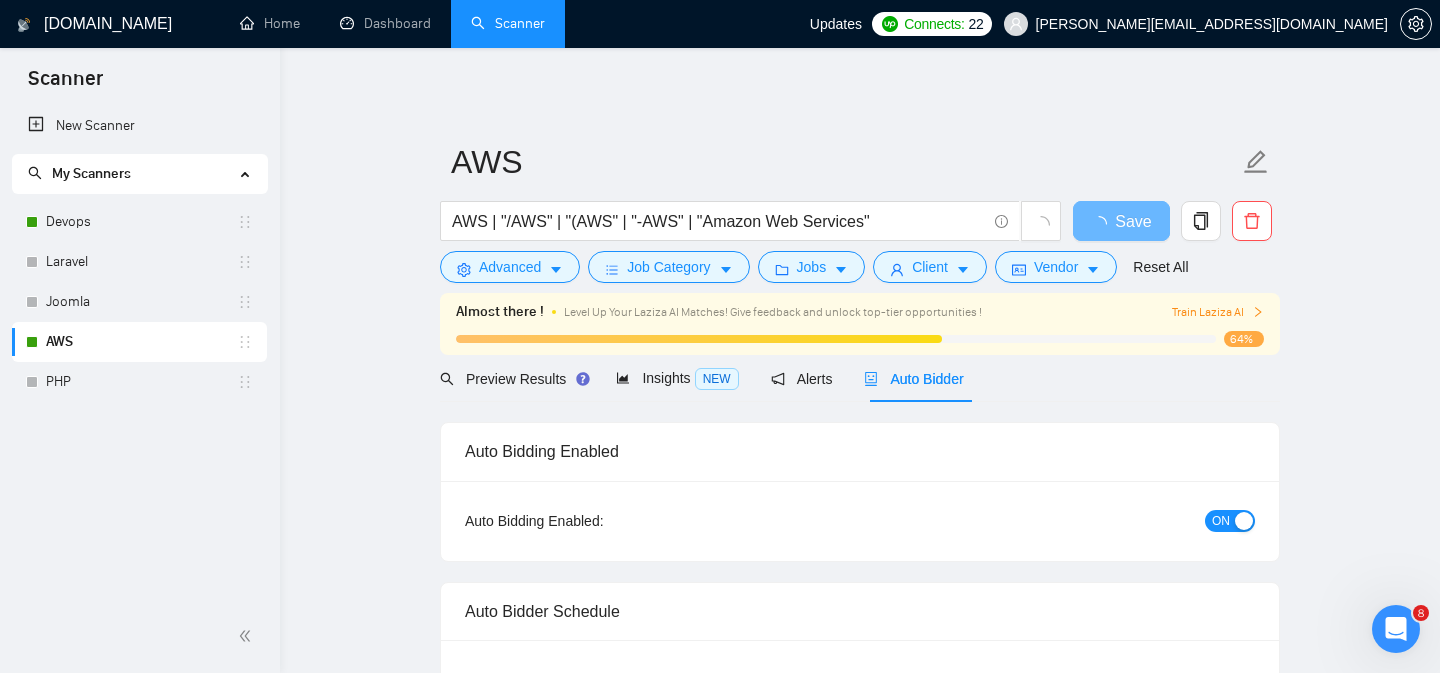 scroll, scrollTop: 59, scrollLeft: 0, axis: vertical 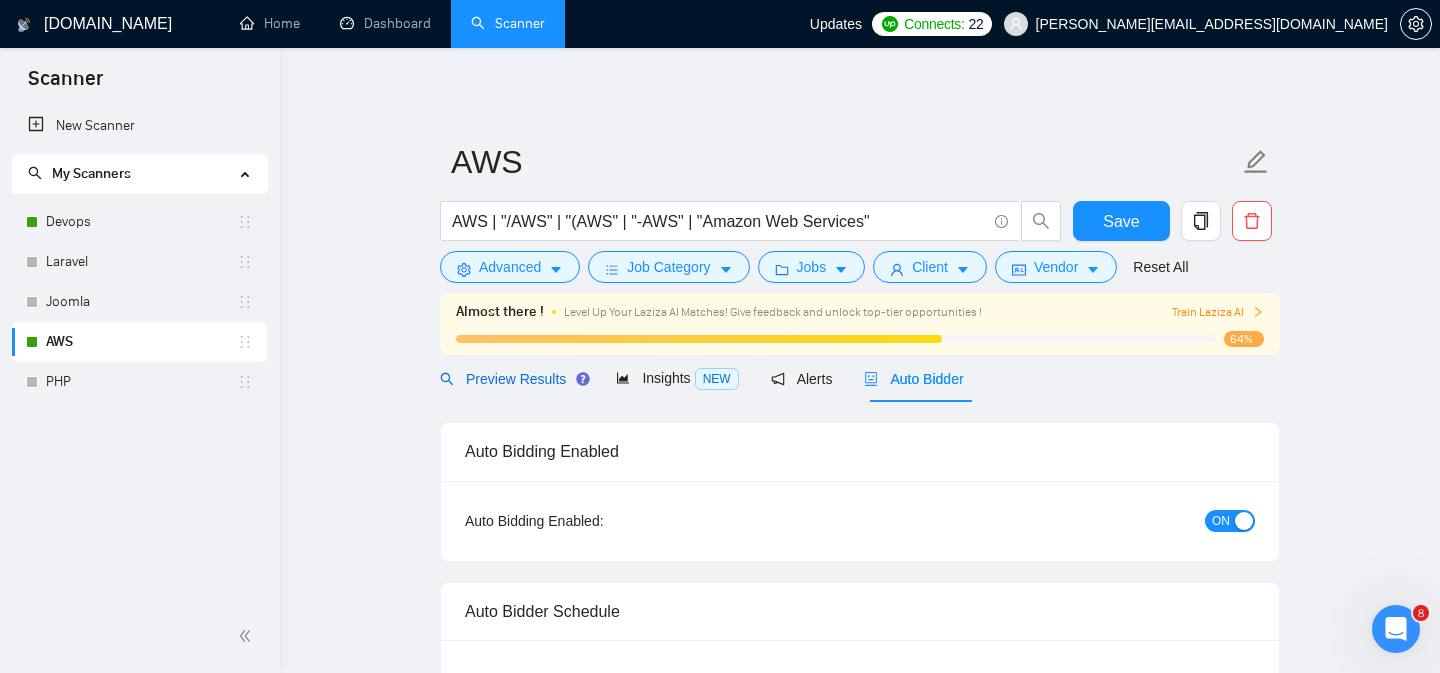click on "Preview Results" at bounding box center [512, 379] 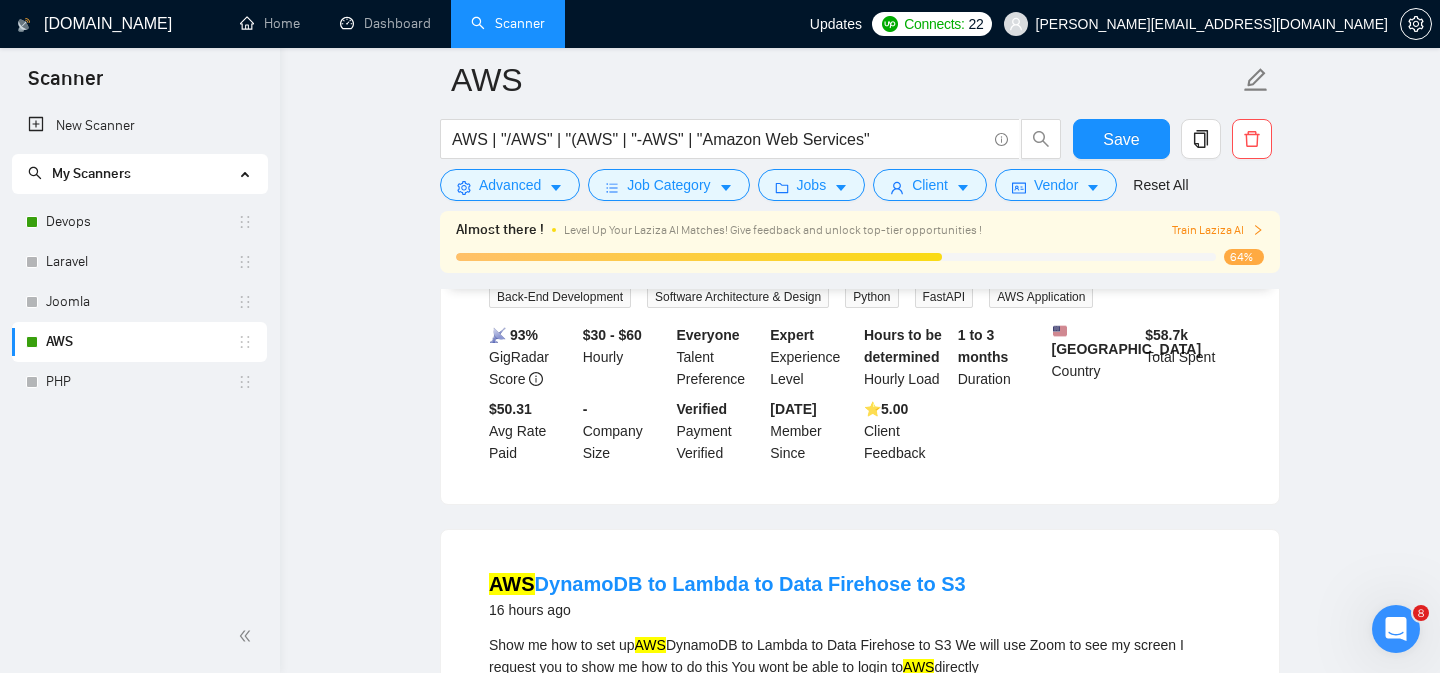 scroll, scrollTop: 3394, scrollLeft: 0, axis: vertical 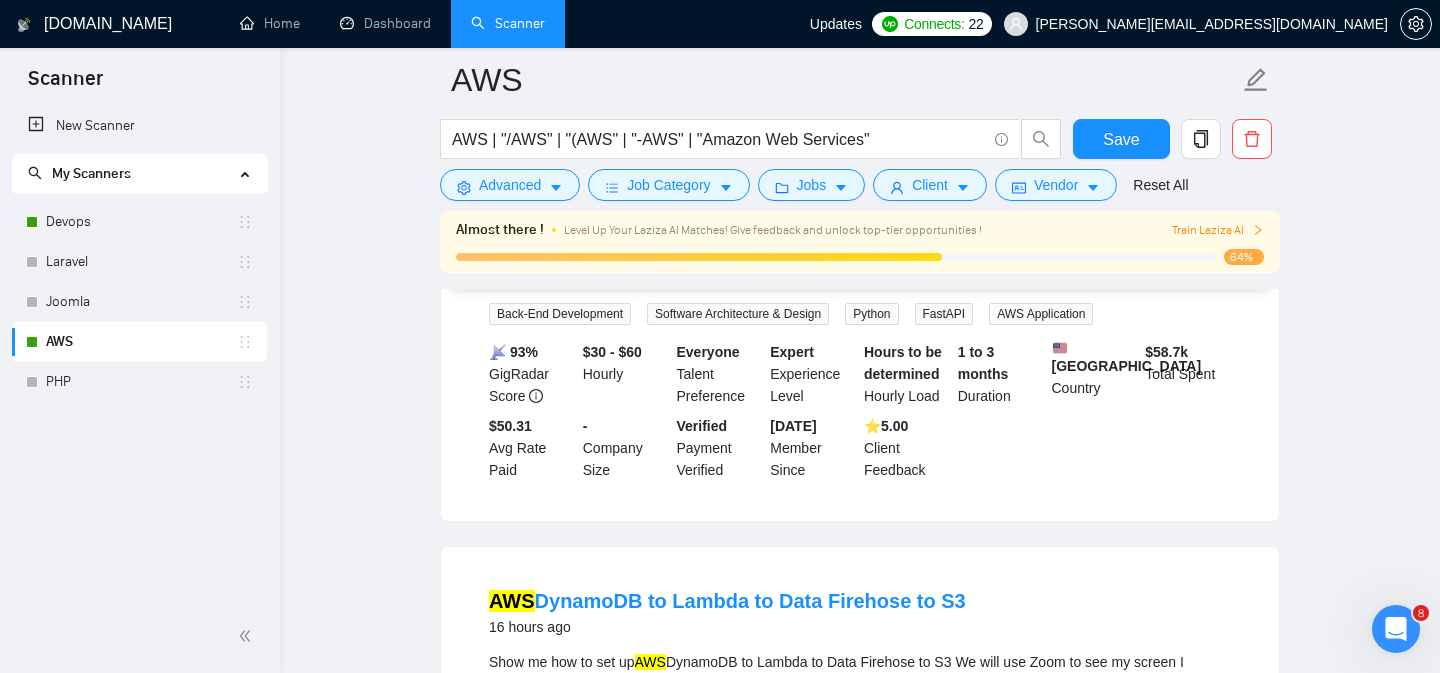 click on "Train Laziza AI" at bounding box center (1218, 230) 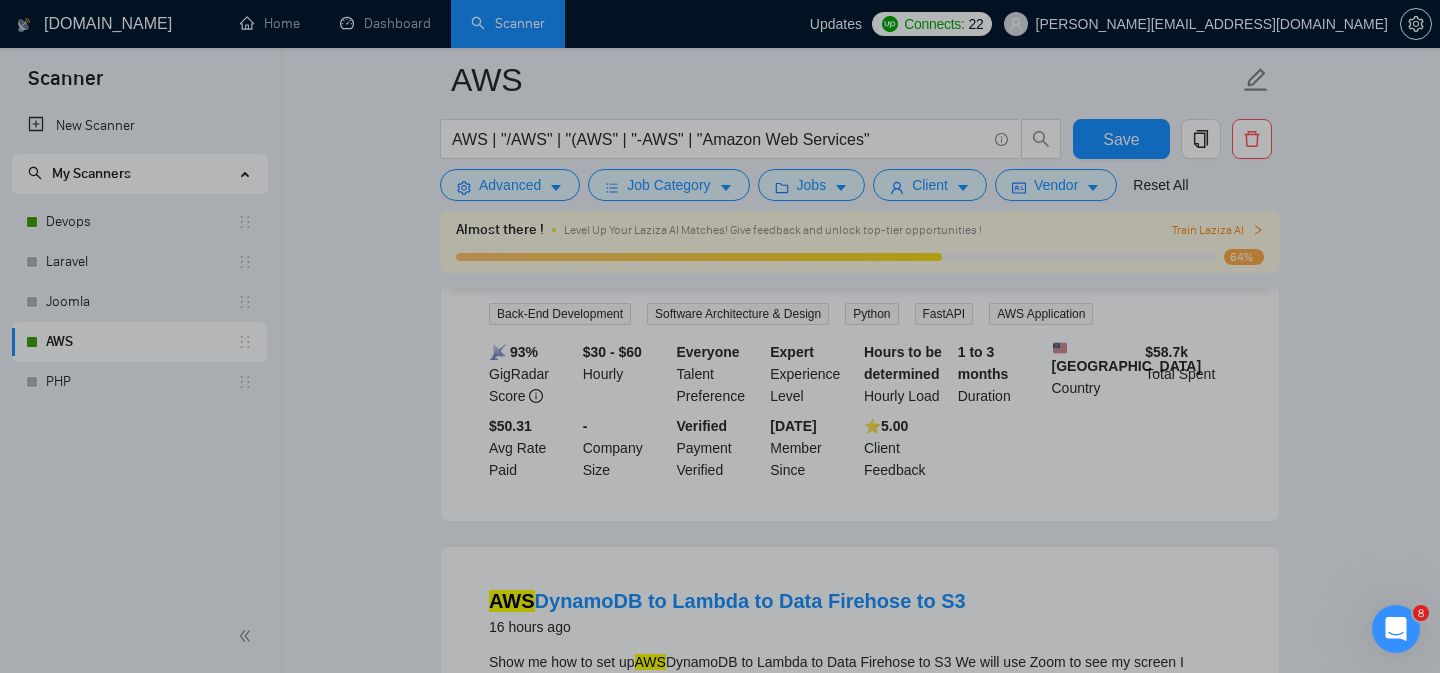 scroll, scrollTop: 0, scrollLeft: 0, axis: both 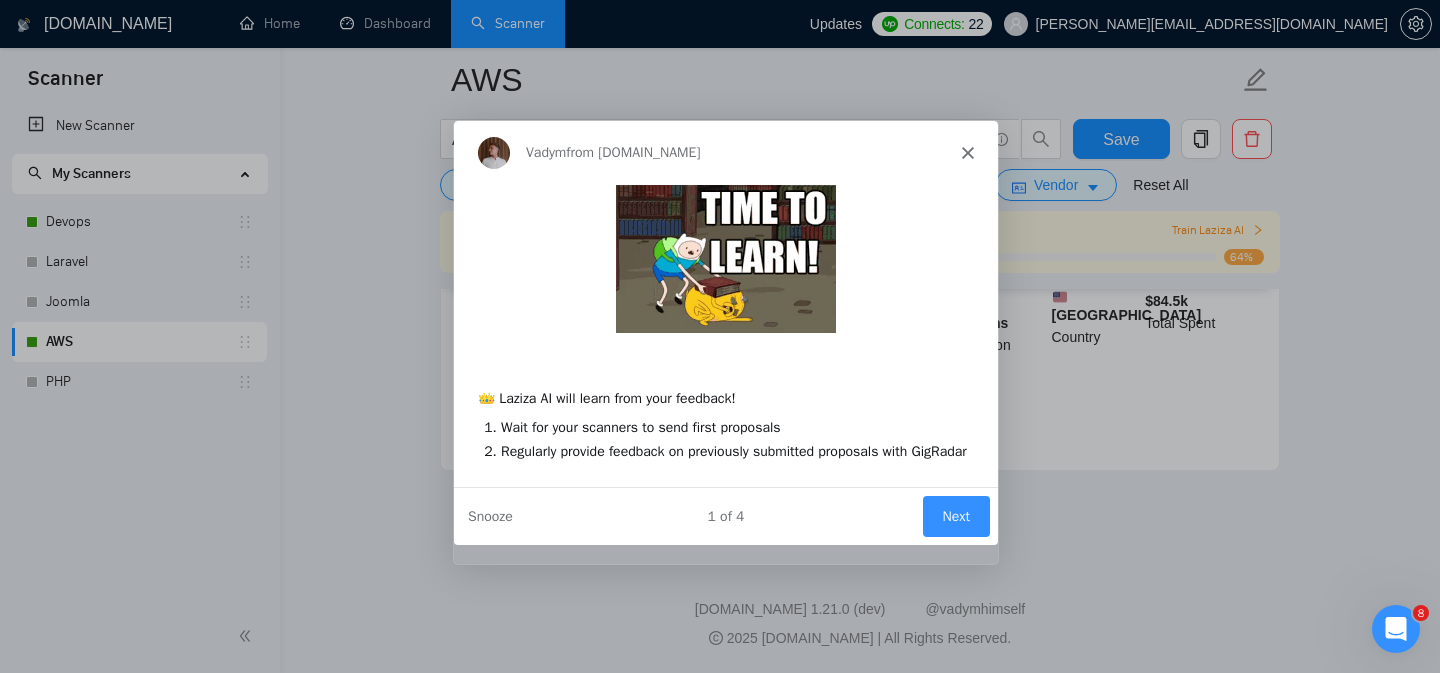 click 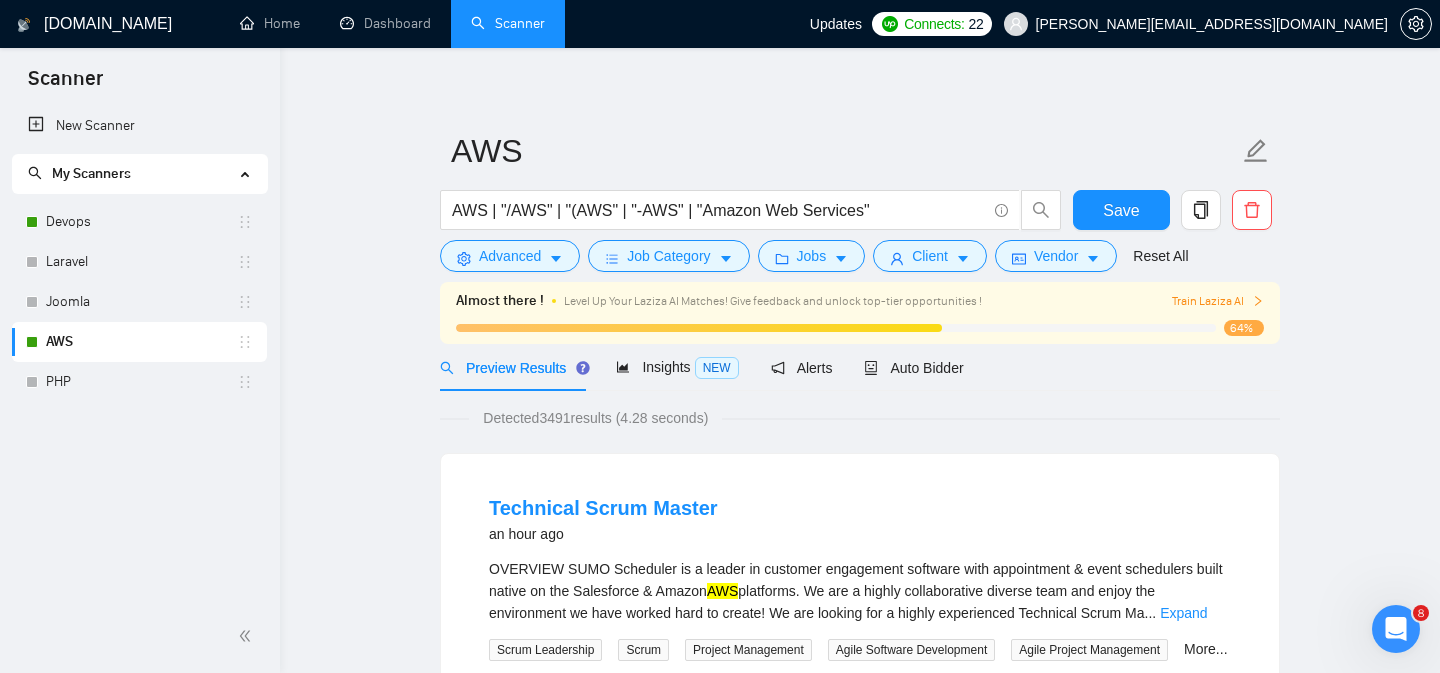 scroll, scrollTop: 0, scrollLeft: 0, axis: both 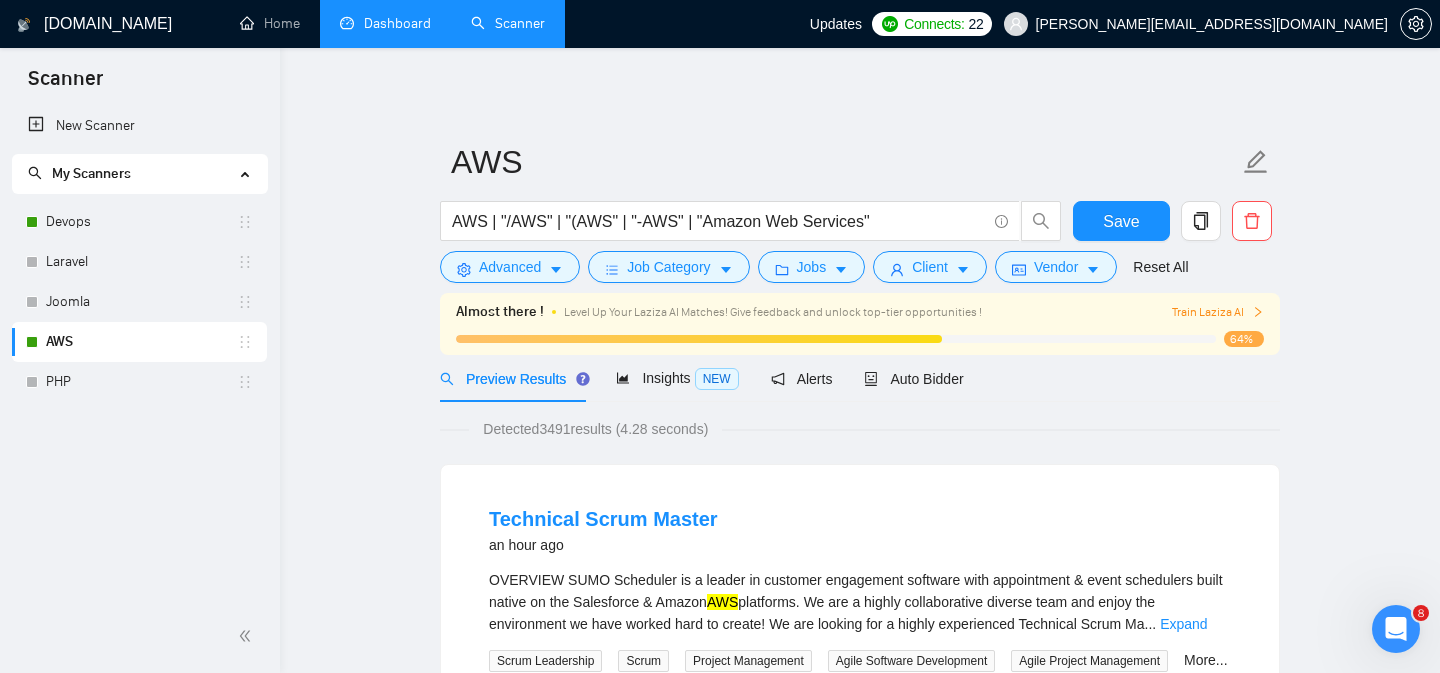 click on "Dashboard" at bounding box center (385, 23) 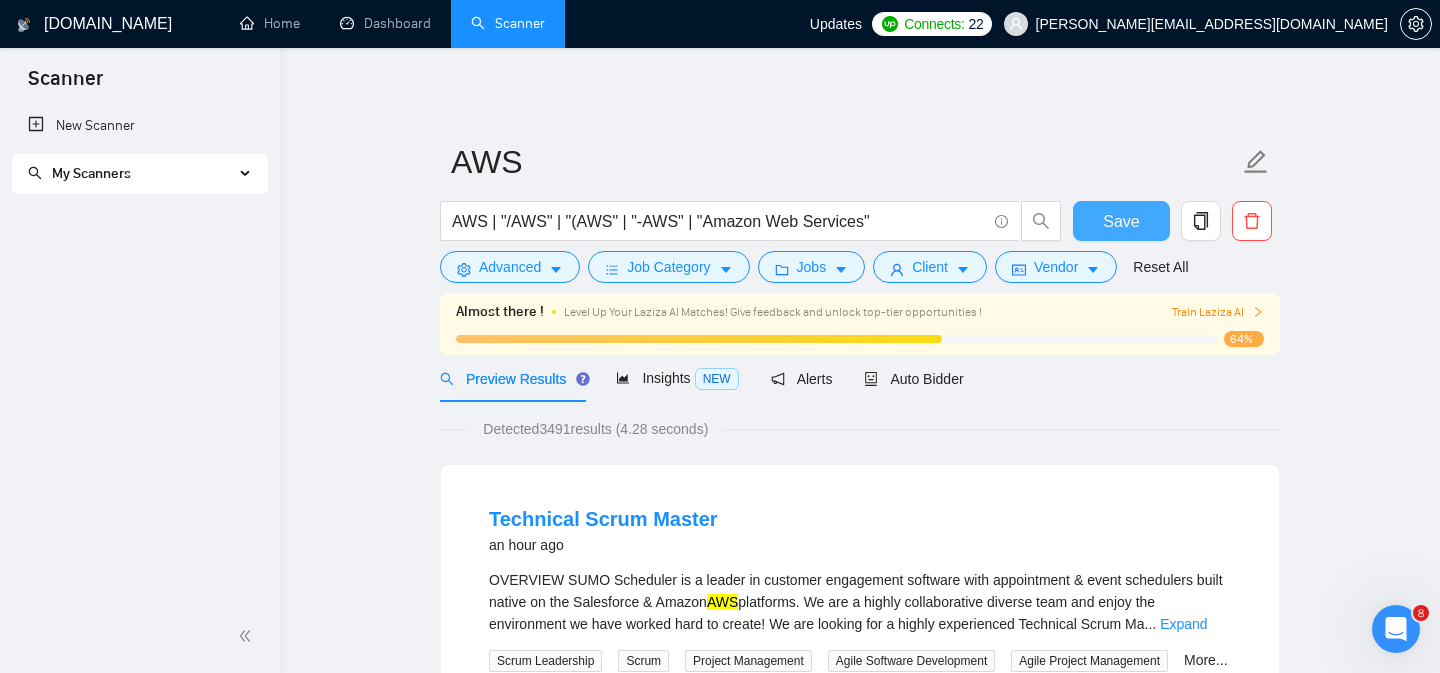 click on "Save" at bounding box center [1121, 221] 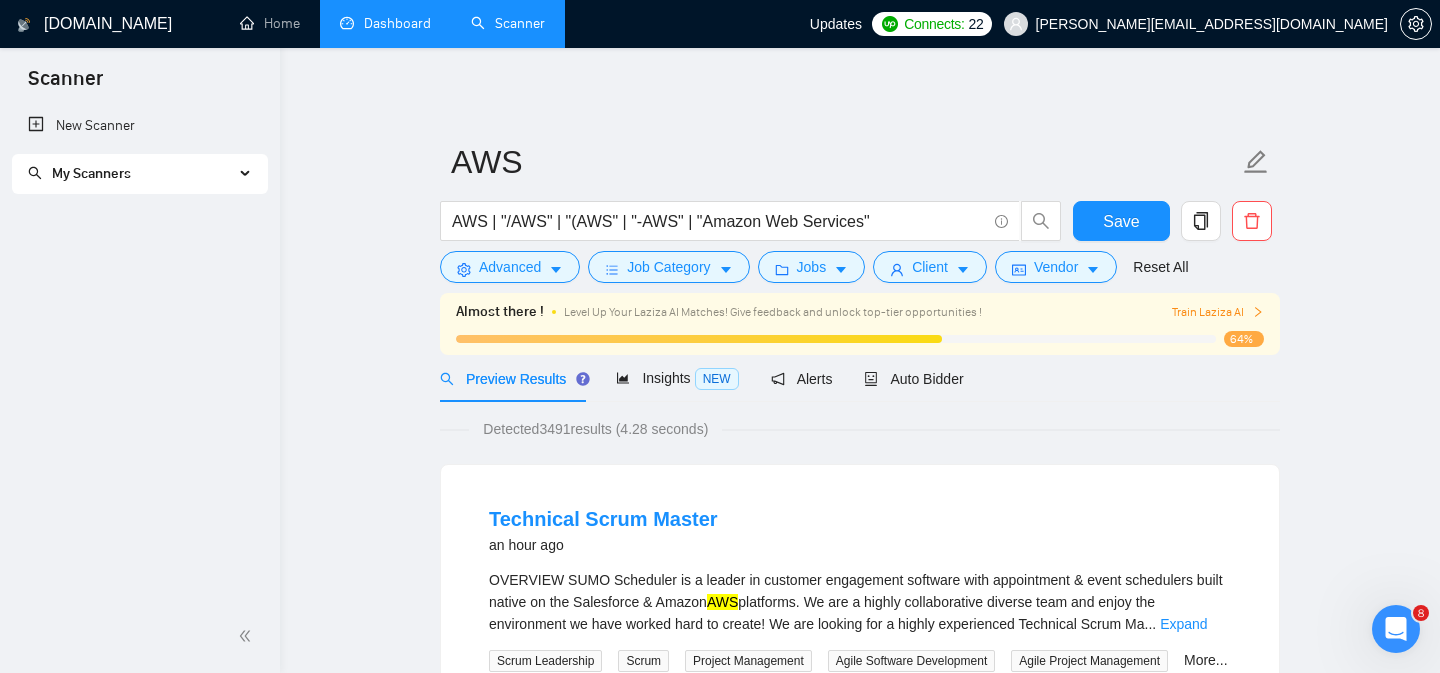 click on "Dashboard" at bounding box center (385, 23) 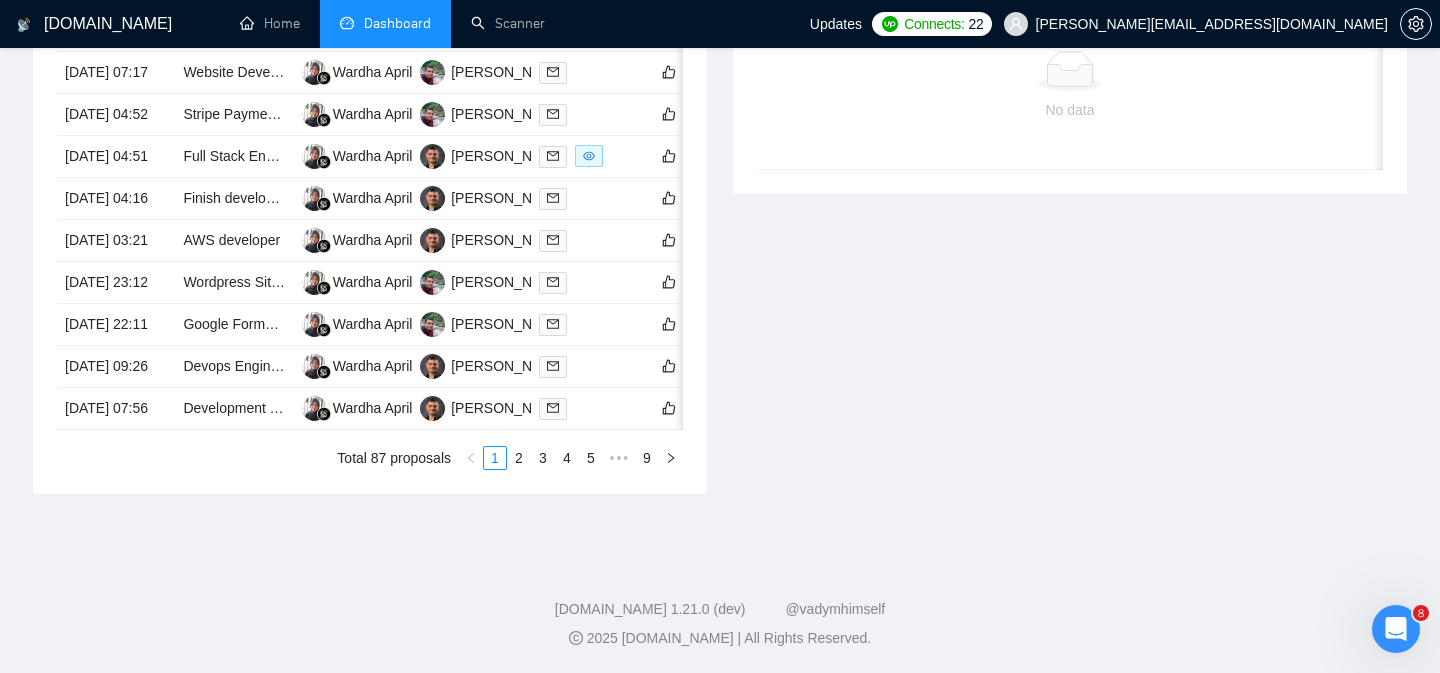 scroll, scrollTop: 1154, scrollLeft: 0, axis: vertical 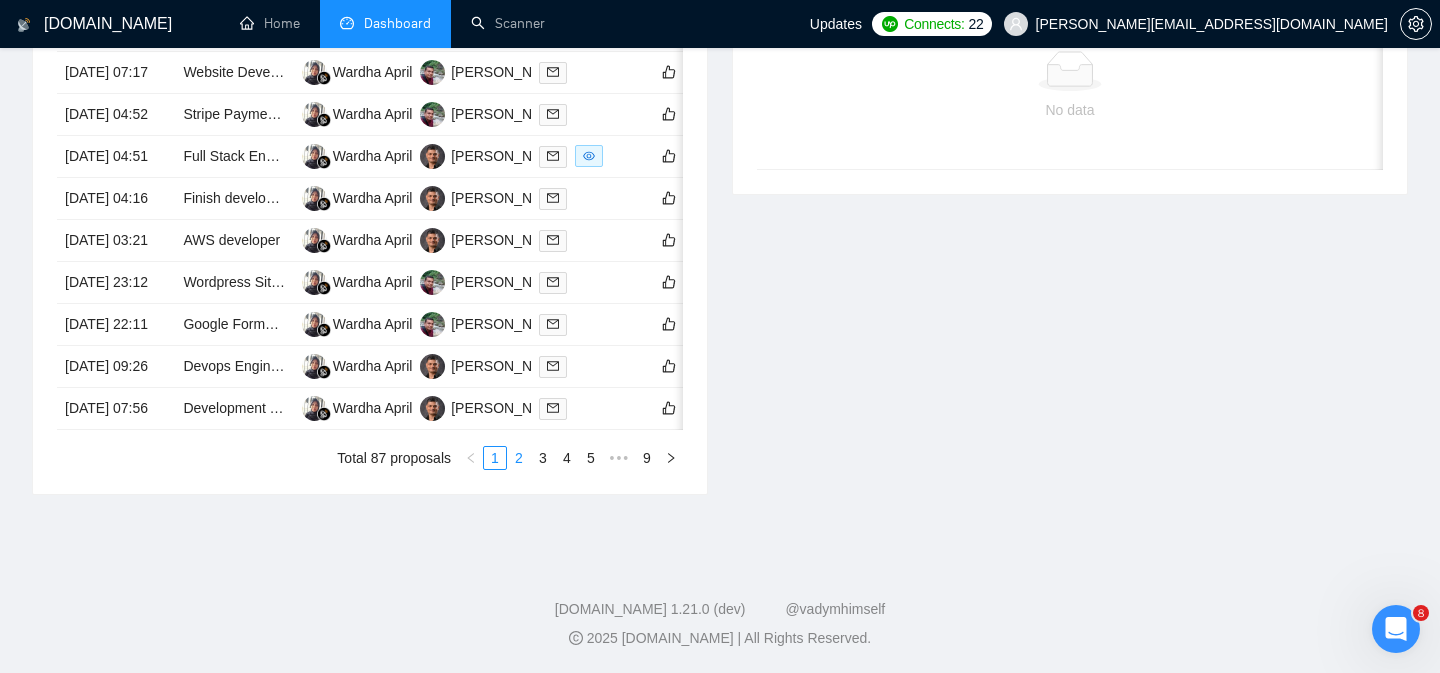 click on "2" at bounding box center [519, 458] 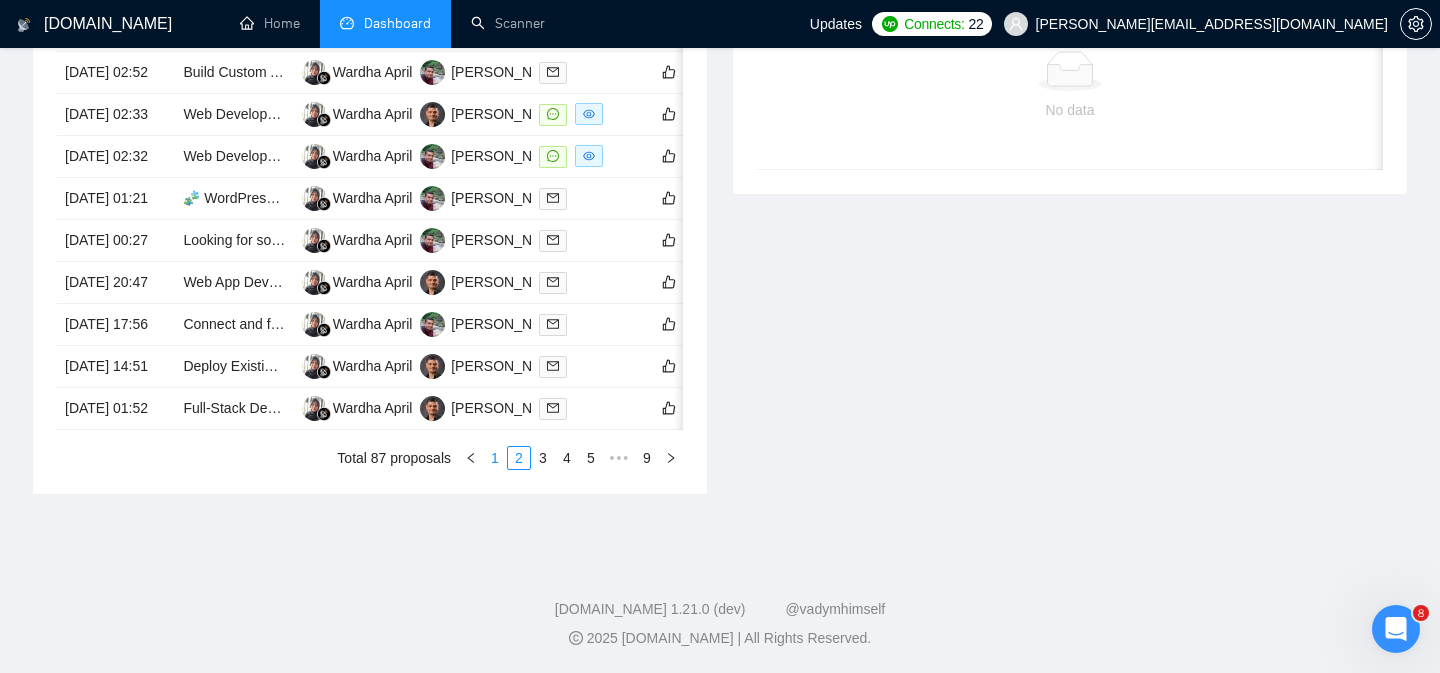 click on "1" at bounding box center [495, 458] 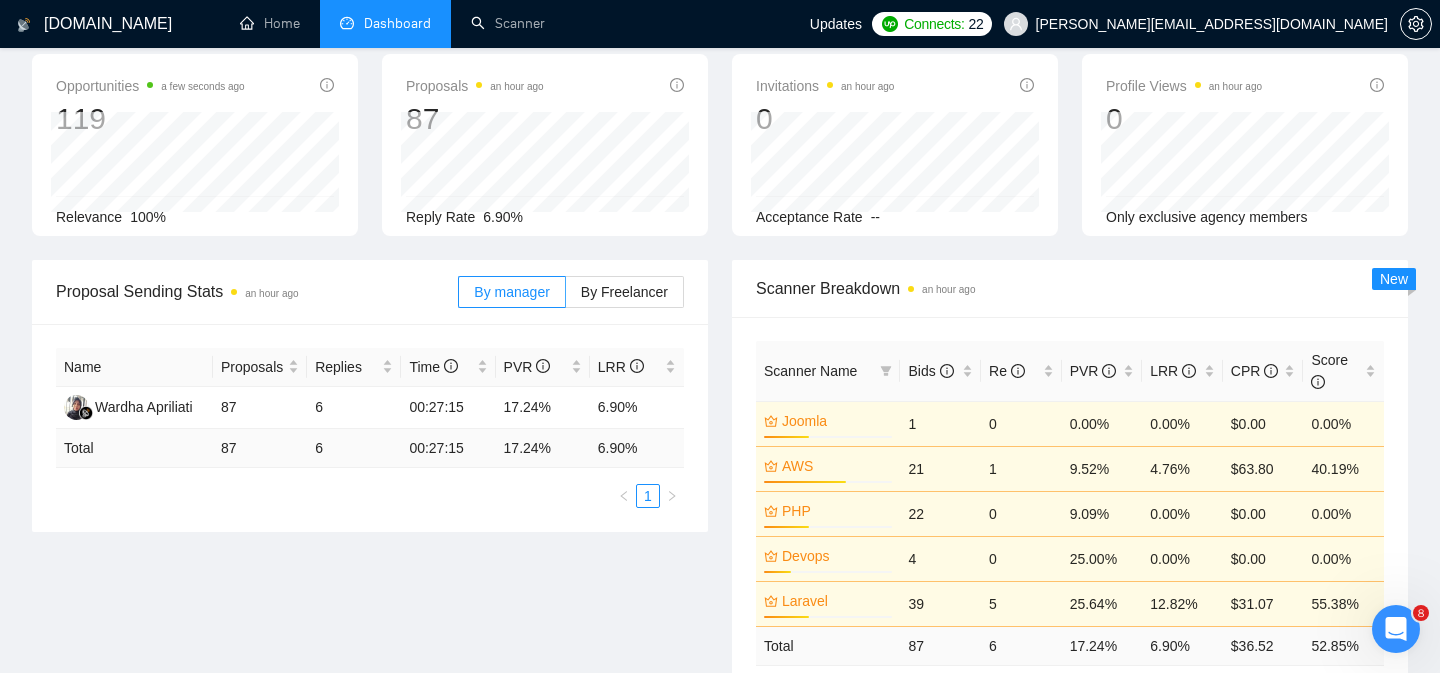 scroll, scrollTop: 0, scrollLeft: 0, axis: both 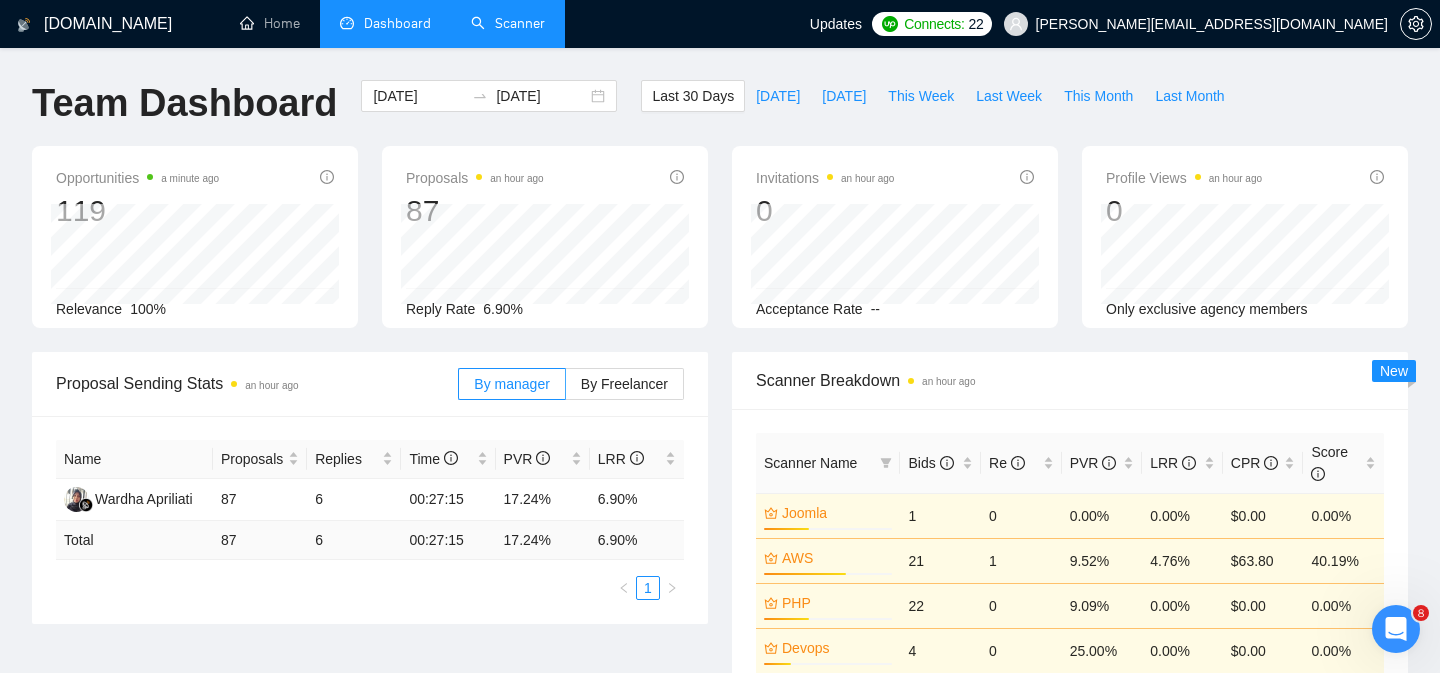 click on "Scanner" at bounding box center (508, 23) 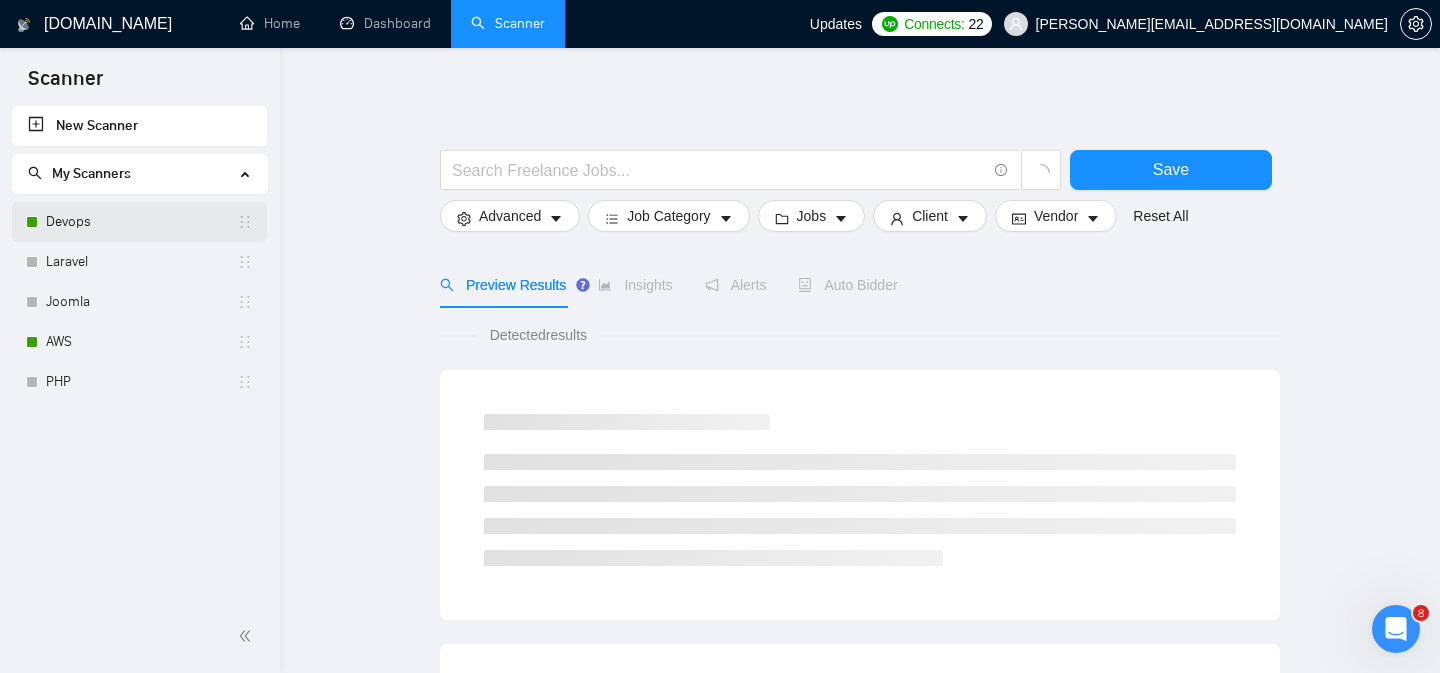 click on "Devops" at bounding box center (141, 222) 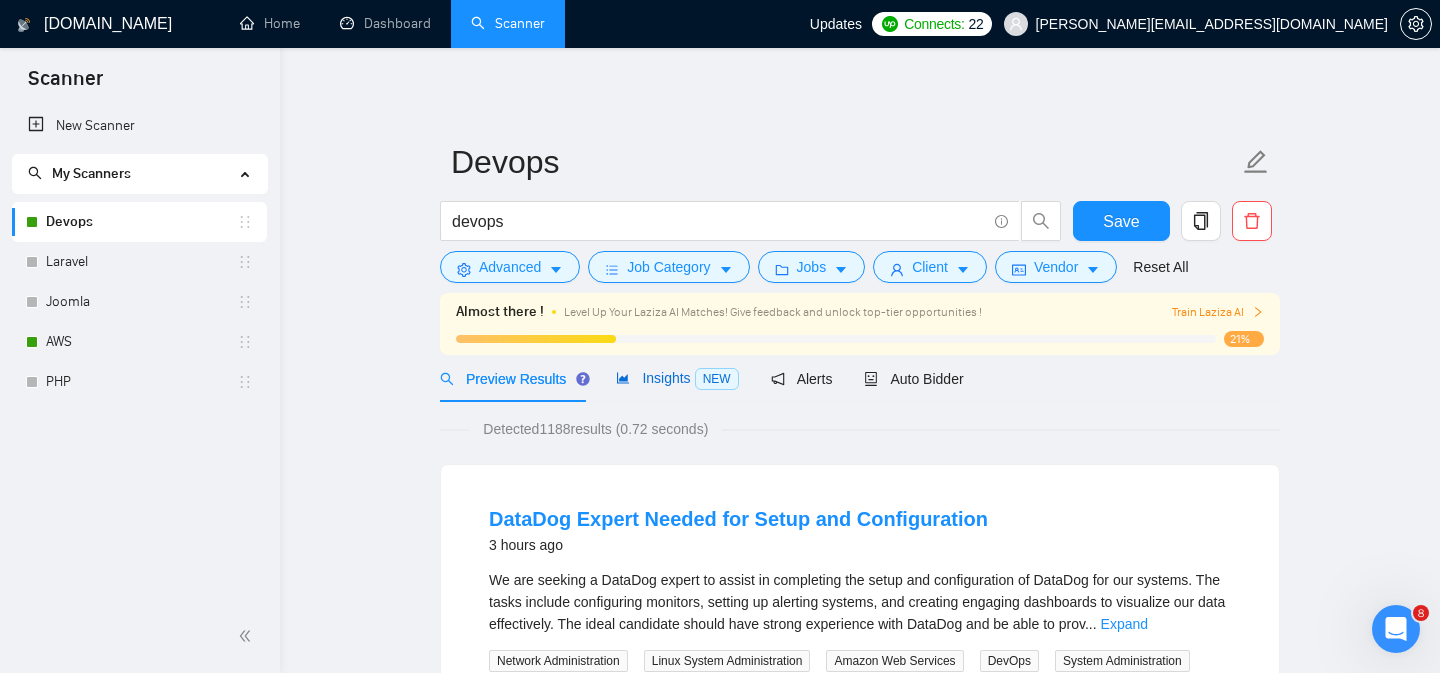 click on "Insights NEW" at bounding box center [677, 378] 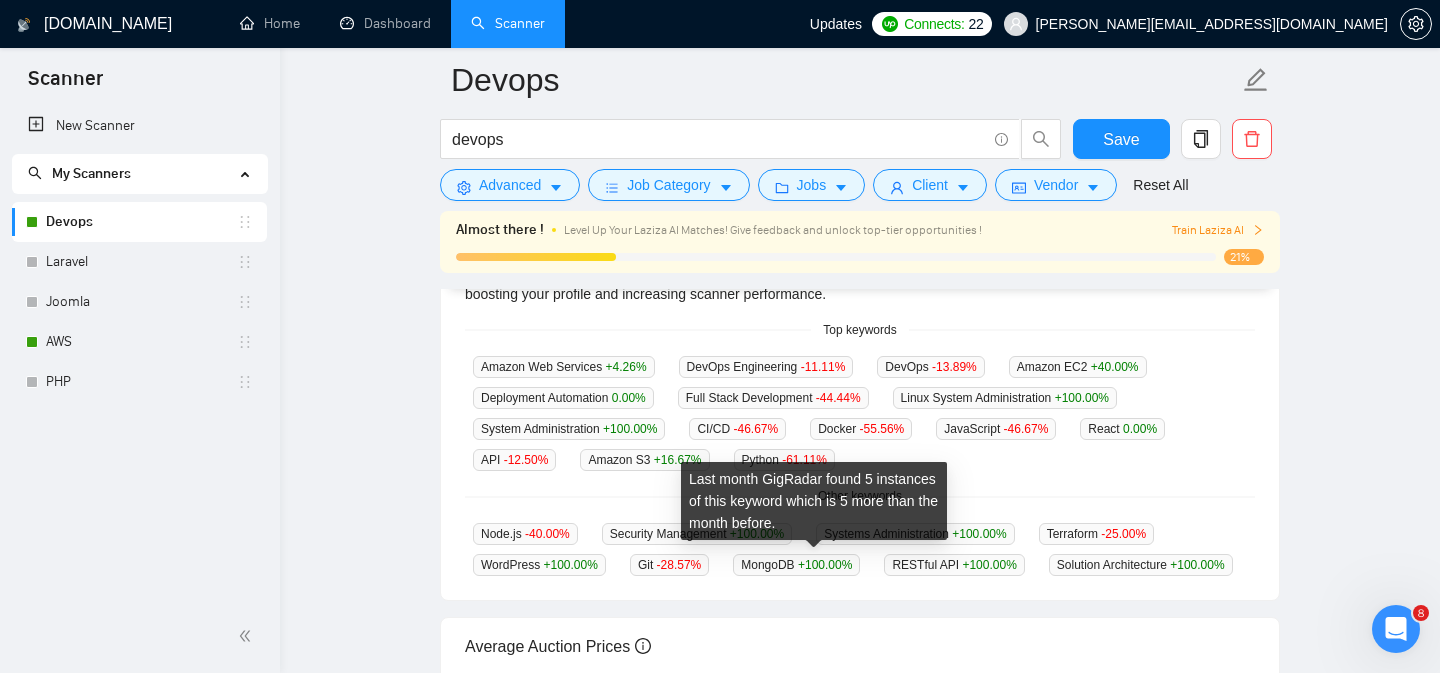 scroll, scrollTop: 498, scrollLeft: 0, axis: vertical 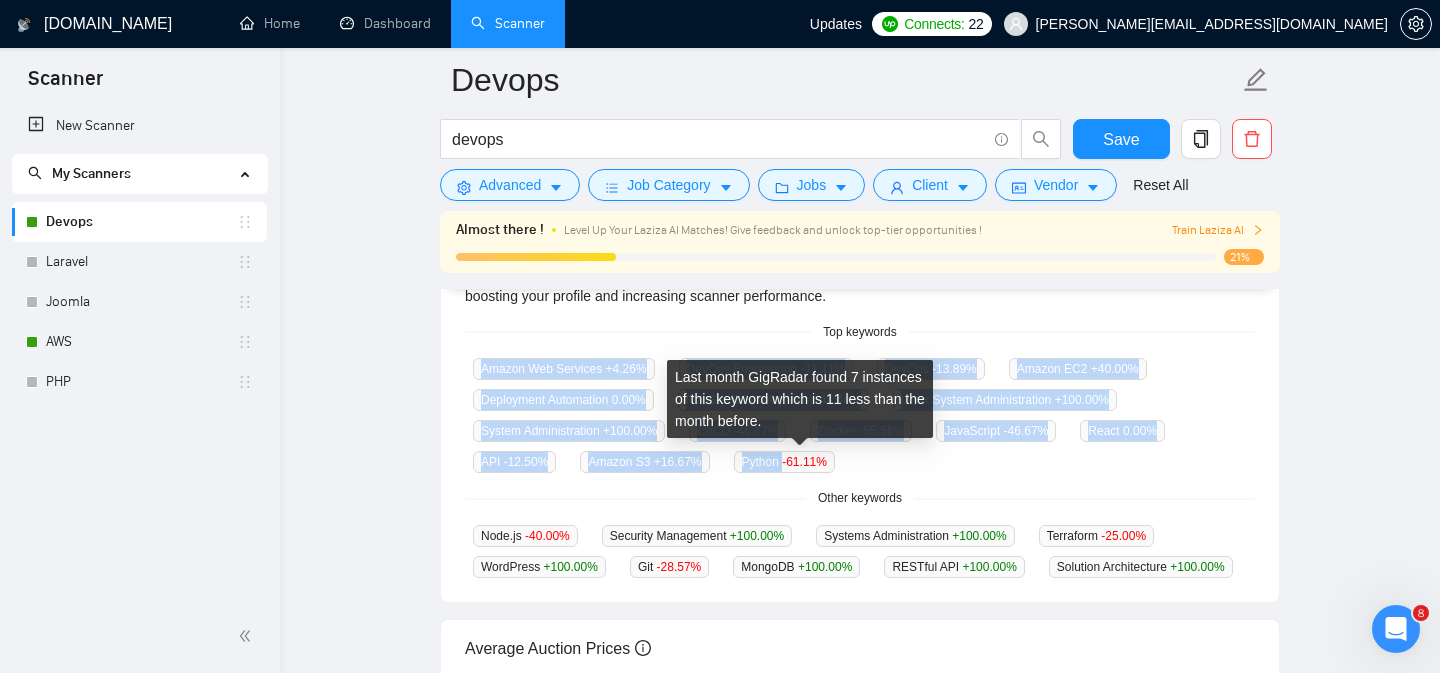 drag, startPoint x: 482, startPoint y: 369, endPoint x: 799, endPoint y: 460, distance: 329.80298 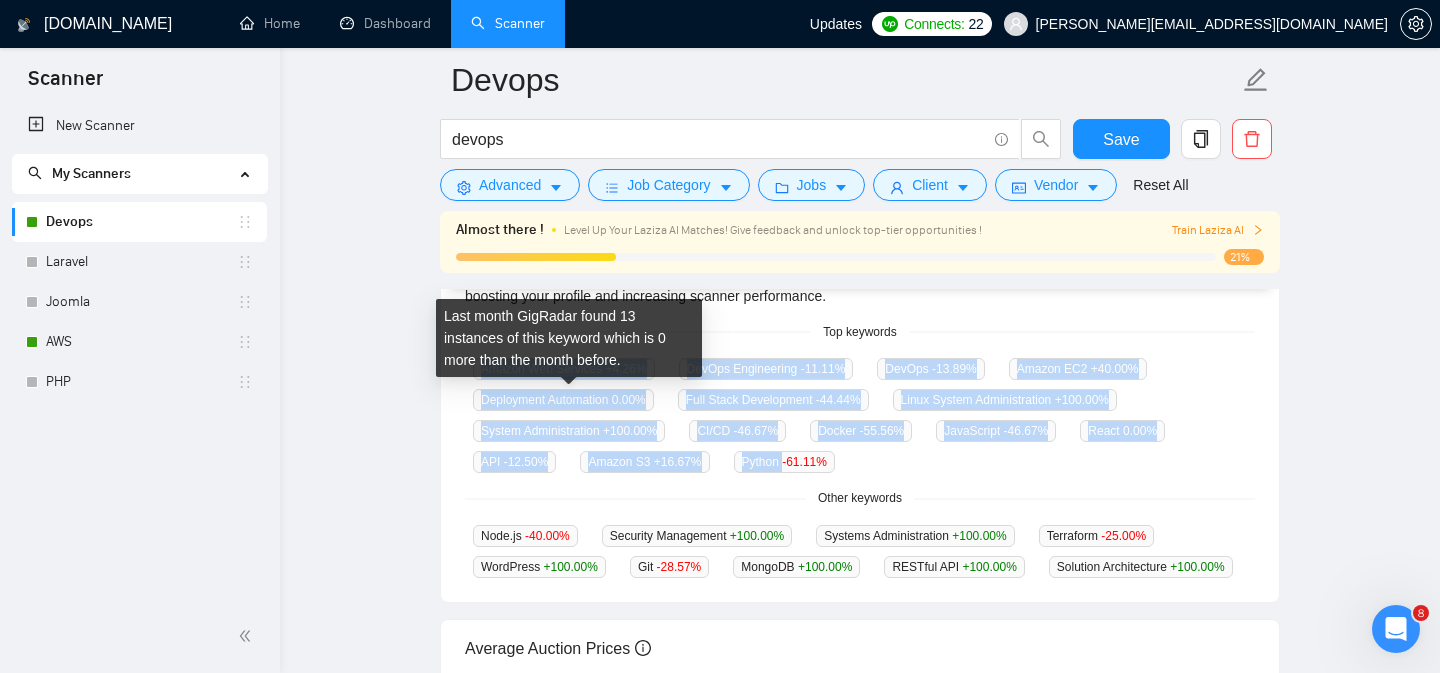 click on "Deployment Automation   0.00 %" at bounding box center (563, 400) 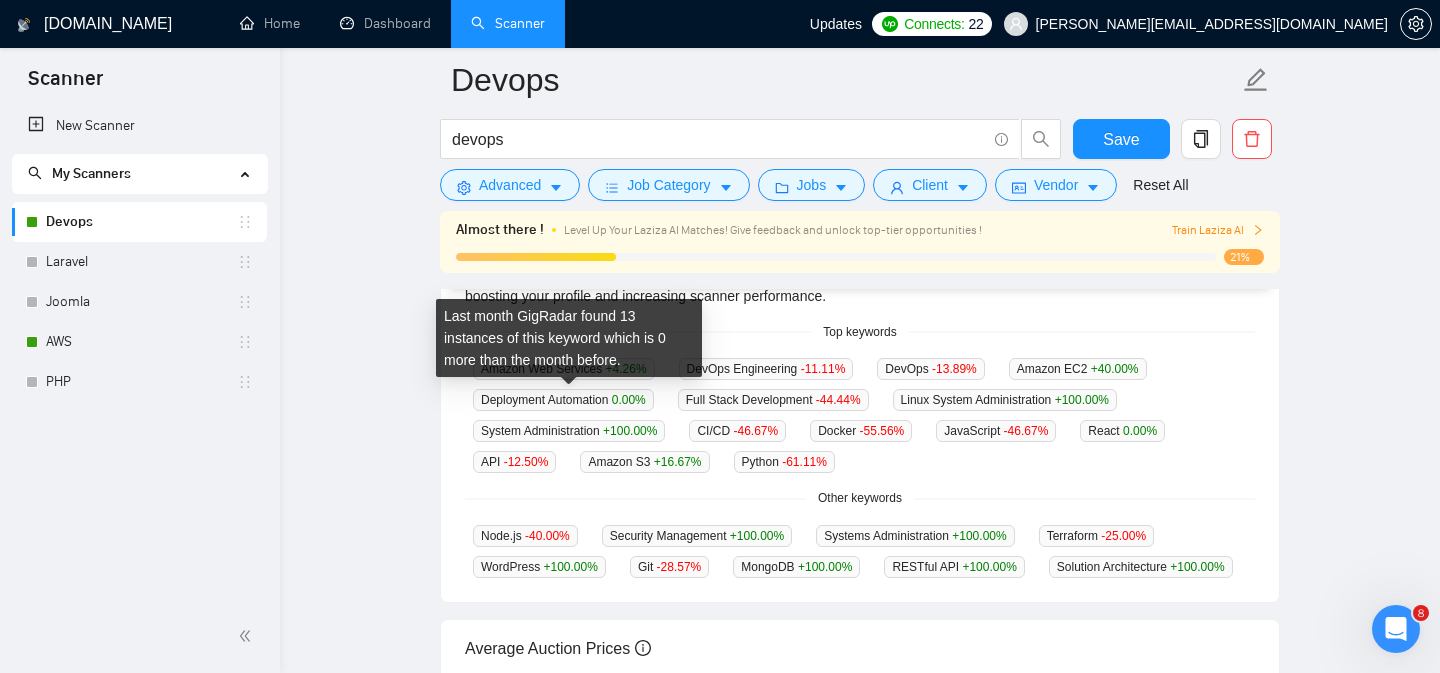 click on "Last month GigRadar found 13 instances of this keyword which is 0 more than the month before." at bounding box center [569, 338] 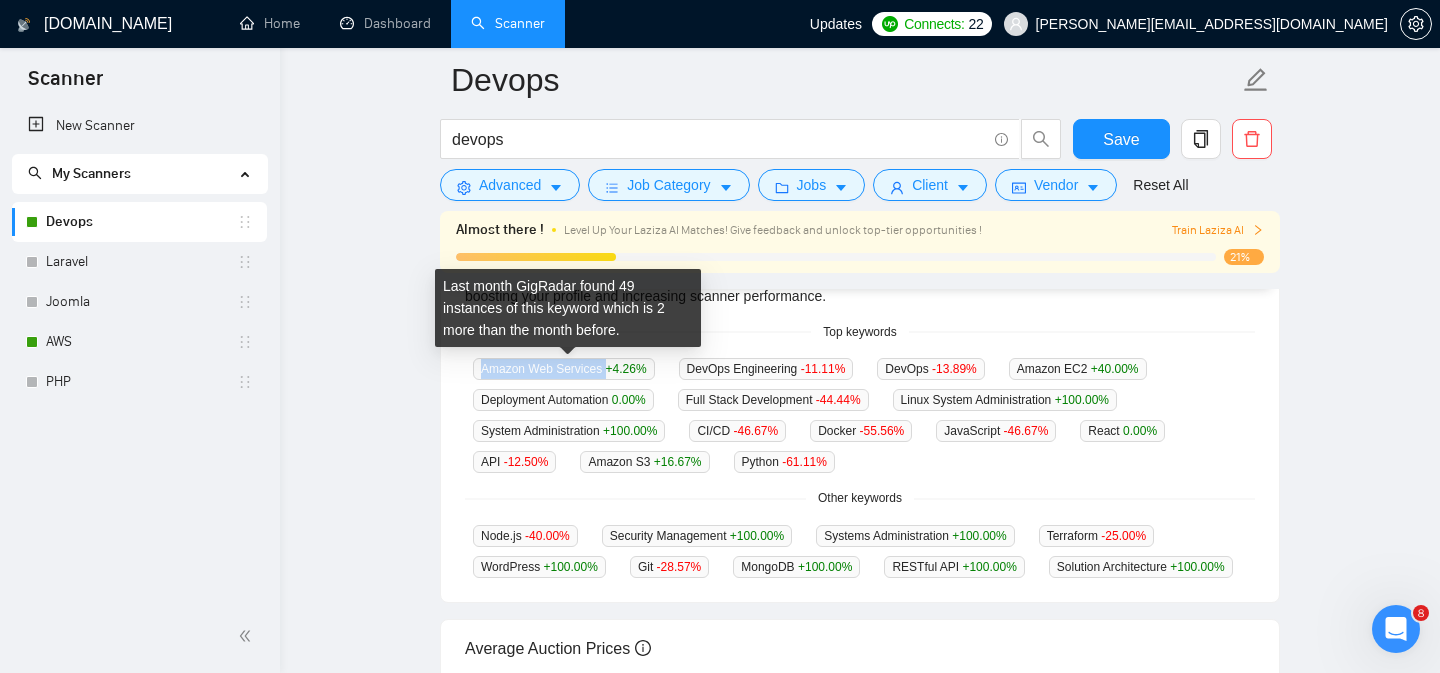 drag, startPoint x: 483, startPoint y: 368, endPoint x: 610, endPoint y: 370, distance: 127.01575 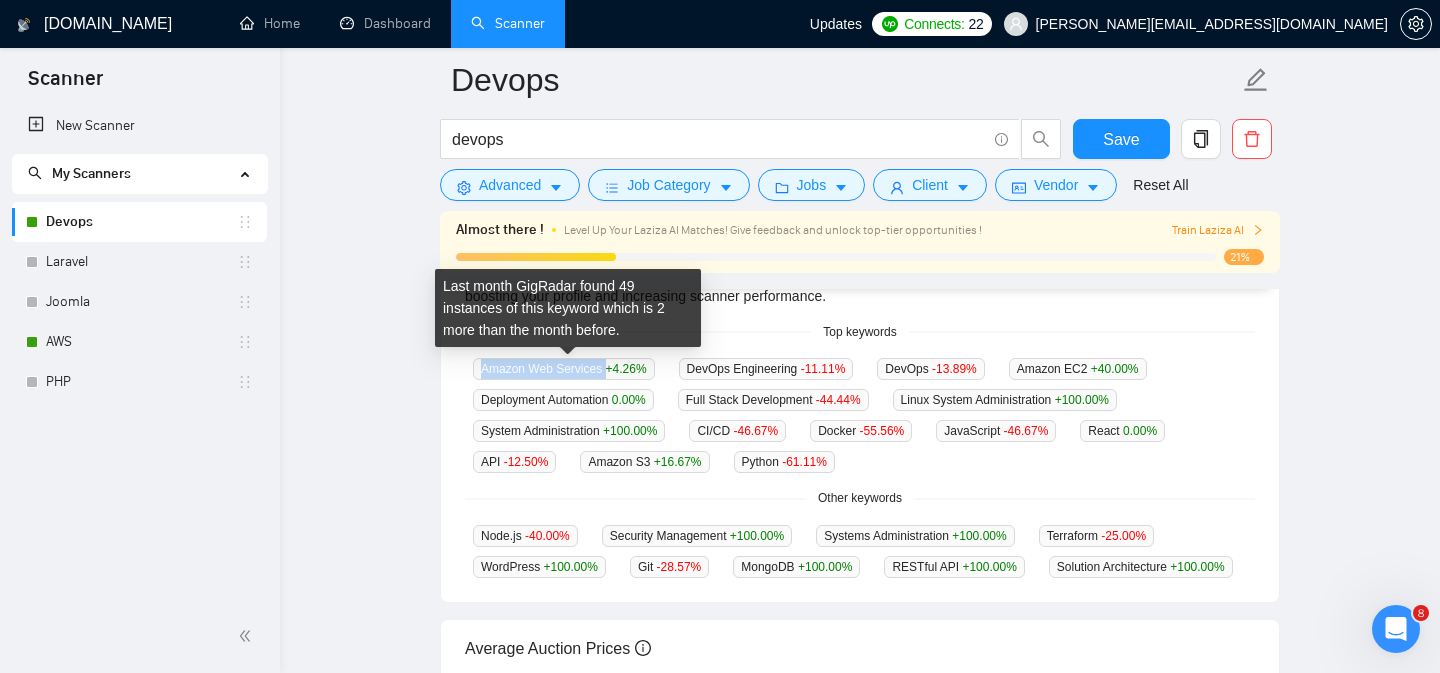 copy on "Amazon Web Services" 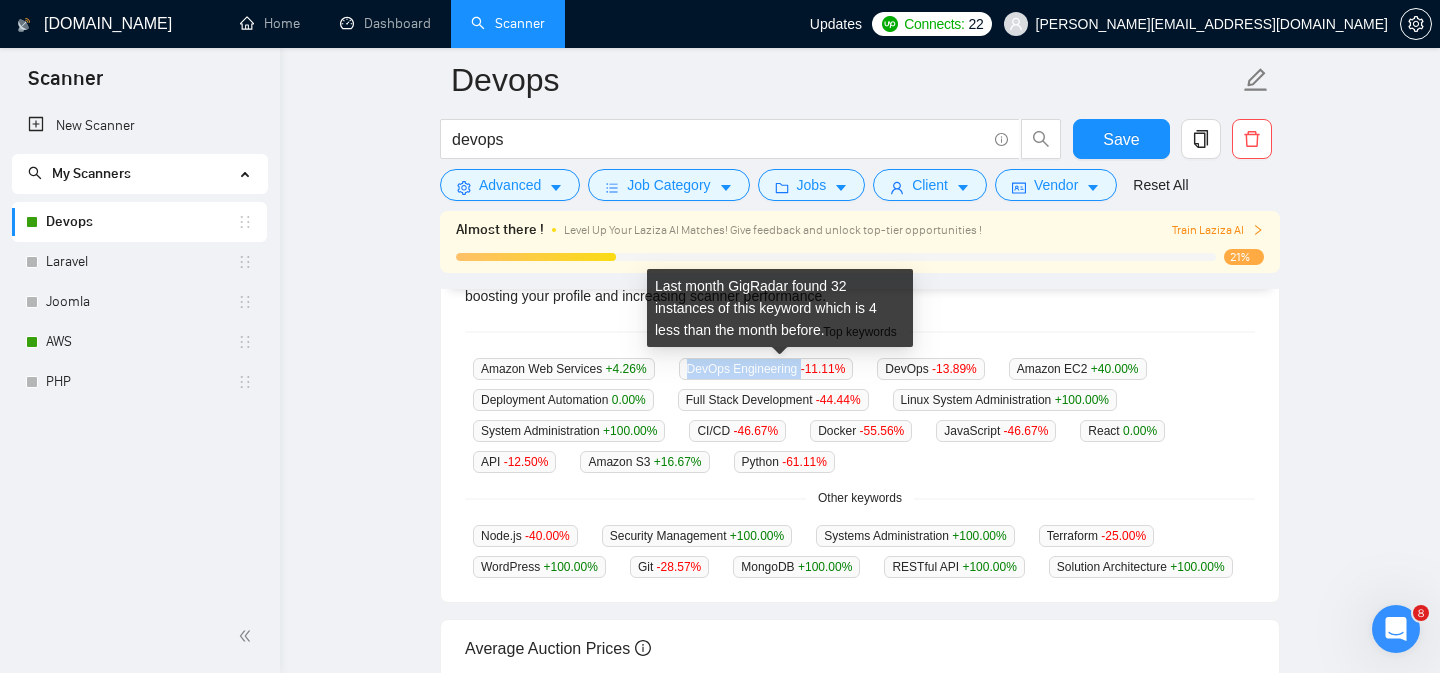 drag, startPoint x: 696, startPoint y: 367, endPoint x: 812, endPoint y: 367, distance: 116 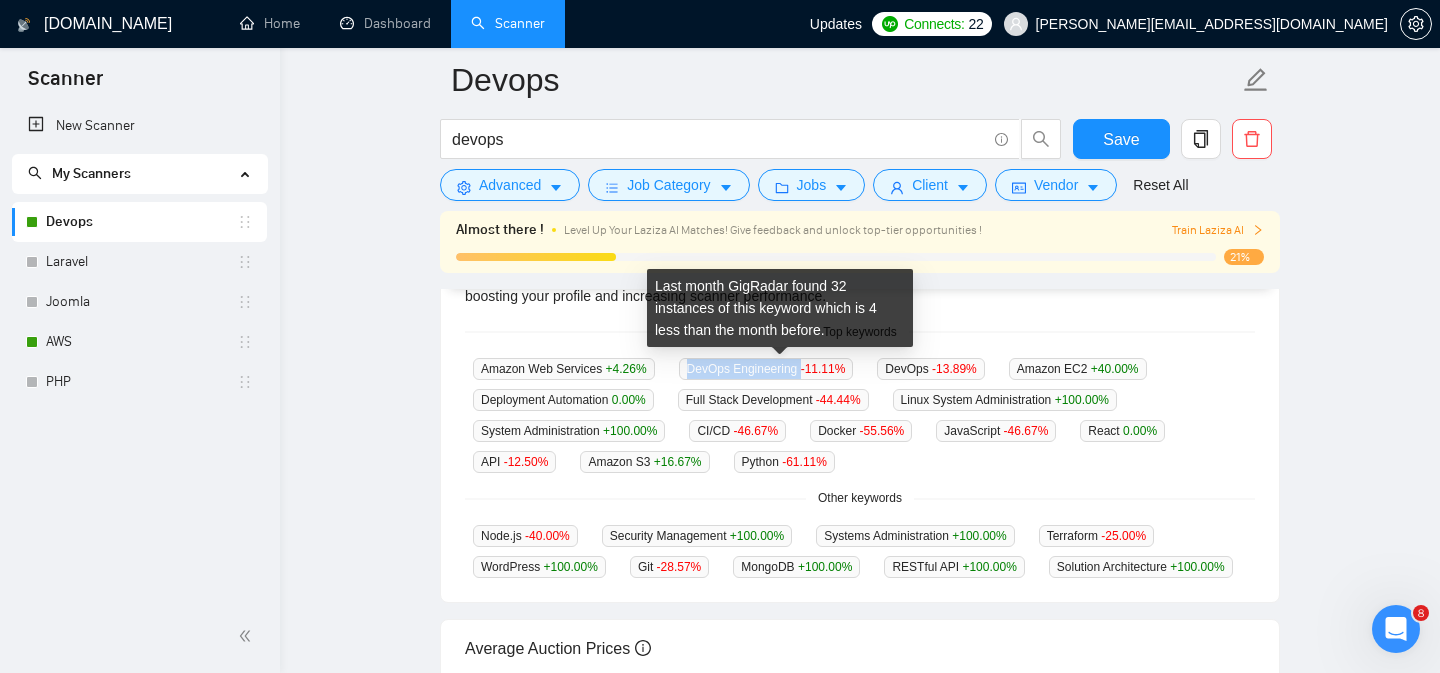 copy on "DevOps Engineering" 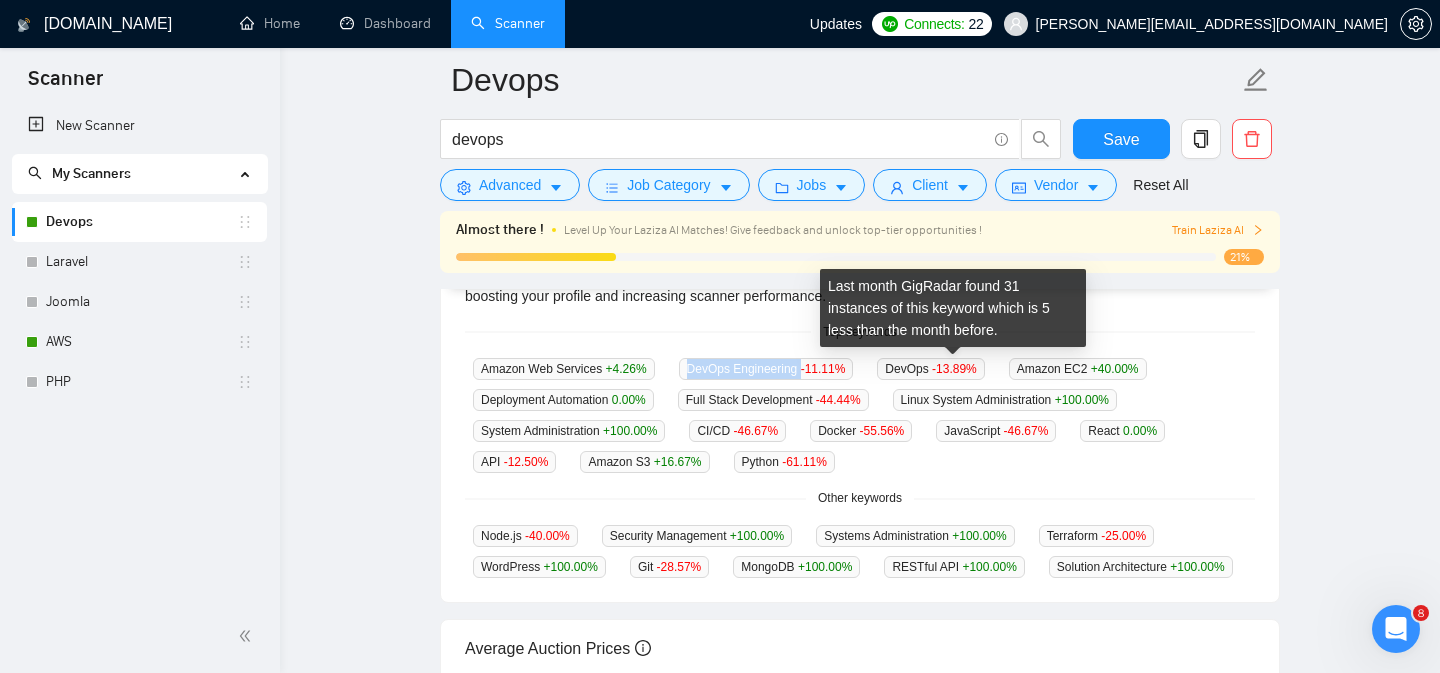 click on "DevOps   -13.89 %" at bounding box center [930, 369] 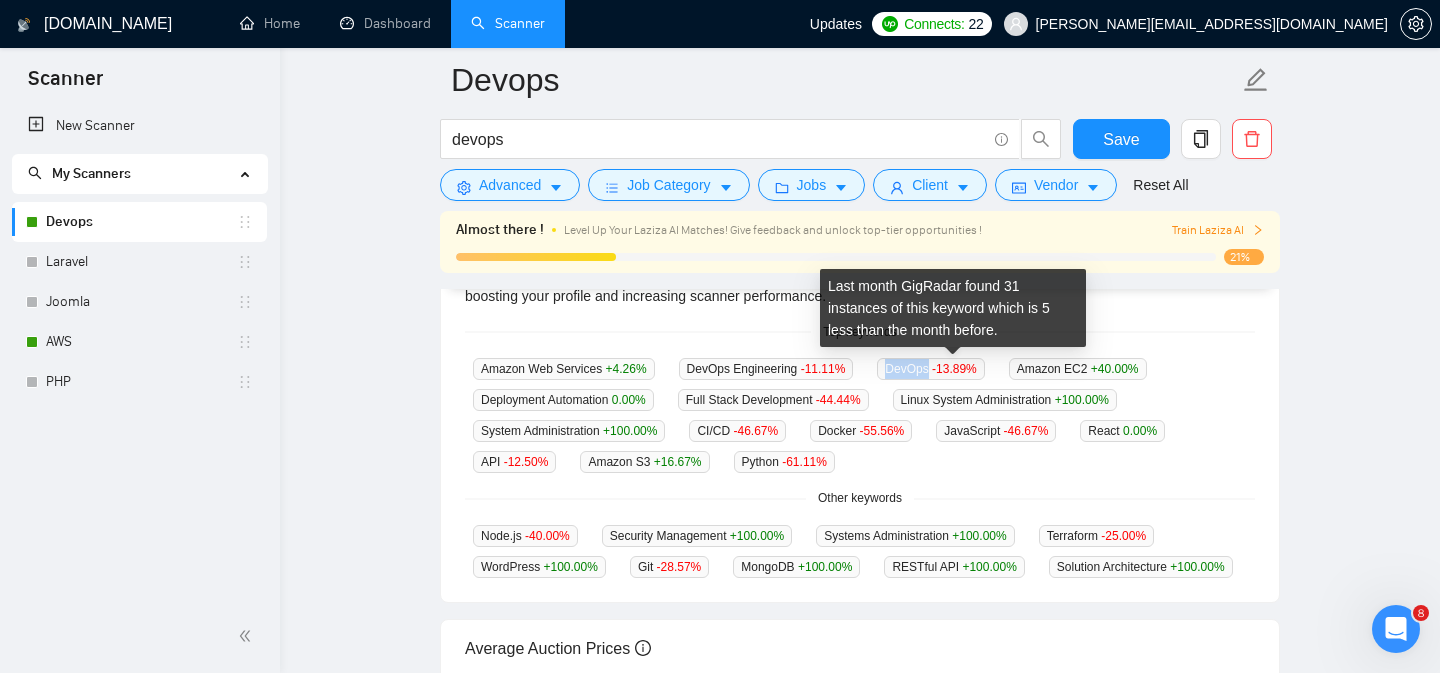 click on "DevOps   -13.89 %" at bounding box center [930, 369] 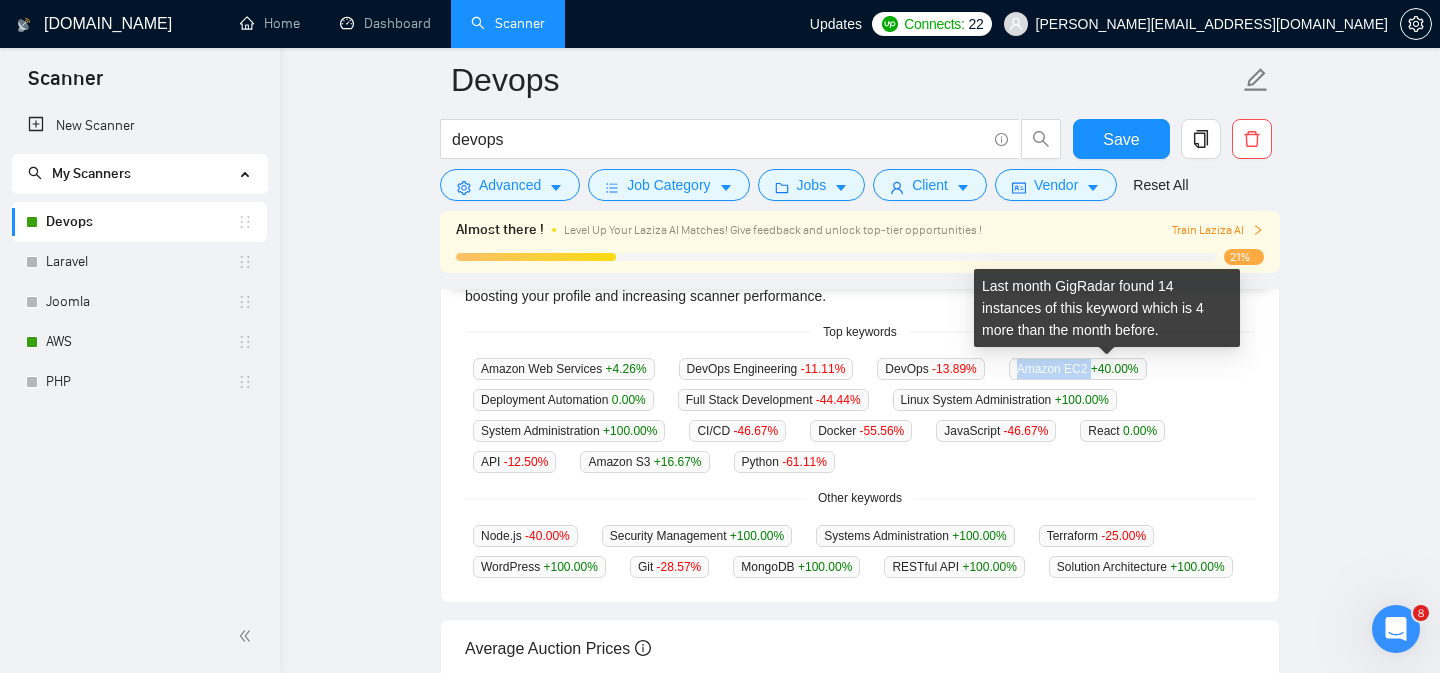 drag, startPoint x: 1046, startPoint y: 370, endPoint x: 1121, endPoint y: 367, distance: 75.059975 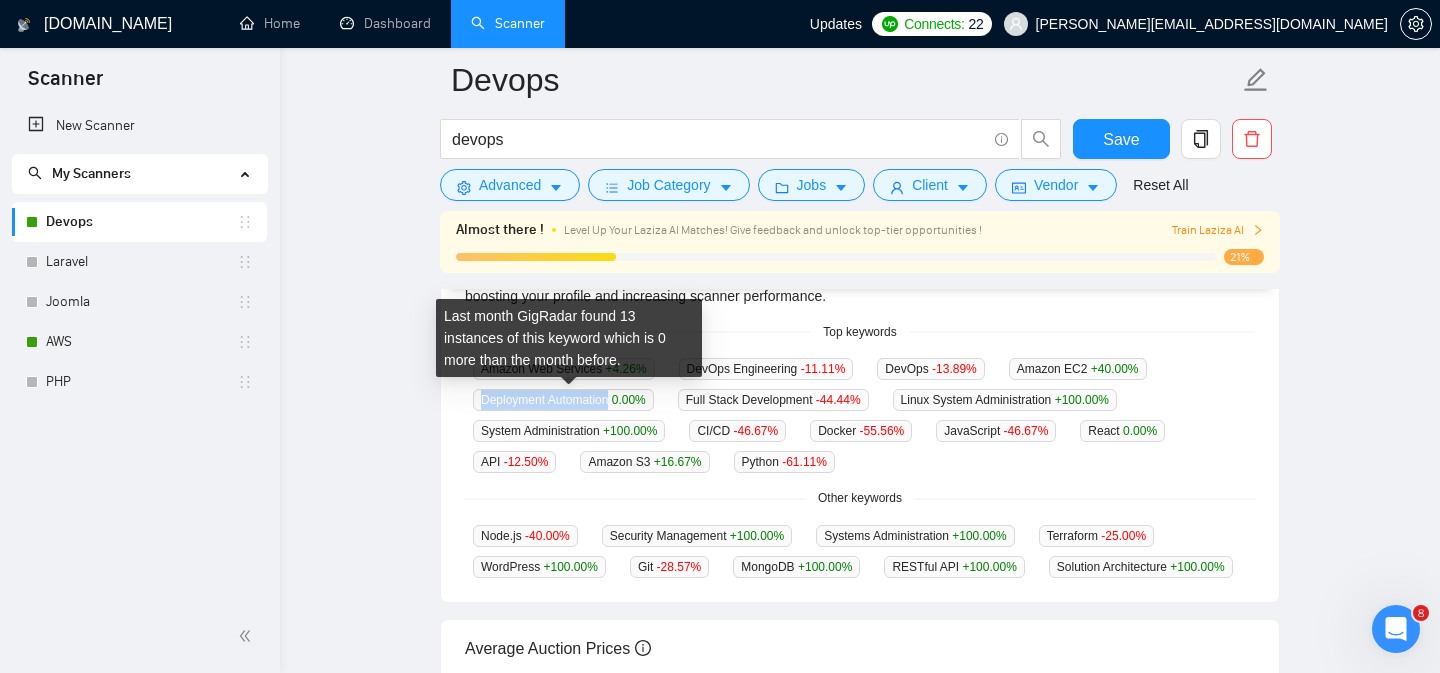 drag, startPoint x: 482, startPoint y: 401, endPoint x: 618, endPoint y: 402, distance: 136.00368 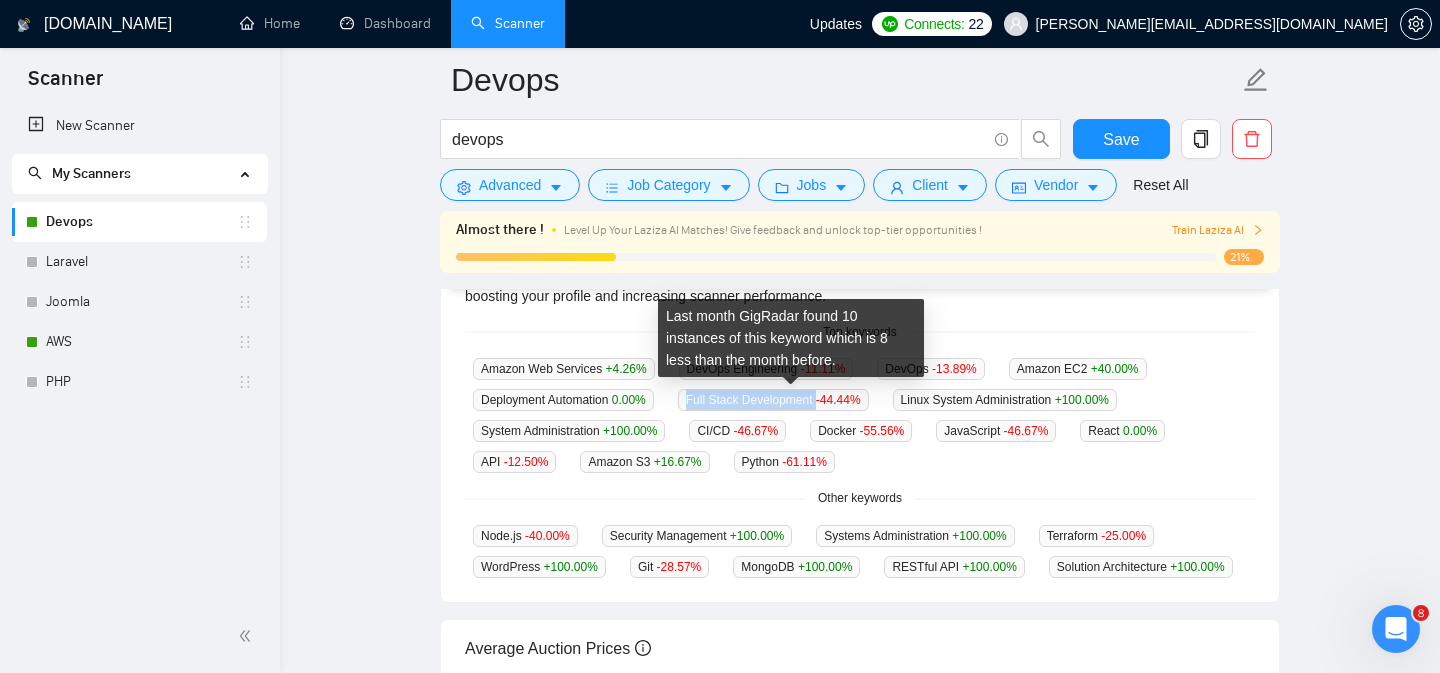 drag, startPoint x: 697, startPoint y: 399, endPoint x: 835, endPoint y: 399, distance: 138 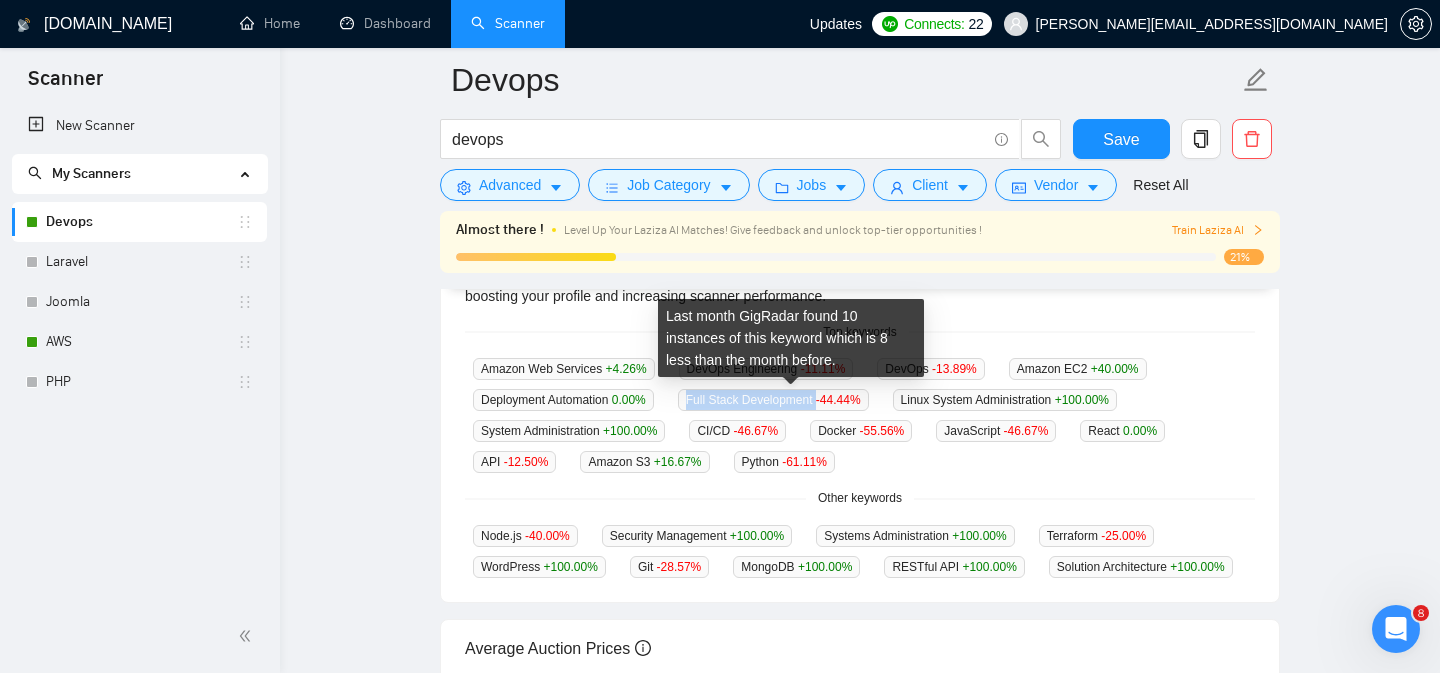 copy on "Full Stack Development" 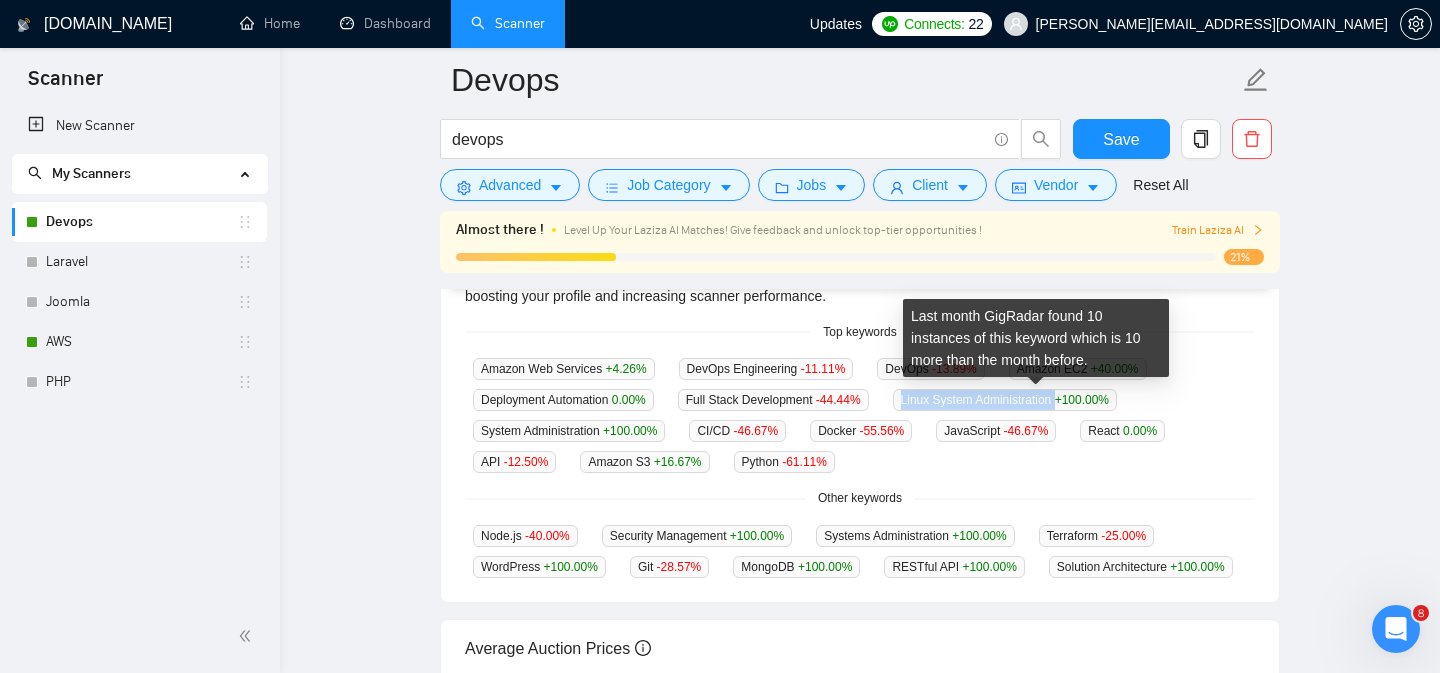 drag, startPoint x: 925, startPoint y: 402, endPoint x: 1087, endPoint y: 401, distance: 162.00308 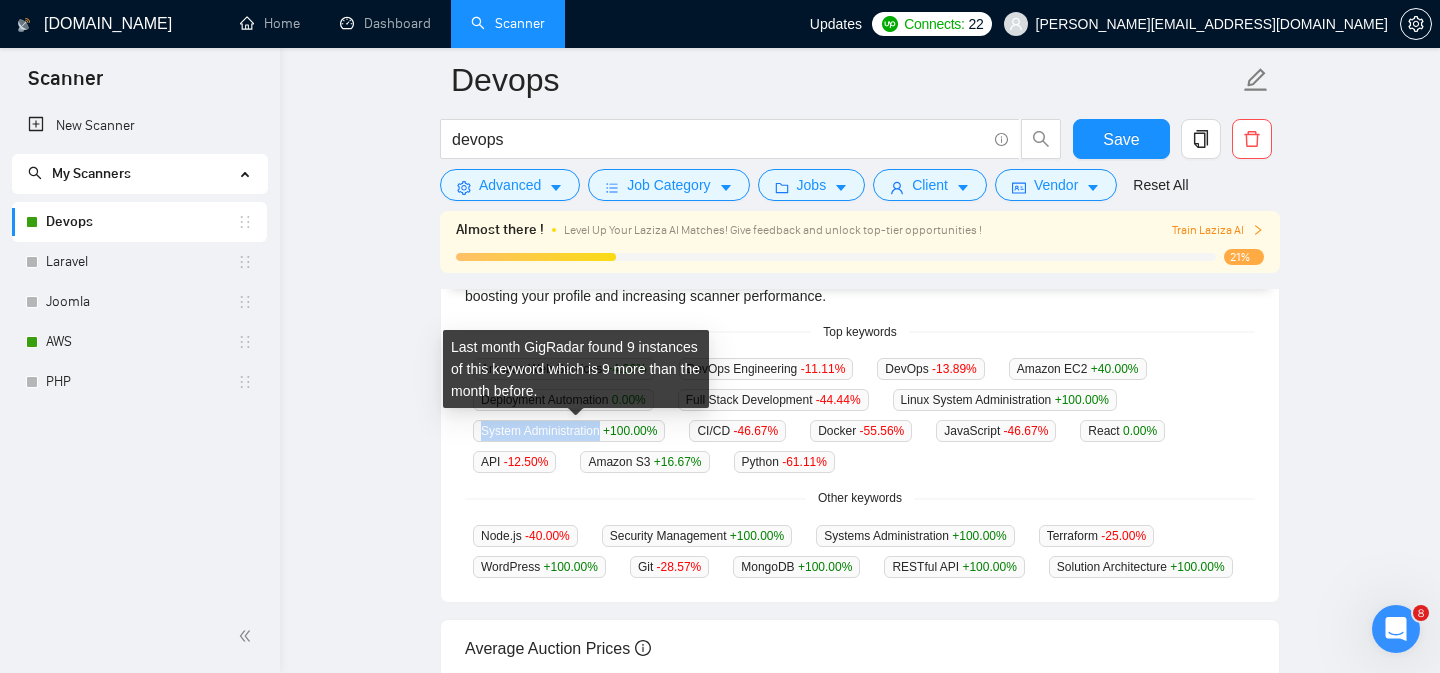 drag, startPoint x: 481, startPoint y: 429, endPoint x: 608, endPoint y: 433, distance: 127.06297 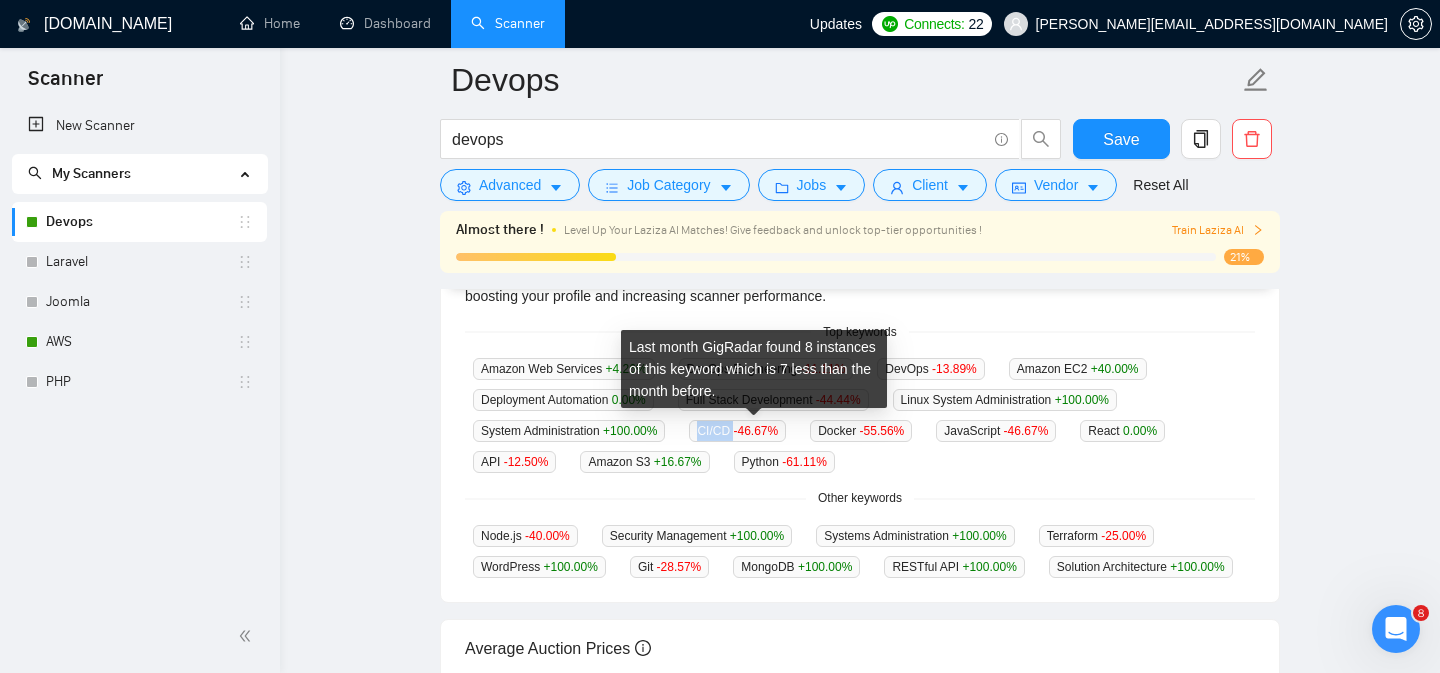drag, startPoint x: 710, startPoint y: 429, endPoint x: 746, endPoint y: 429, distance: 36 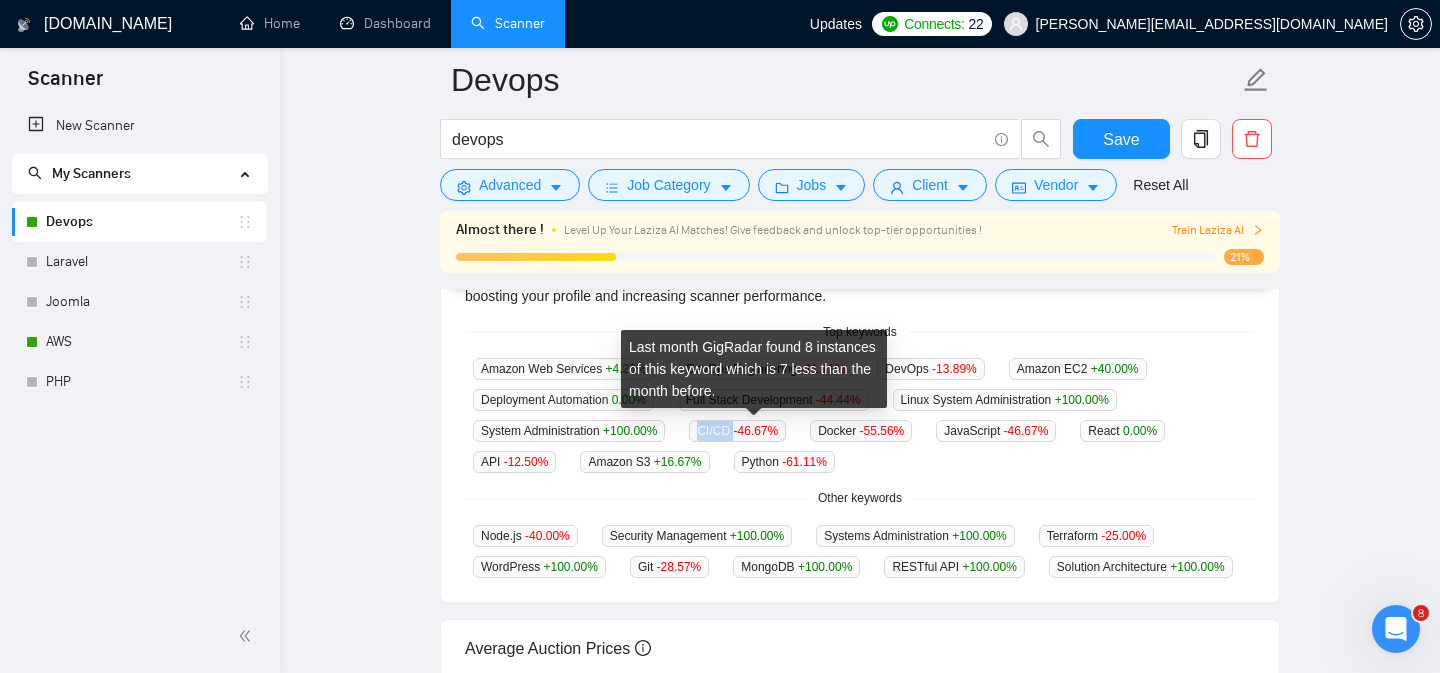 copy on "CI/CD" 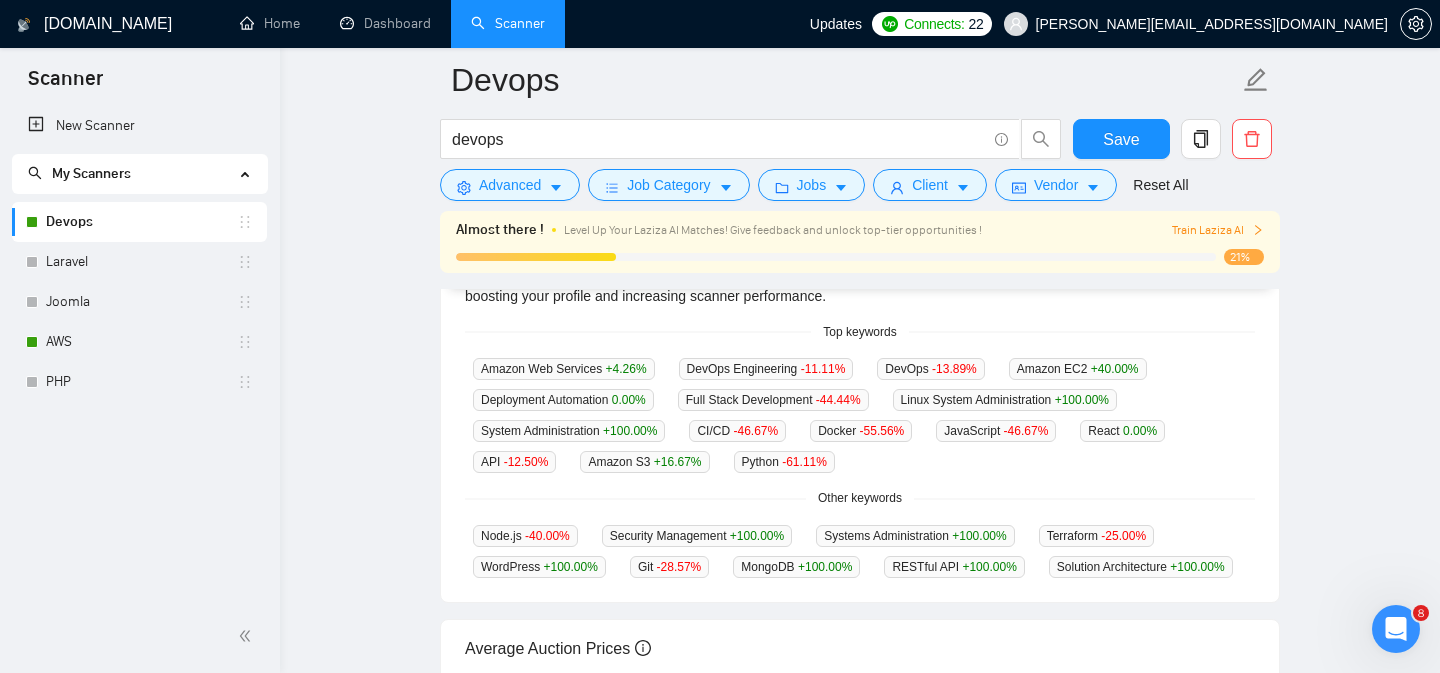 click on "GigRadar analyses the keywords used in the jobs found by this scanner to help you understand what kind of keywords are most frequently used by clients. Understanding the keywords that are common among the target jobs can be influential in boosting your profile and increasing scanner performance. Top keywords Amazon Web Services   +4.26 % DevOps Engineering   -11.11 % DevOps   -13.89 % Amazon EC2   +40.00 % Deployment Automation   0.00 % Full Stack Development   -44.44 % Linux System Administration   +100.00 % System Administration   +100.00 % CI/CD   -46.67 % Docker   -55.56 % JavaScript   -46.67 % React   0.00 % API   -12.50 % Amazon S3   +16.67 % Python   -61.11 % Other keywords Node.js   -40.00 % Security Management   +100.00 % Systems Administration   +100.00 % Terraform   -25.00 % WordPress   +100.00 % Git   -28.57 % MongoDB   +100.00 % RESTful API   +100.00 % Solution Architecture   +100.00 %" at bounding box center (860, 410) 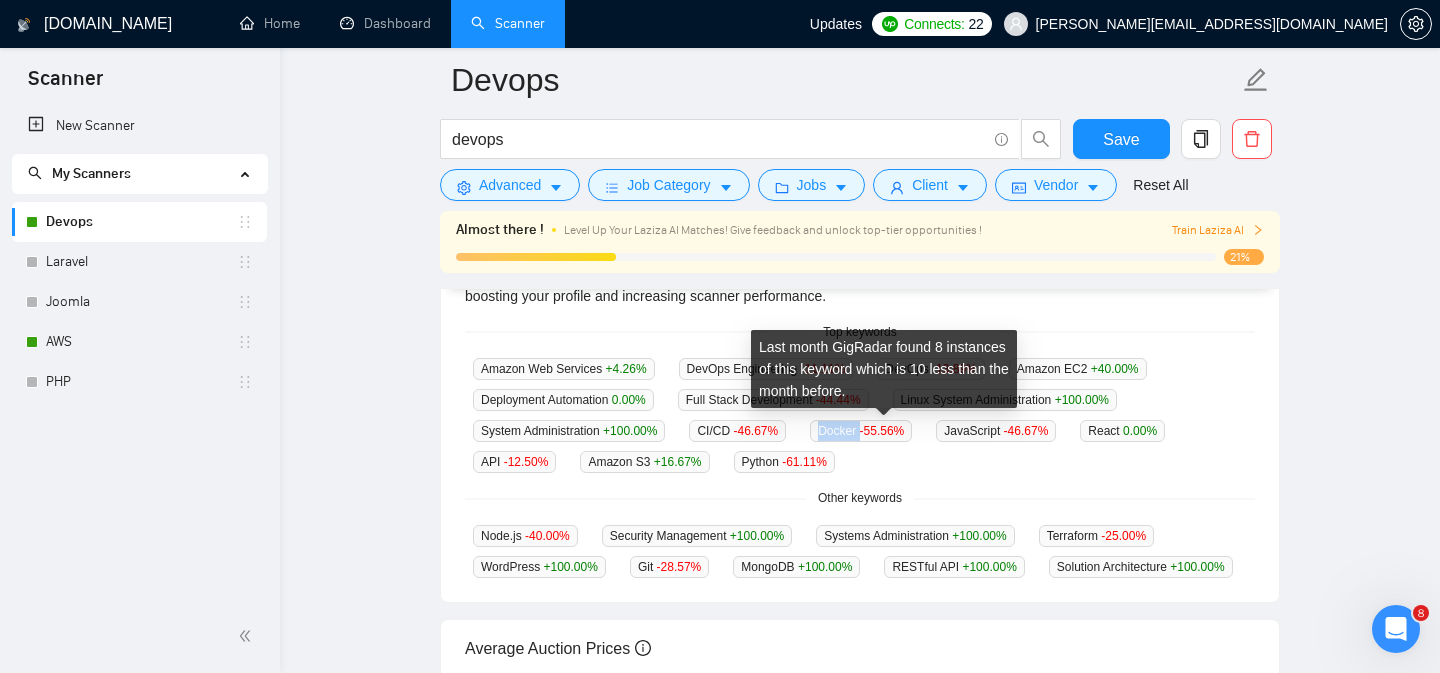 drag, startPoint x: 837, startPoint y: 430, endPoint x: 882, endPoint y: 430, distance: 45 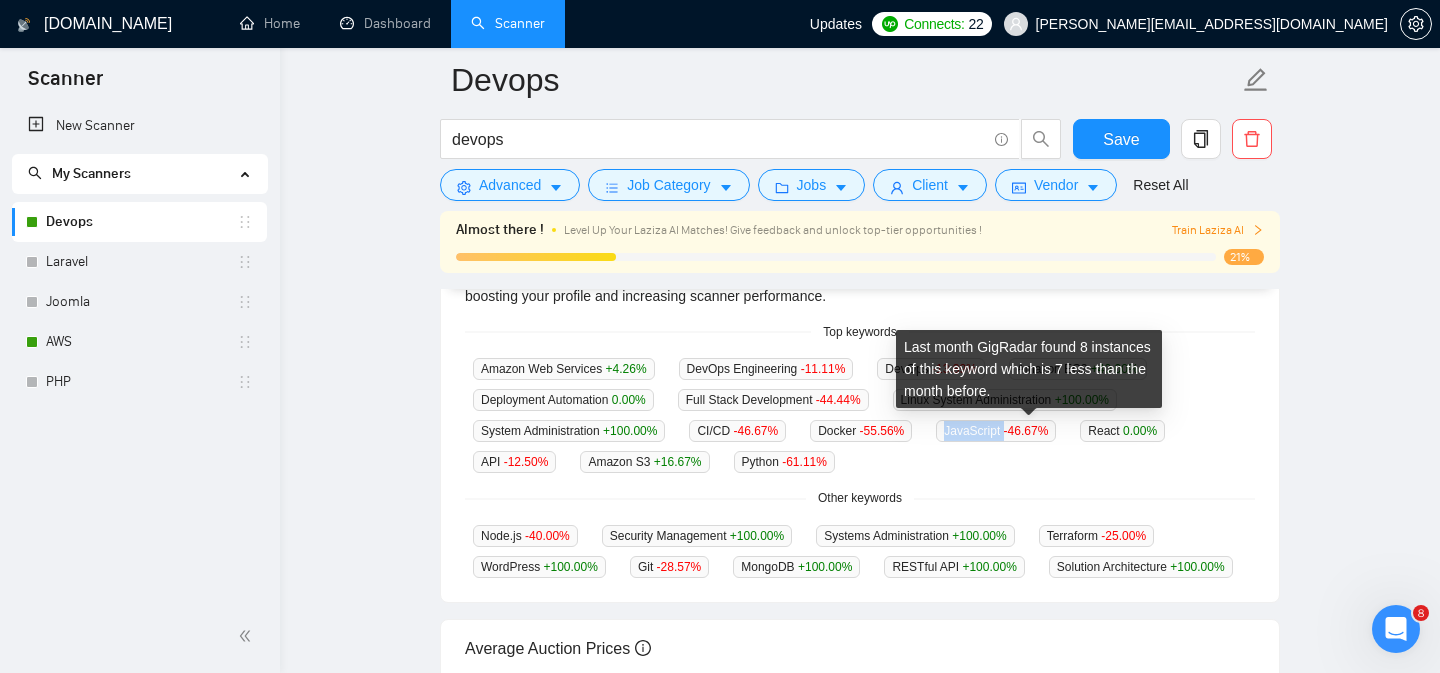 drag, startPoint x: 971, startPoint y: 430, endPoint x: 1035, endPoint y: 430, distance: 64 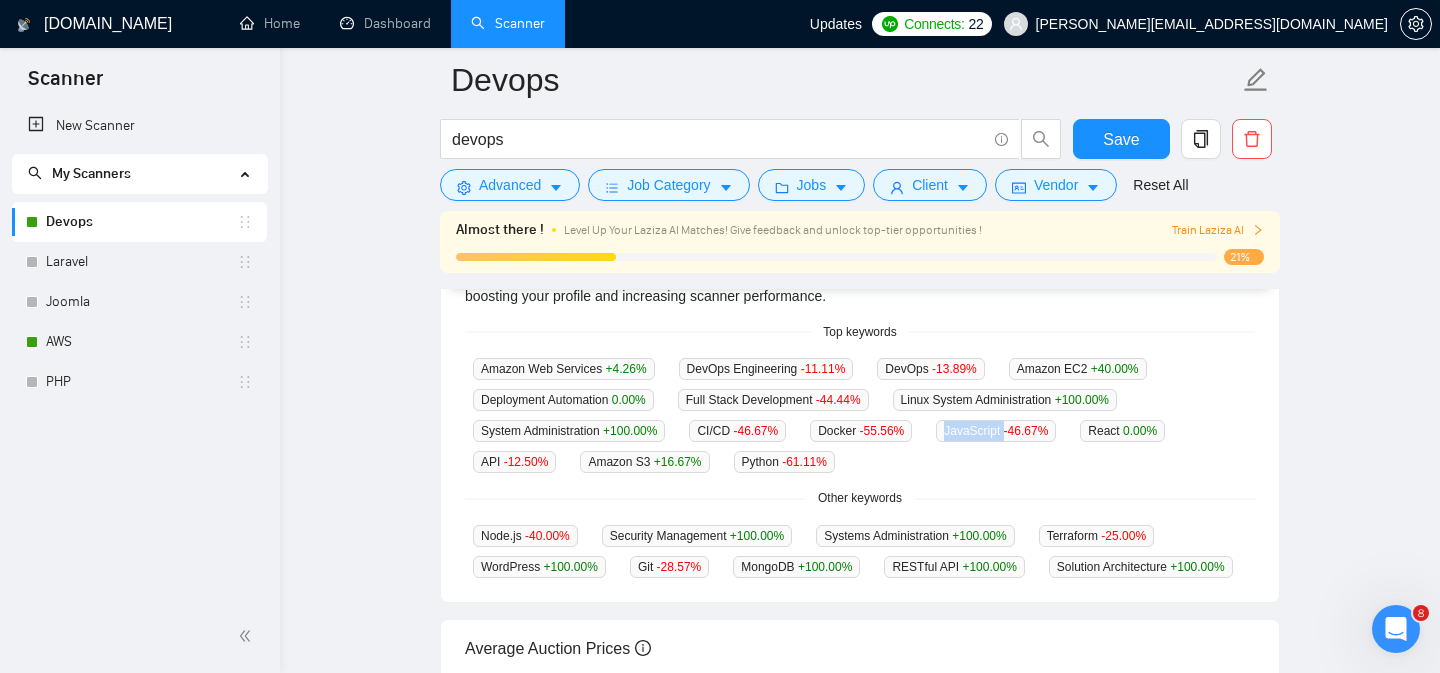 click on "React   0.00 %" at bounding box center (1122, 431) 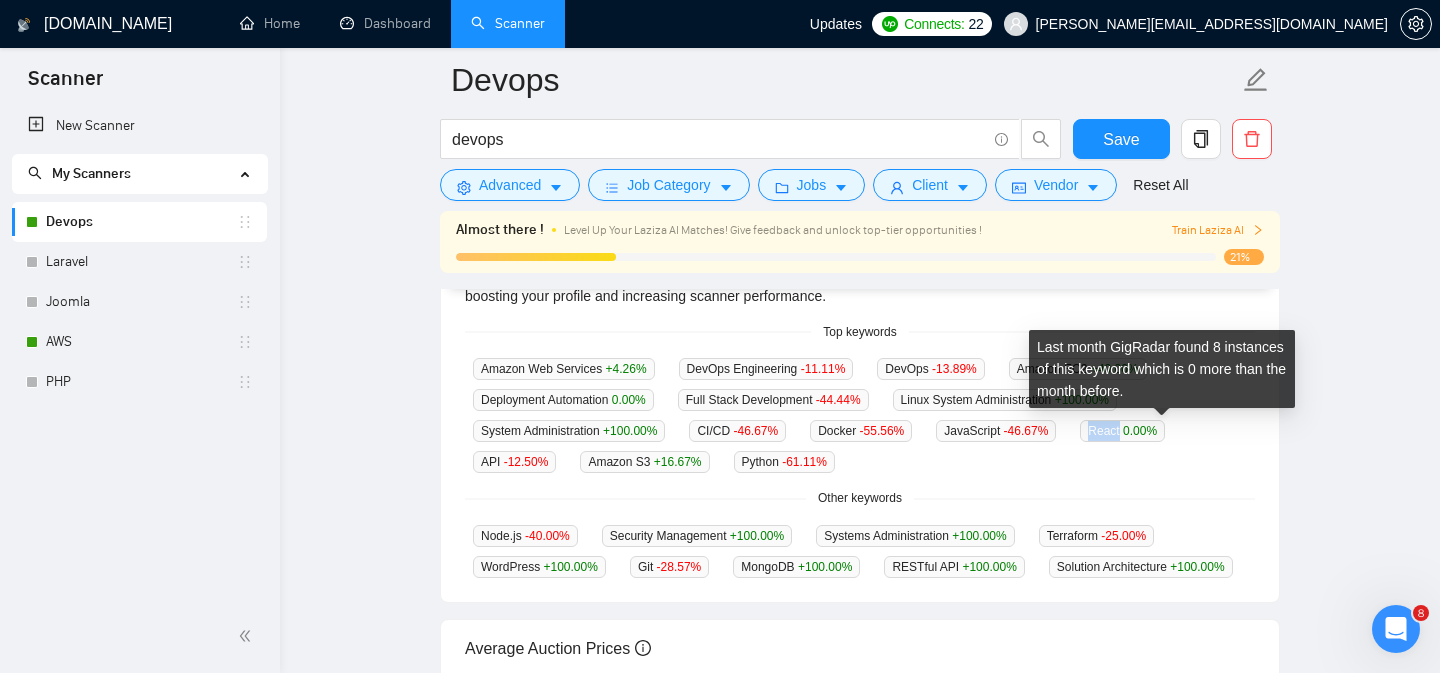 click on "React   0.00 %" at bounding box center [1122, 431] 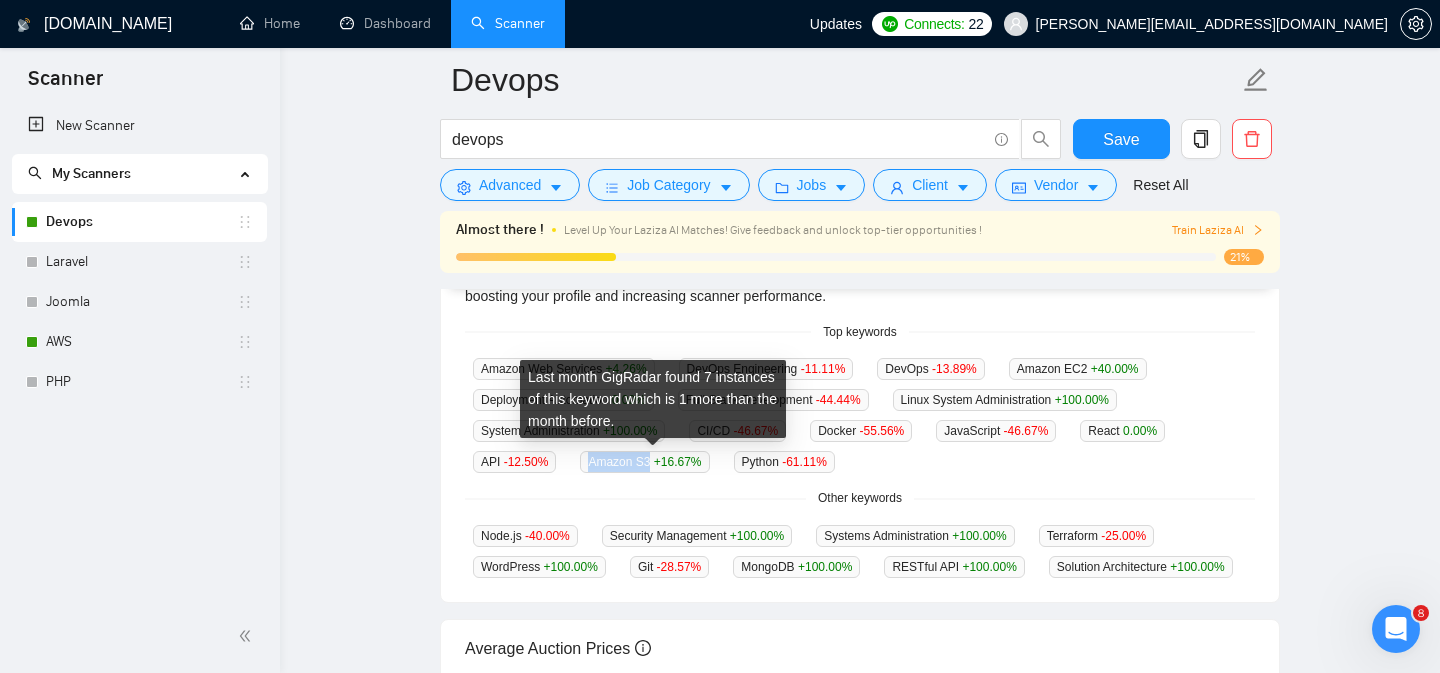 drag, startPoint x: 594, startPoint y: 459, endPoint x: 656, endPoint y: 461, distance: 62.03225 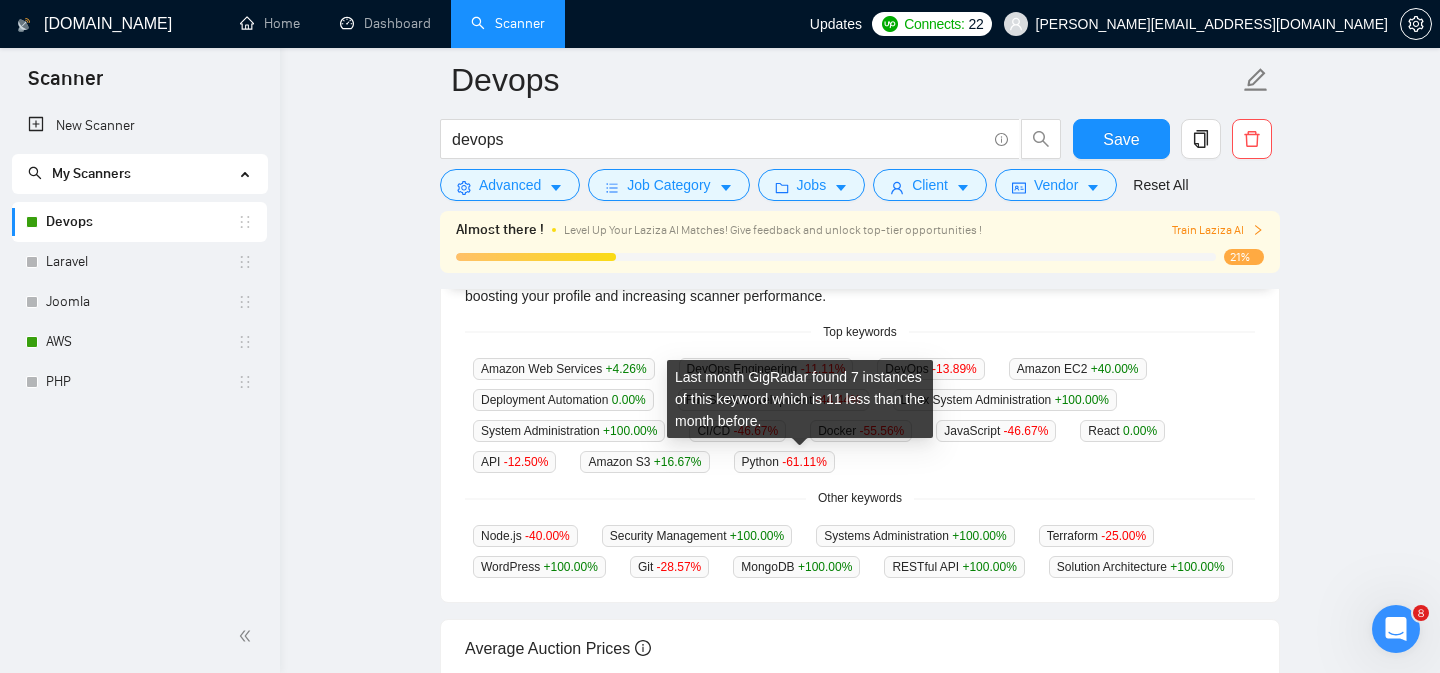 click on "Python   -61.11 %" at bounding box center [784, 462] 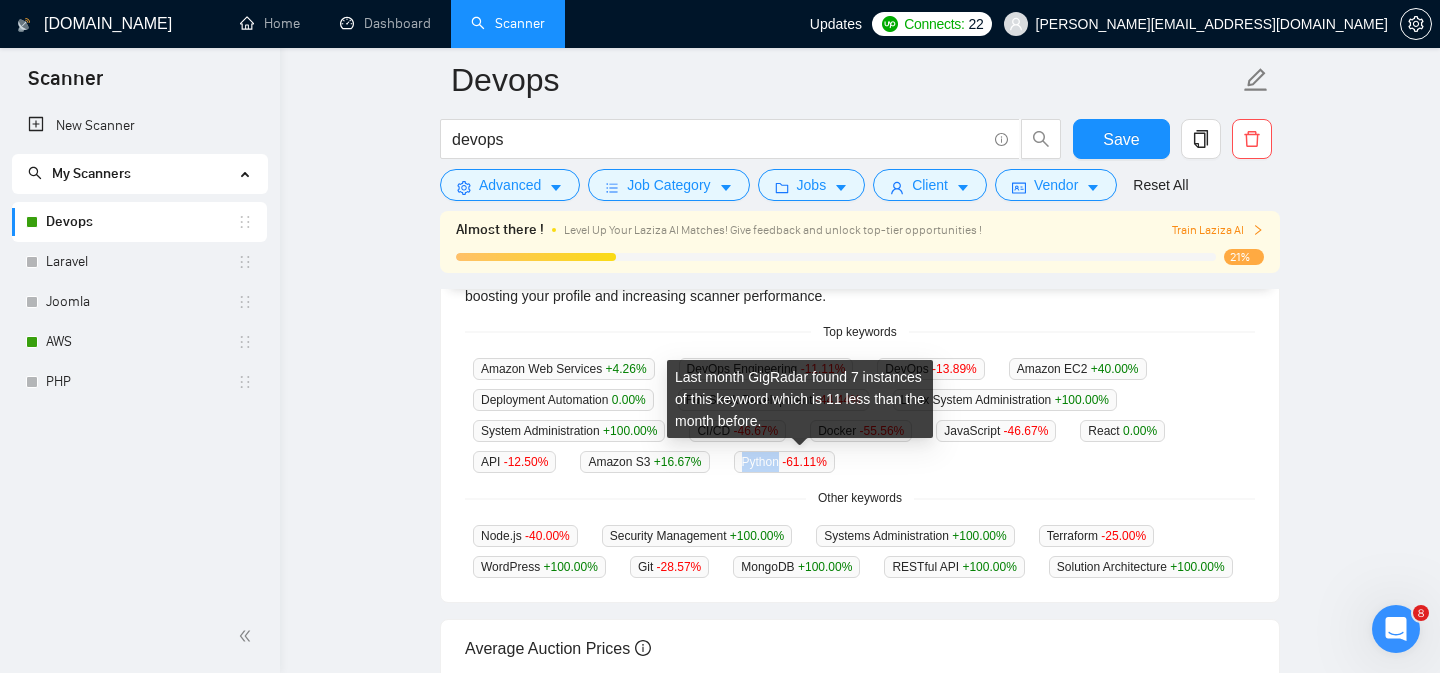 click on "Python   -61.11 %" at bounding box center (784, 462) 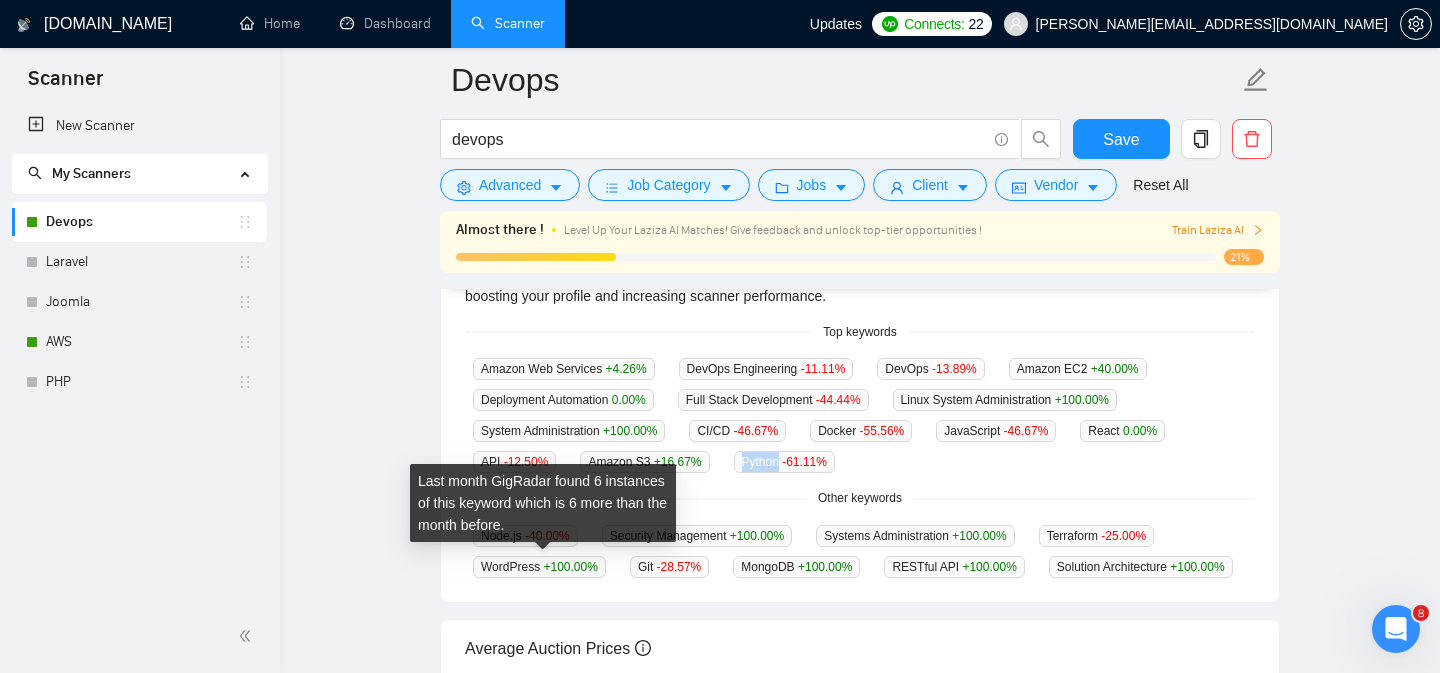 click on "Last month GigRadar found 6 instances of this keyword which is 6 more than the month before." at bounding box center (543, 503) 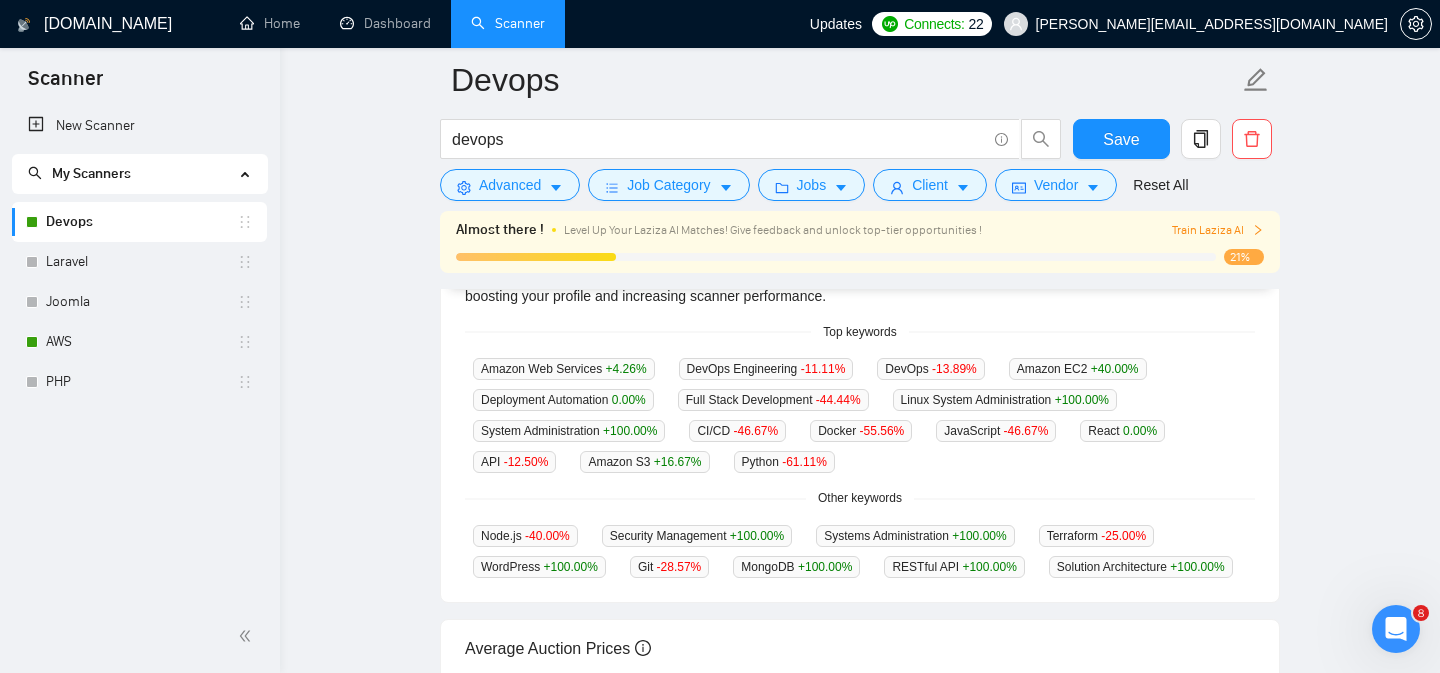 click on "Node.js   -40.00 % Security Management   +100.00 % Systems Administration   +100.00 % Terraform   -25.00 % WordPress   +100.00 % Git   -28.57 % MongoDB   +100.00 % RESTful API   +100.00 % Solution Architecture   +100.00 %" at bounding box center [860, 551] 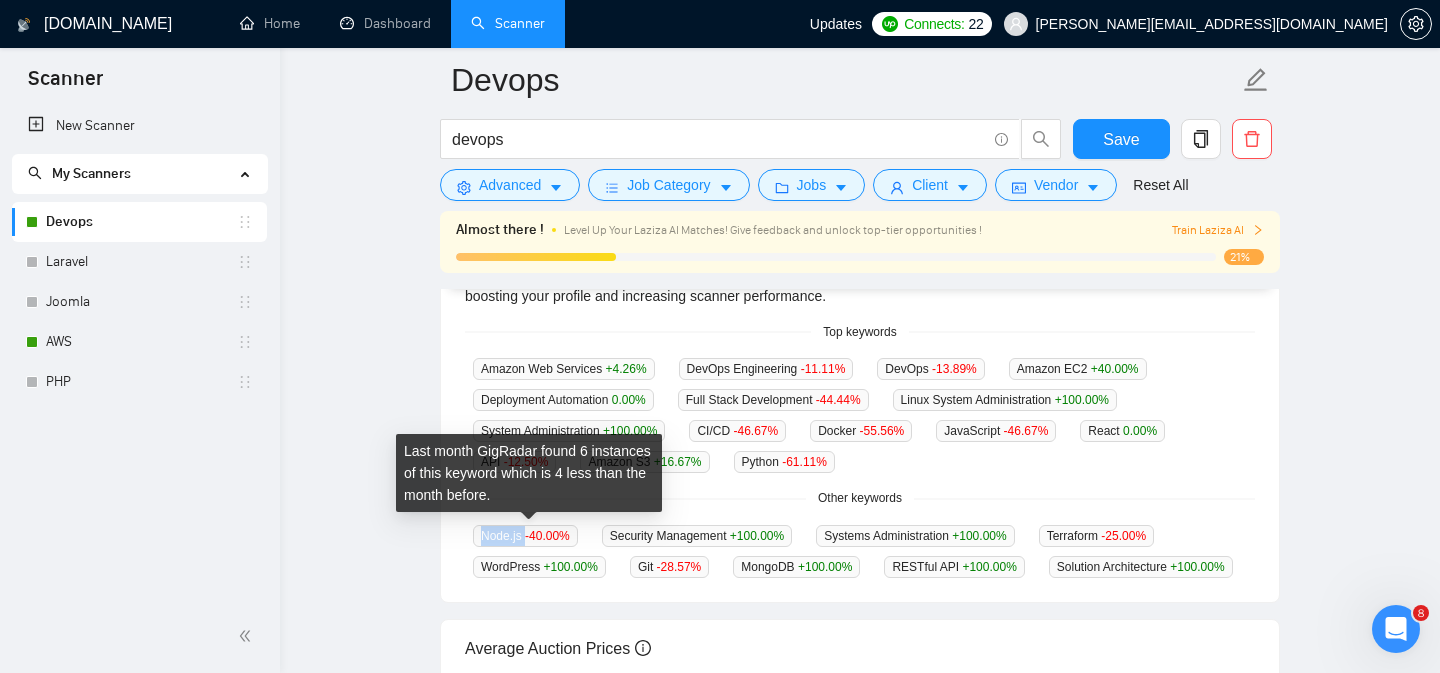 drag, startPoint x: 481, startPoint y: 534, endPoint x: 528, endPoint y: 534, distance: 47 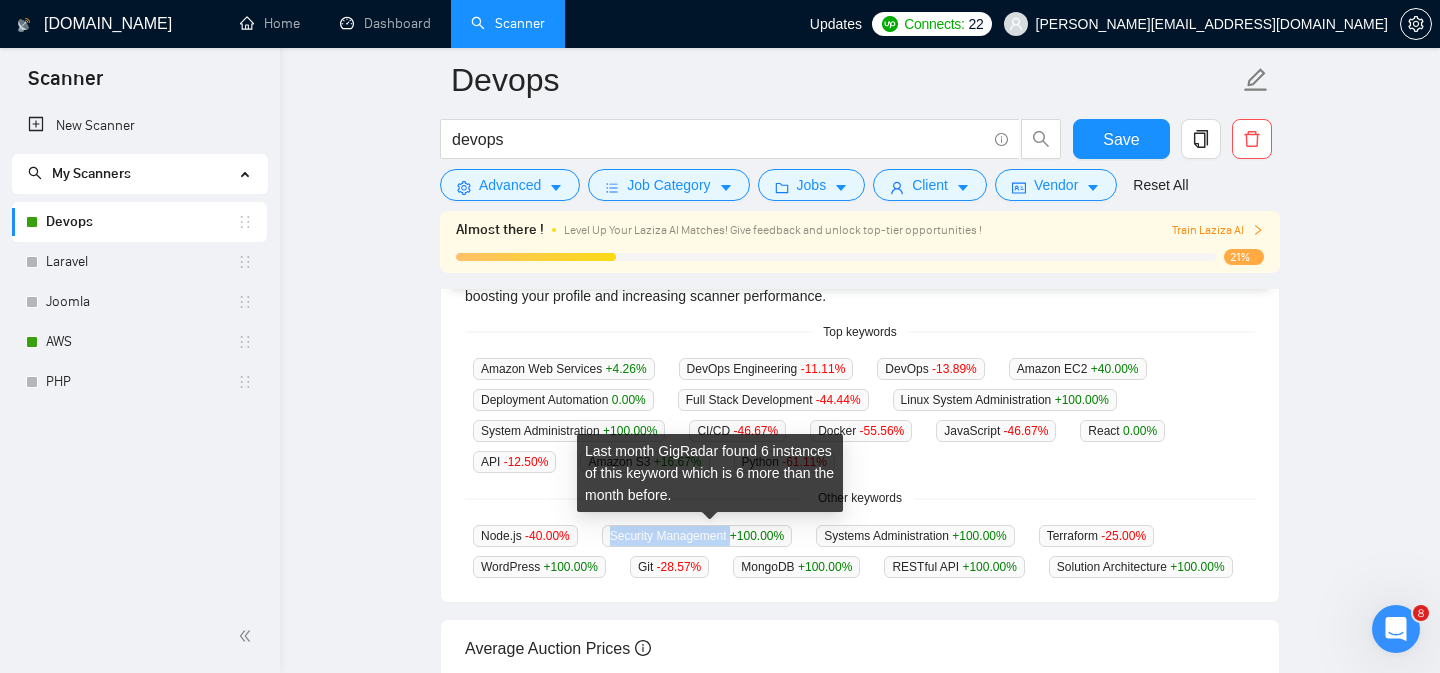drag, startPoint x: 620, startPoint y: 536, endPoint x: 748, endPoint y: 529, distance: 128.19127 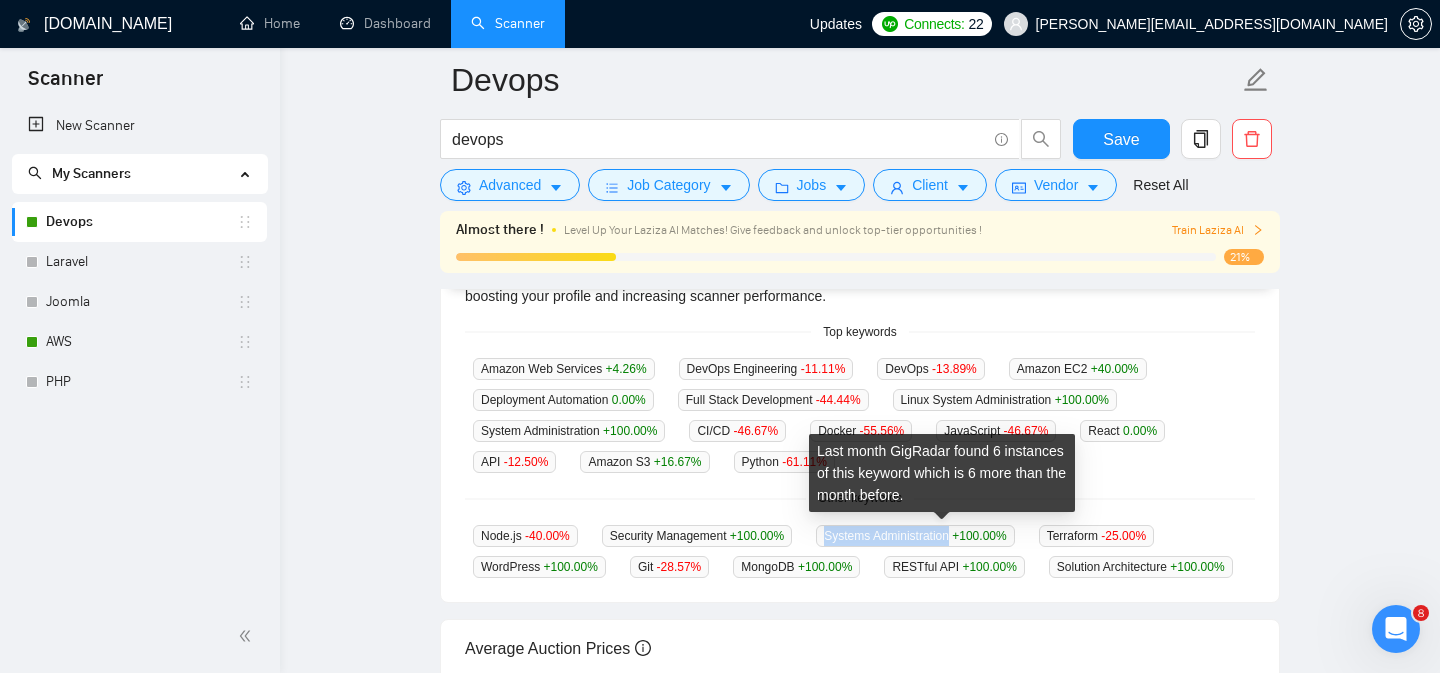 drag, startPoint x: 847, startPoint y: 534, endPoint x: 977, endPoint y: 531, distance: 130.0346 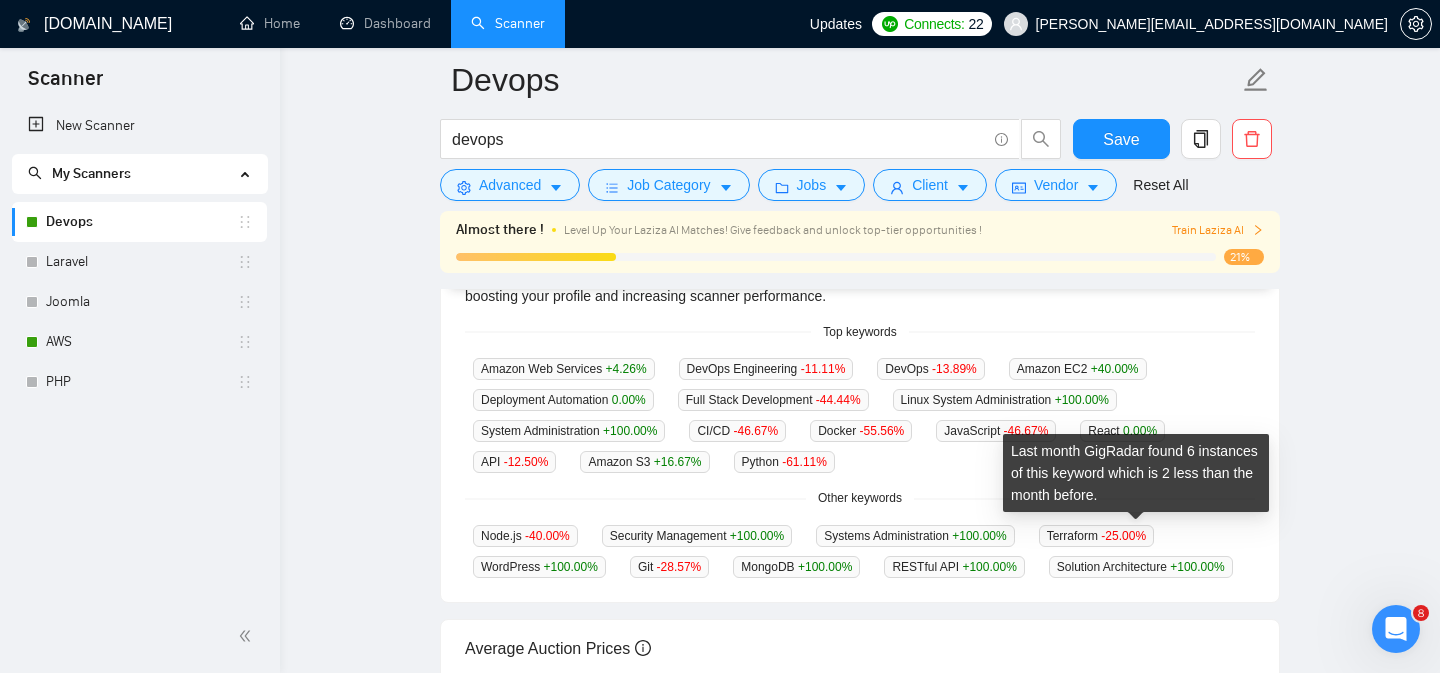 click on "Terraform   -25.00 %" at bounding box center [1096, 536] 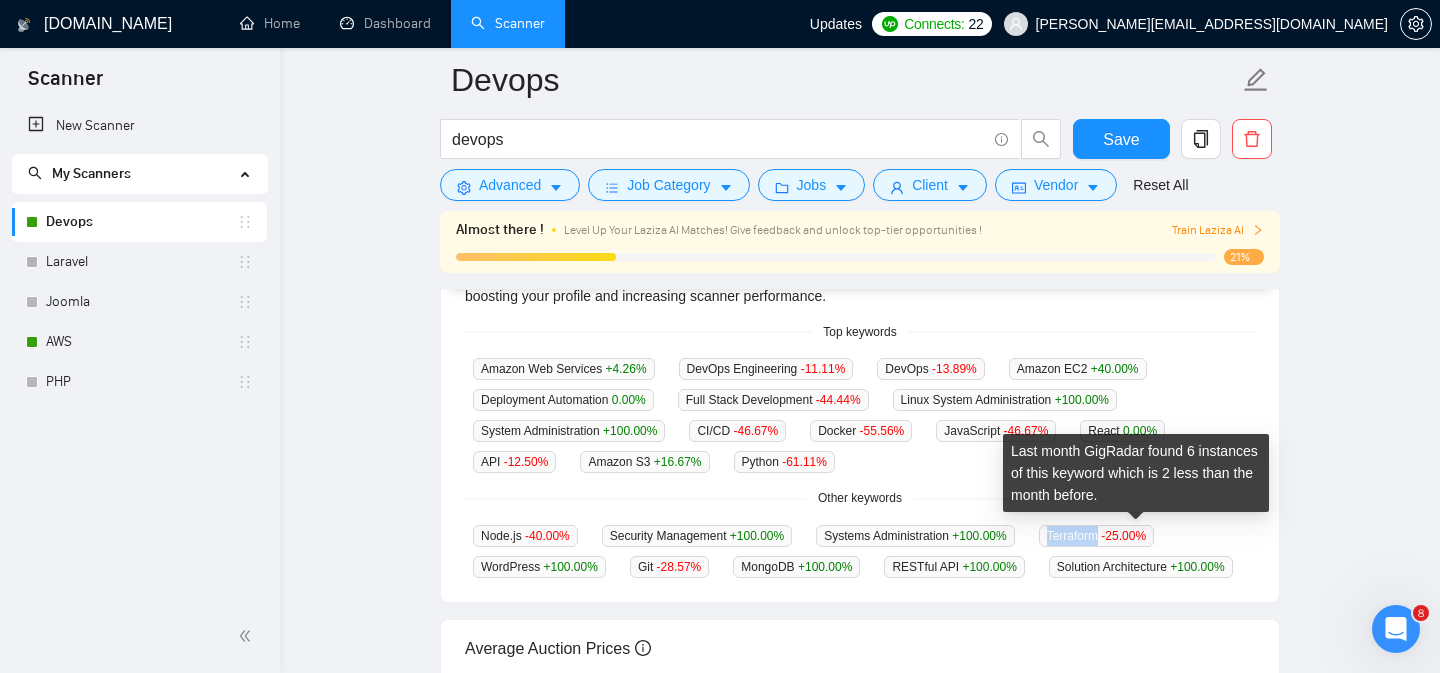 click on "Terraform   -25.00 %" at bounding box center (1096, 536) 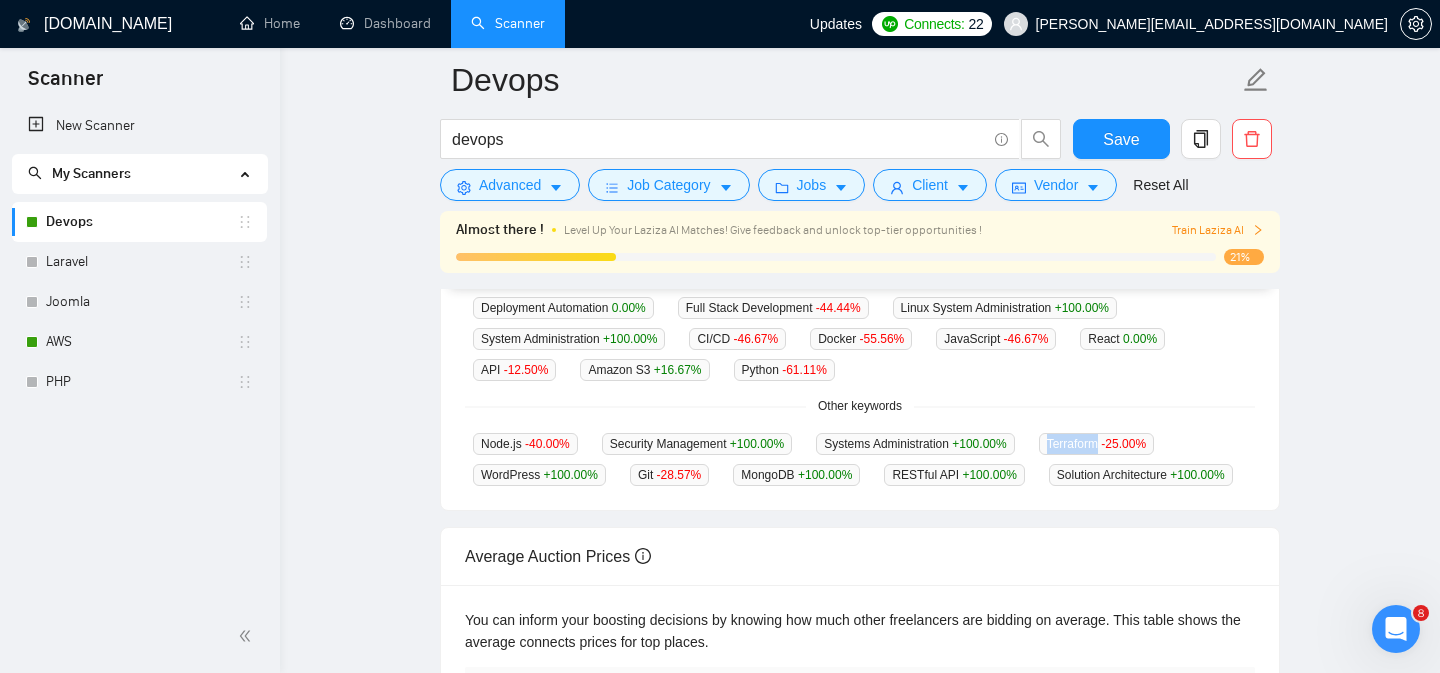 scroll, scrollTop: 657, scrollLeft: 0, axis: vertical 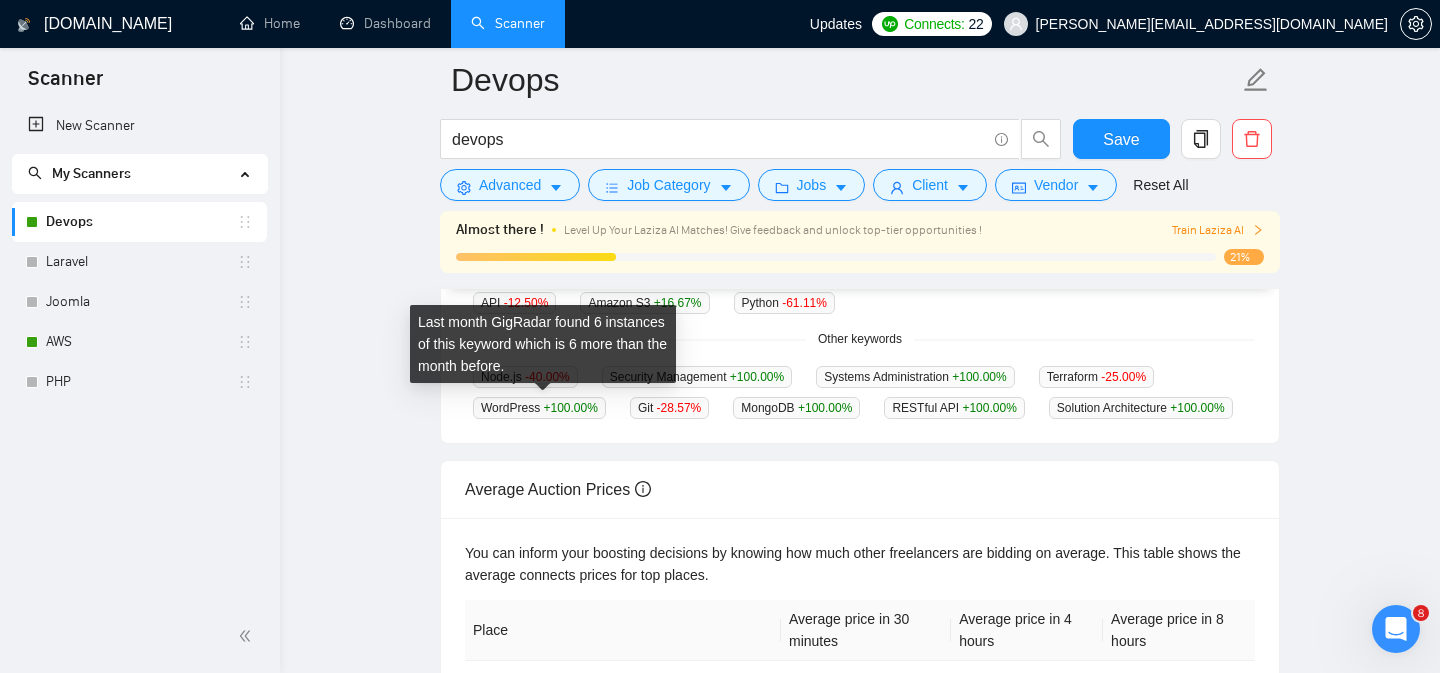 click on "WordPress   +100.00 %" at bounding box center (539, 408) 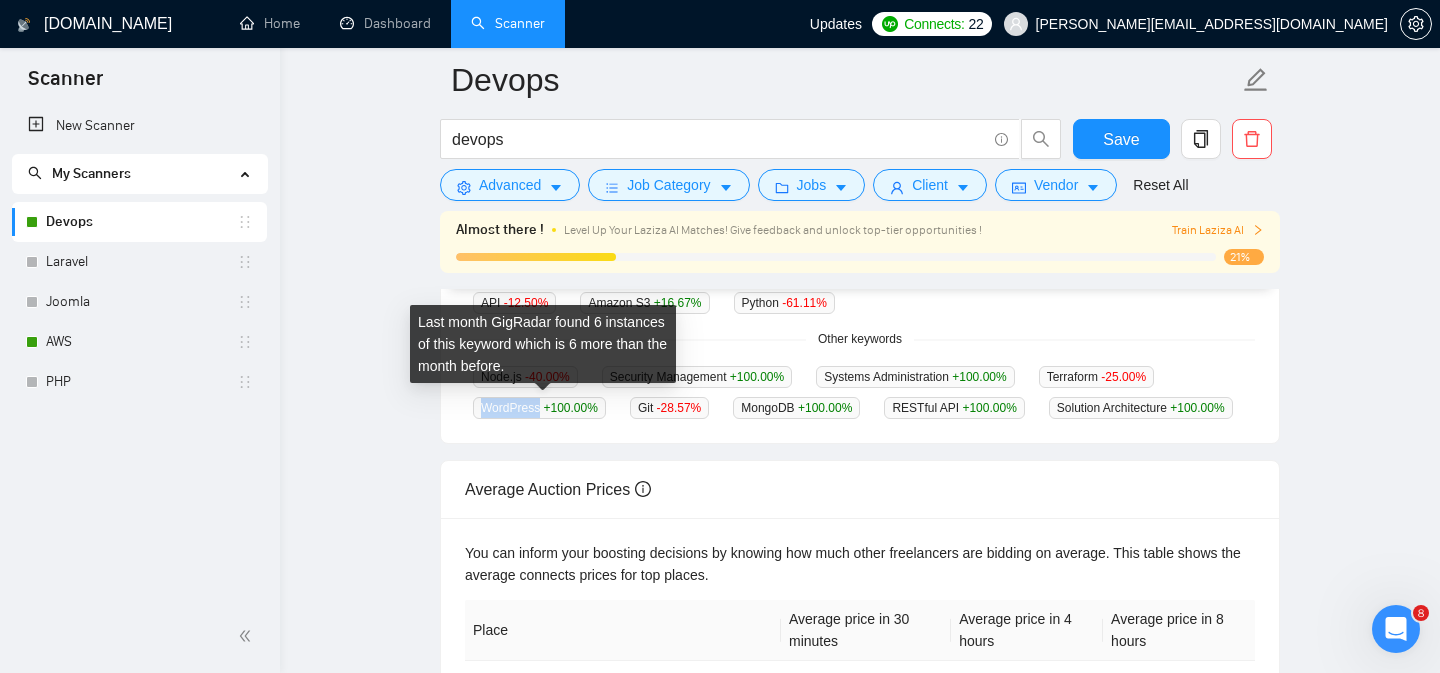 click on "WordPress   +100.00 %" at bounding box center (539, 408) 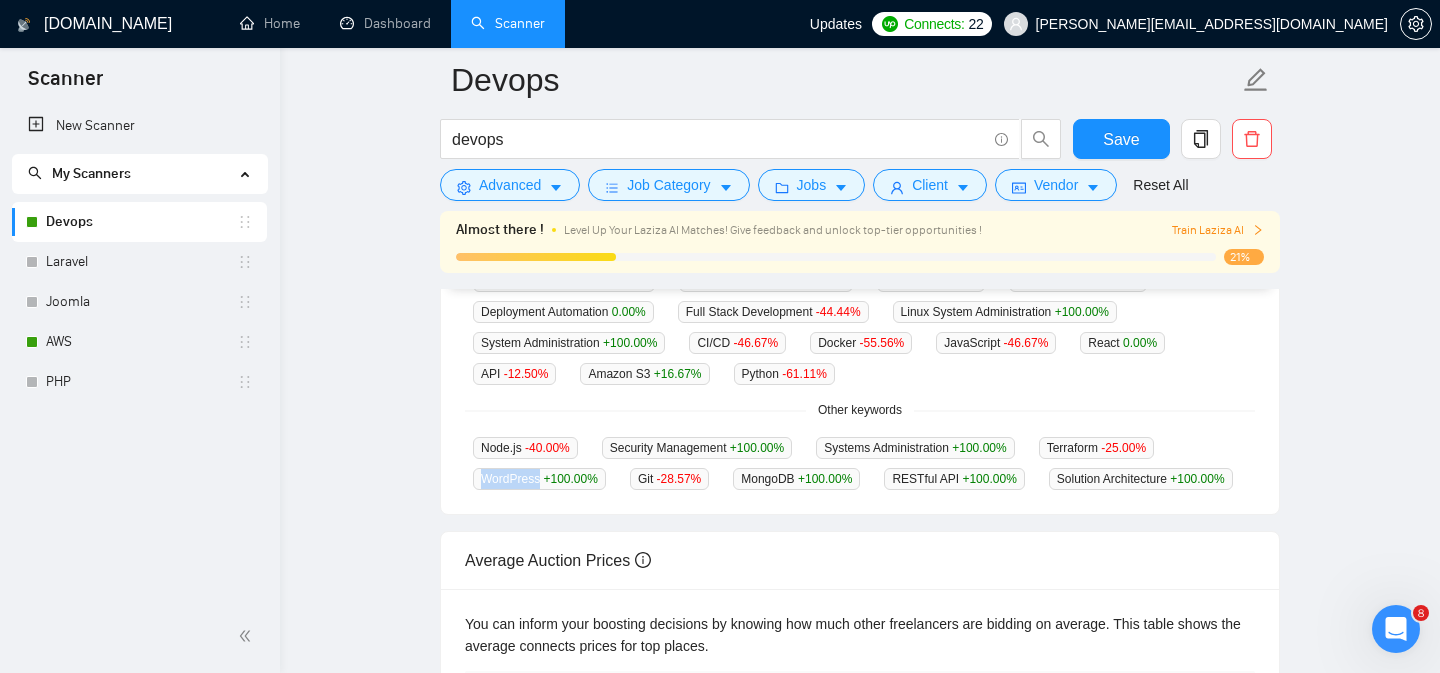 scroll, scrollTop: 572, scrollLeft: 0, axis: vertical 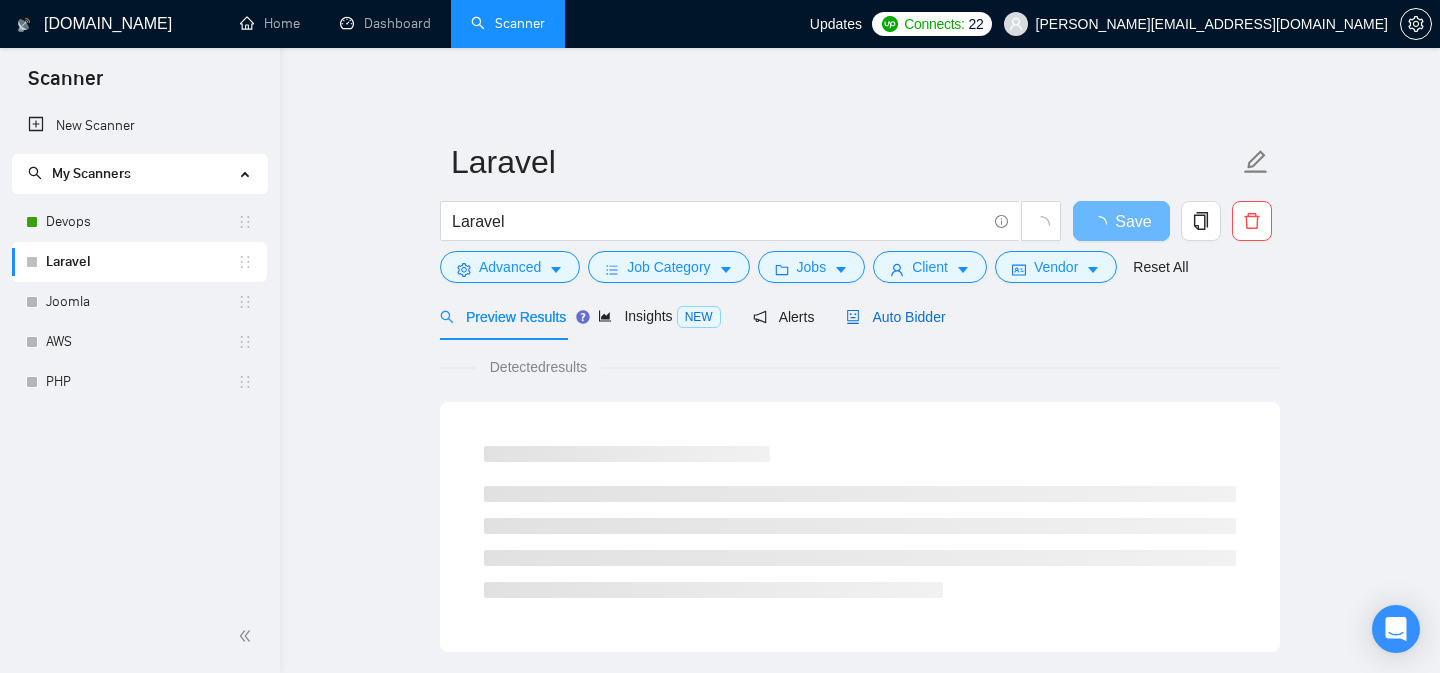 click on "Auto Bidder" at bounding box center (895, 317) 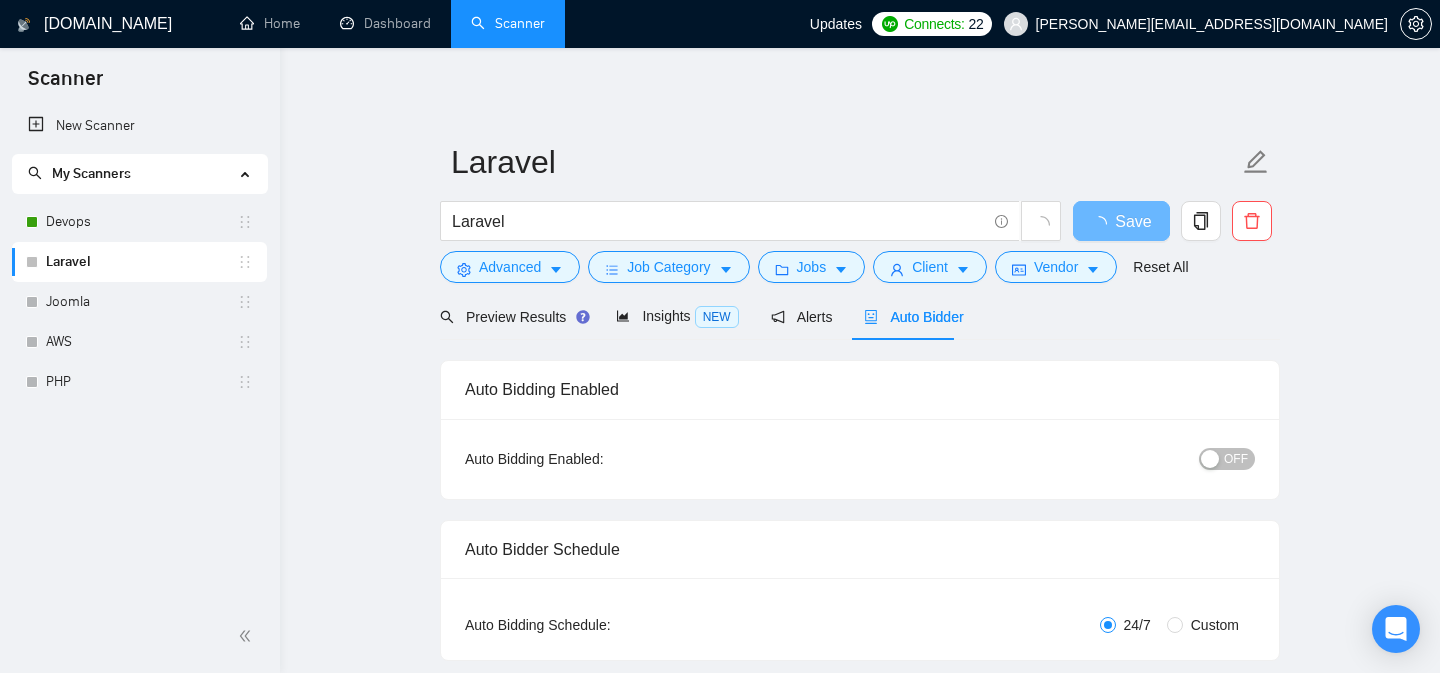 checkbox on "true" 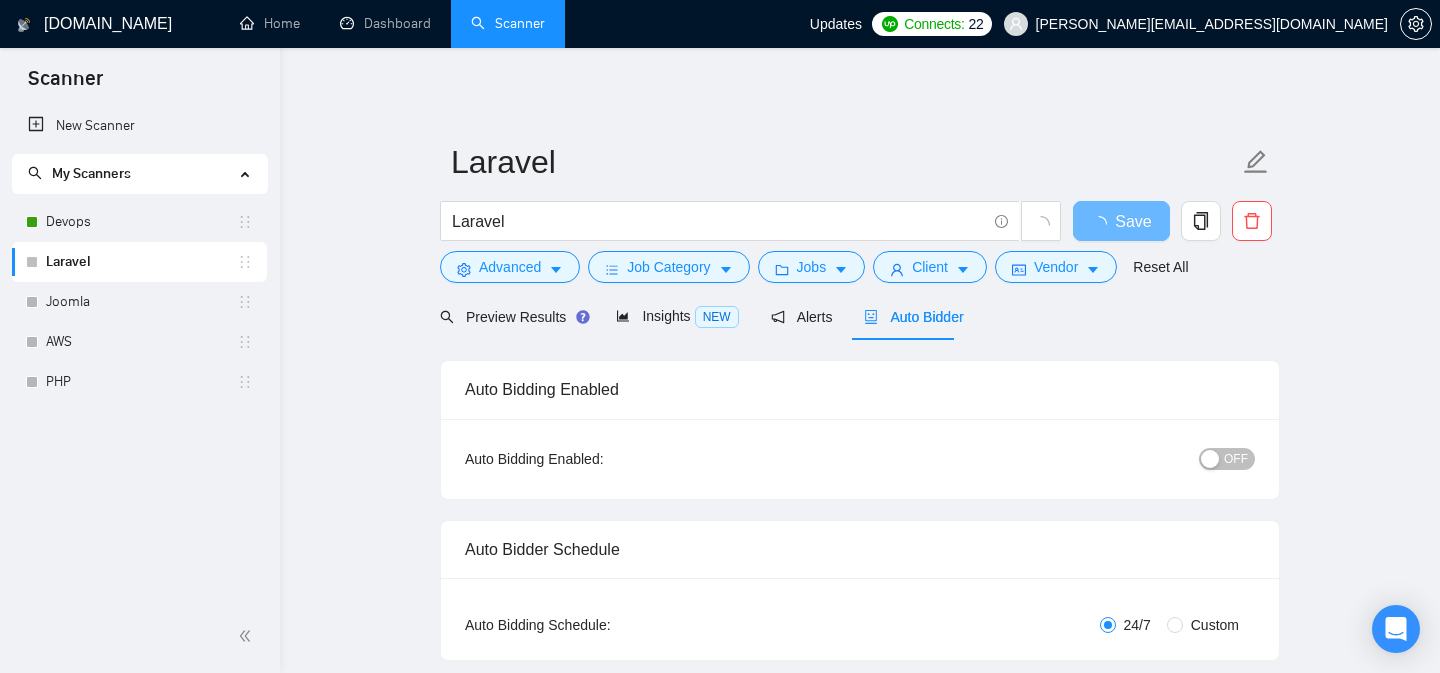 checkbox on "true" 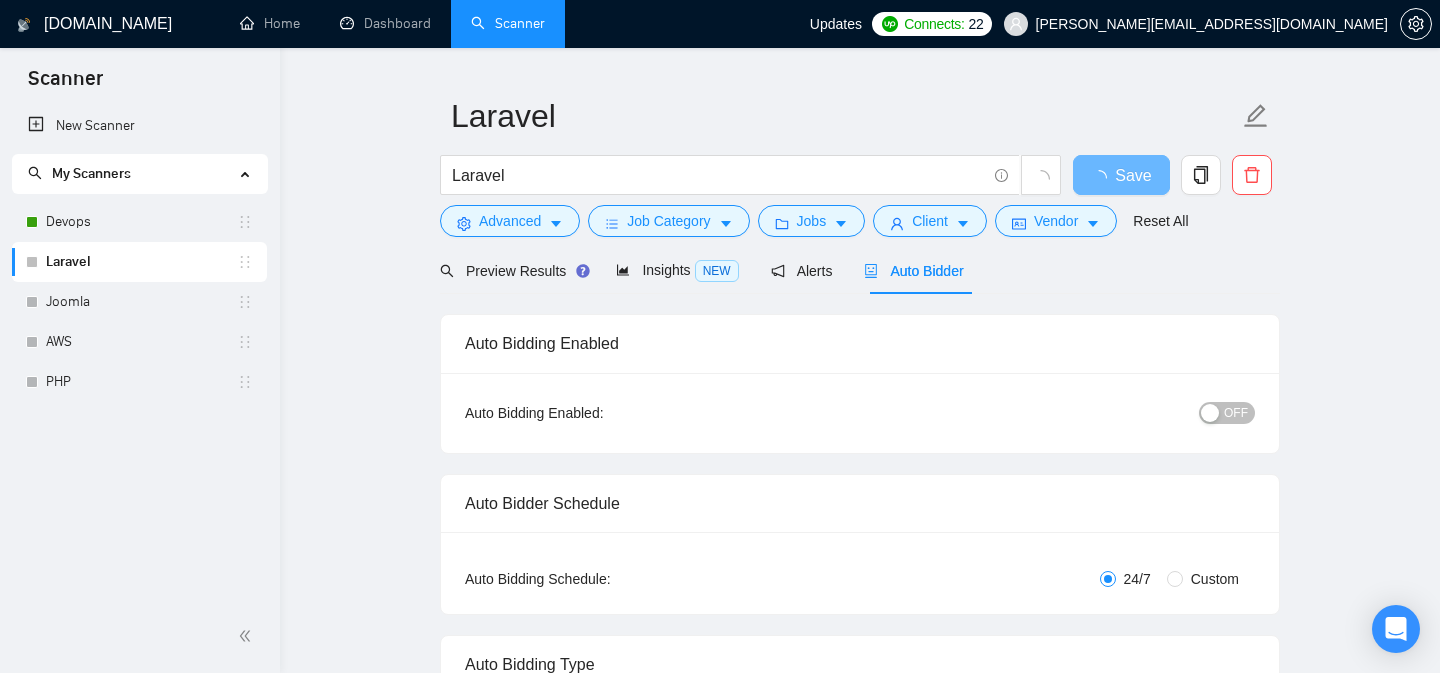 type 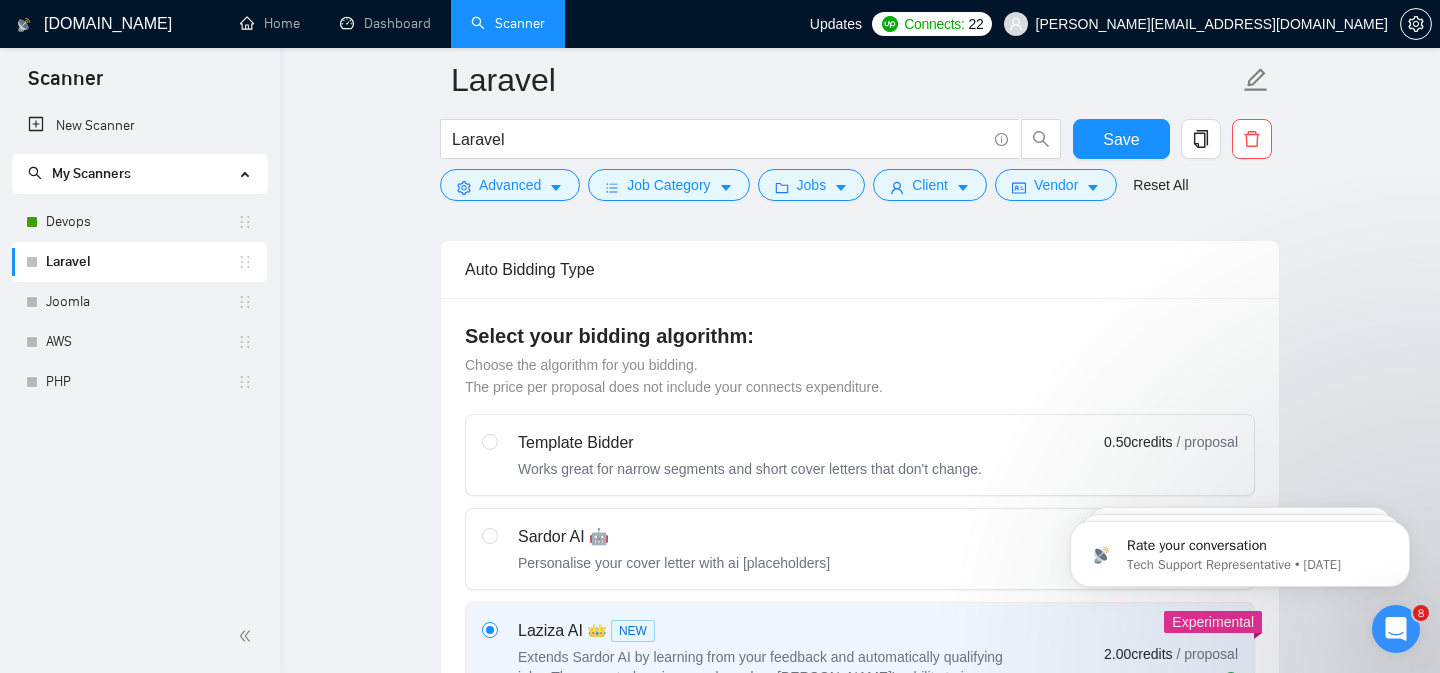 scroll, scrollTop: 0, scrollLeft: 0, axis: both 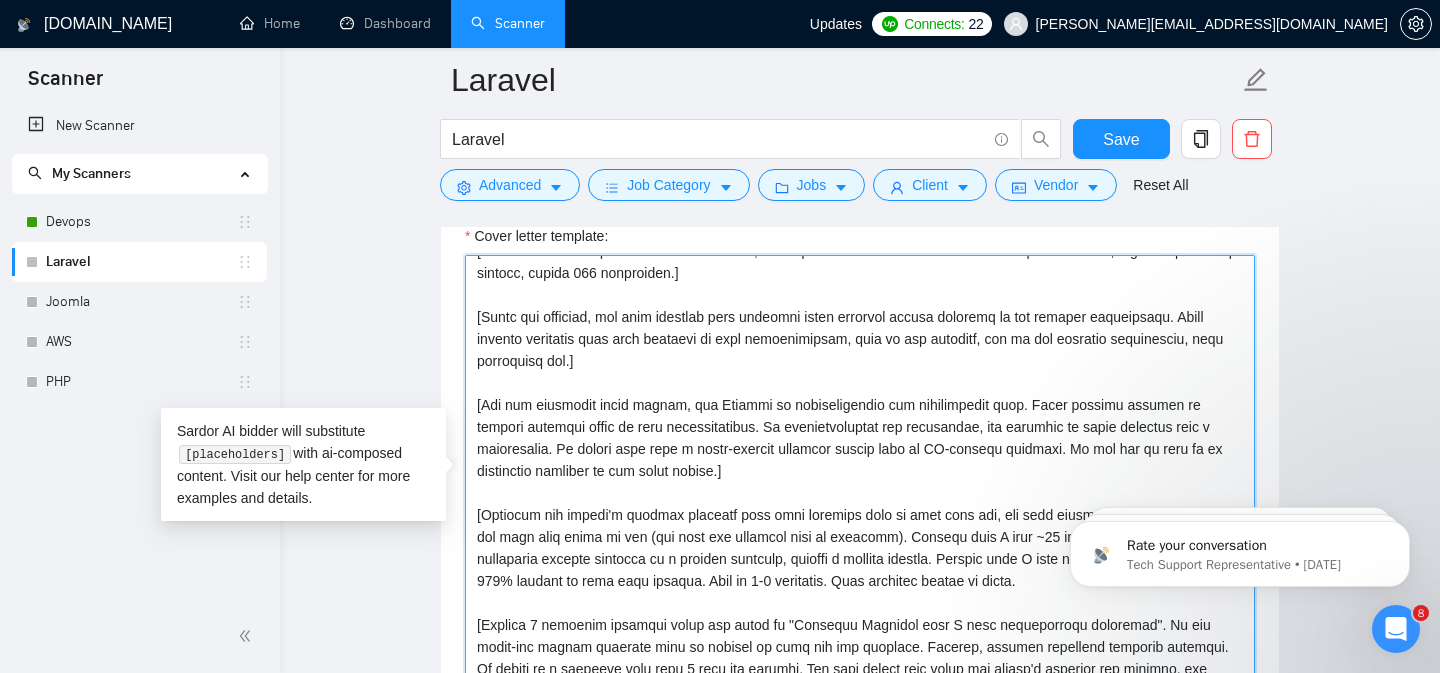 drag, startPoint x: 476, startPoint y: 317, endPoint x: 587, endPoint y: 358, distance: 118.33005 